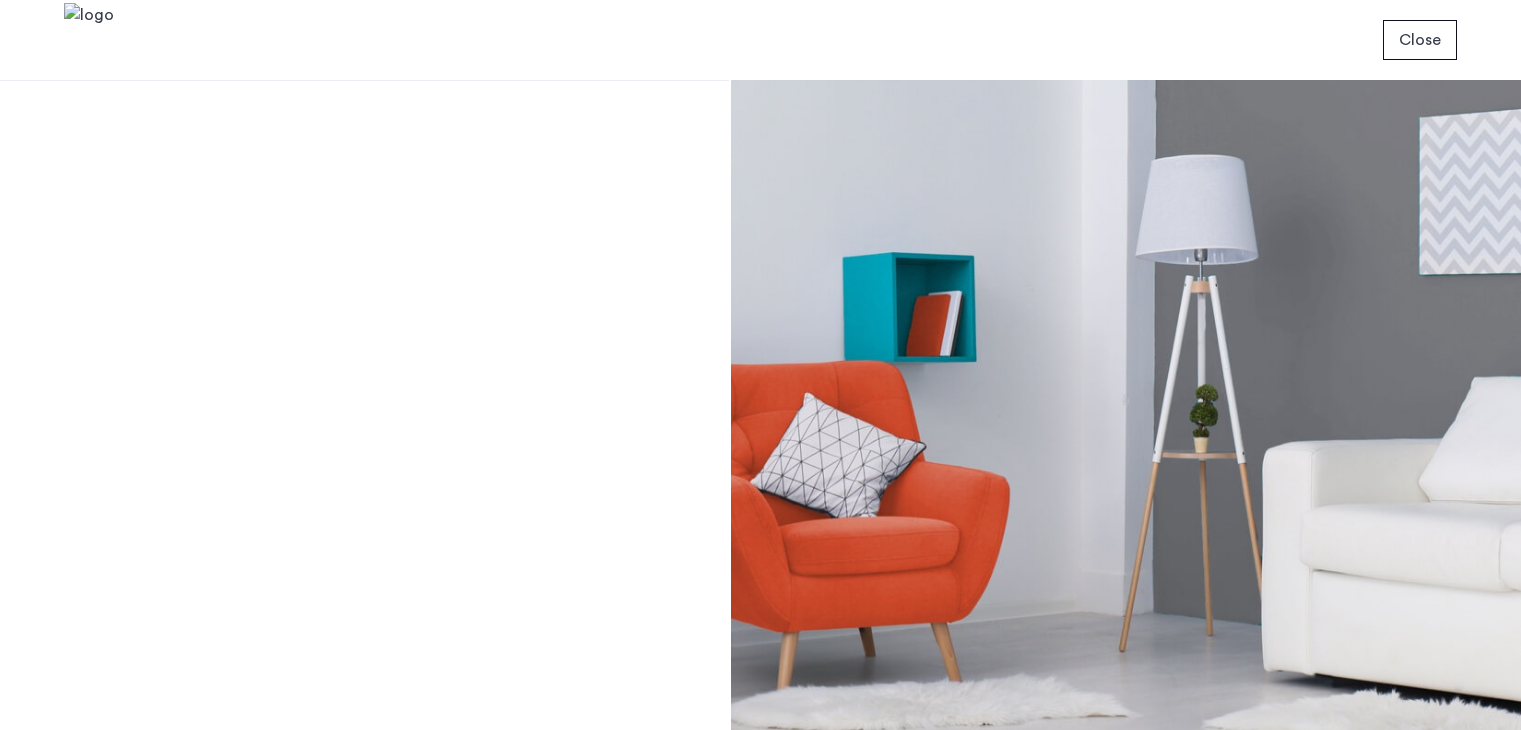 scroll, scrollTop: 0, scrollLeft: 0, axis: both 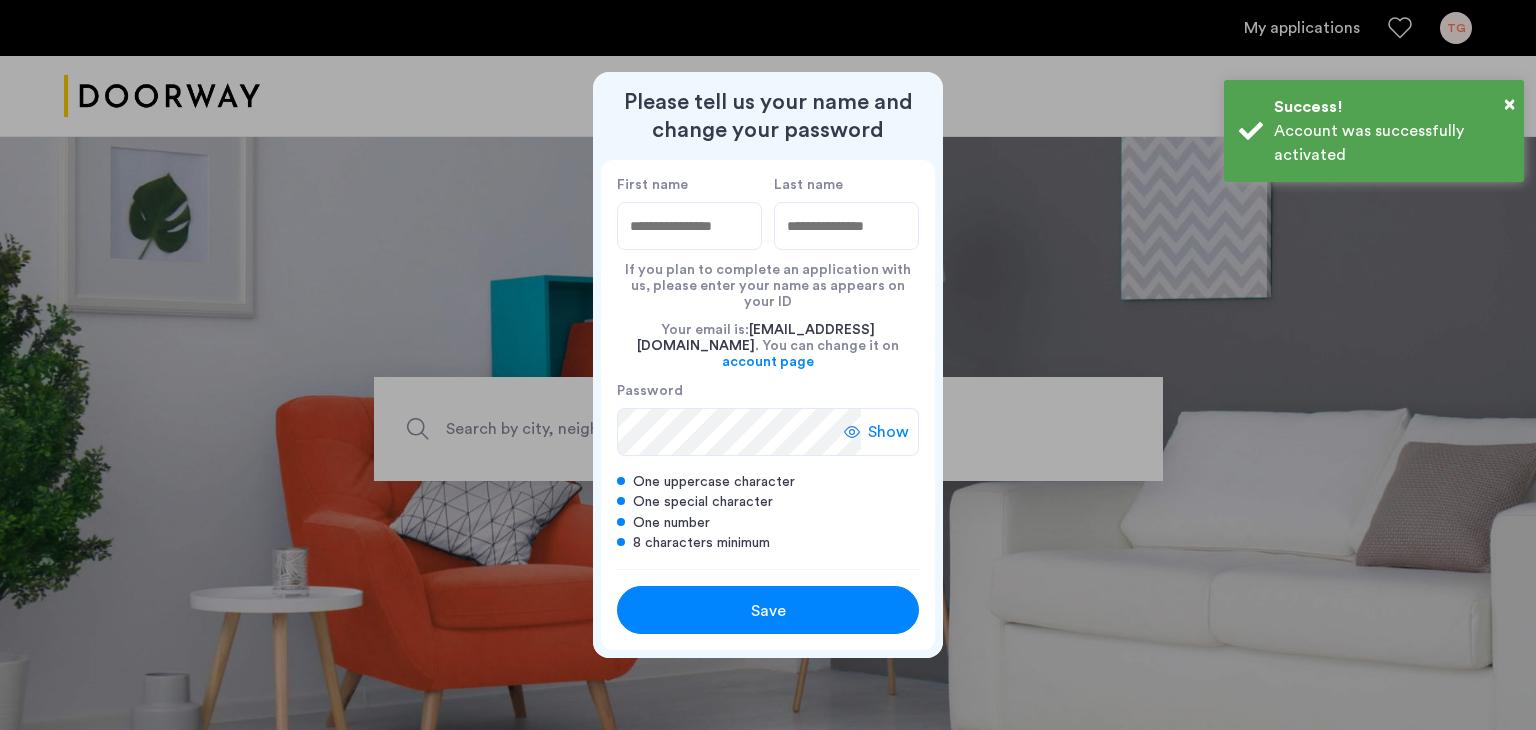 click on "Please tell us your name and change your password First name Last name  If you plan to complete an application with us, please enter your name as appears on your ID   Your email is:  blue32601@gmail.com . You can change it on  account page Password Show  One uppercase character   One special character   One number   8 characters minimum  Save" at bounding box center (768, 364) 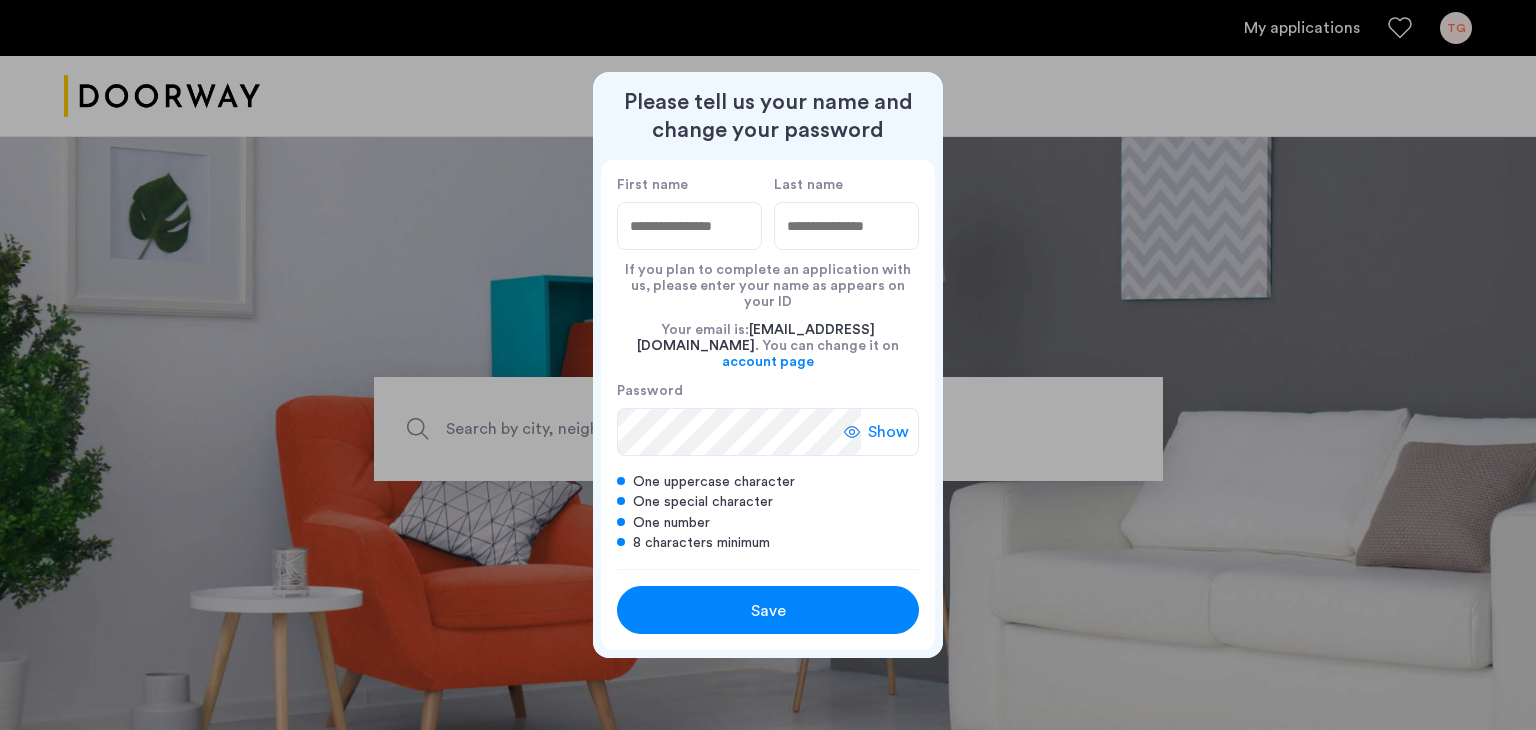 click on "First name" at bounding box center [689, 226] 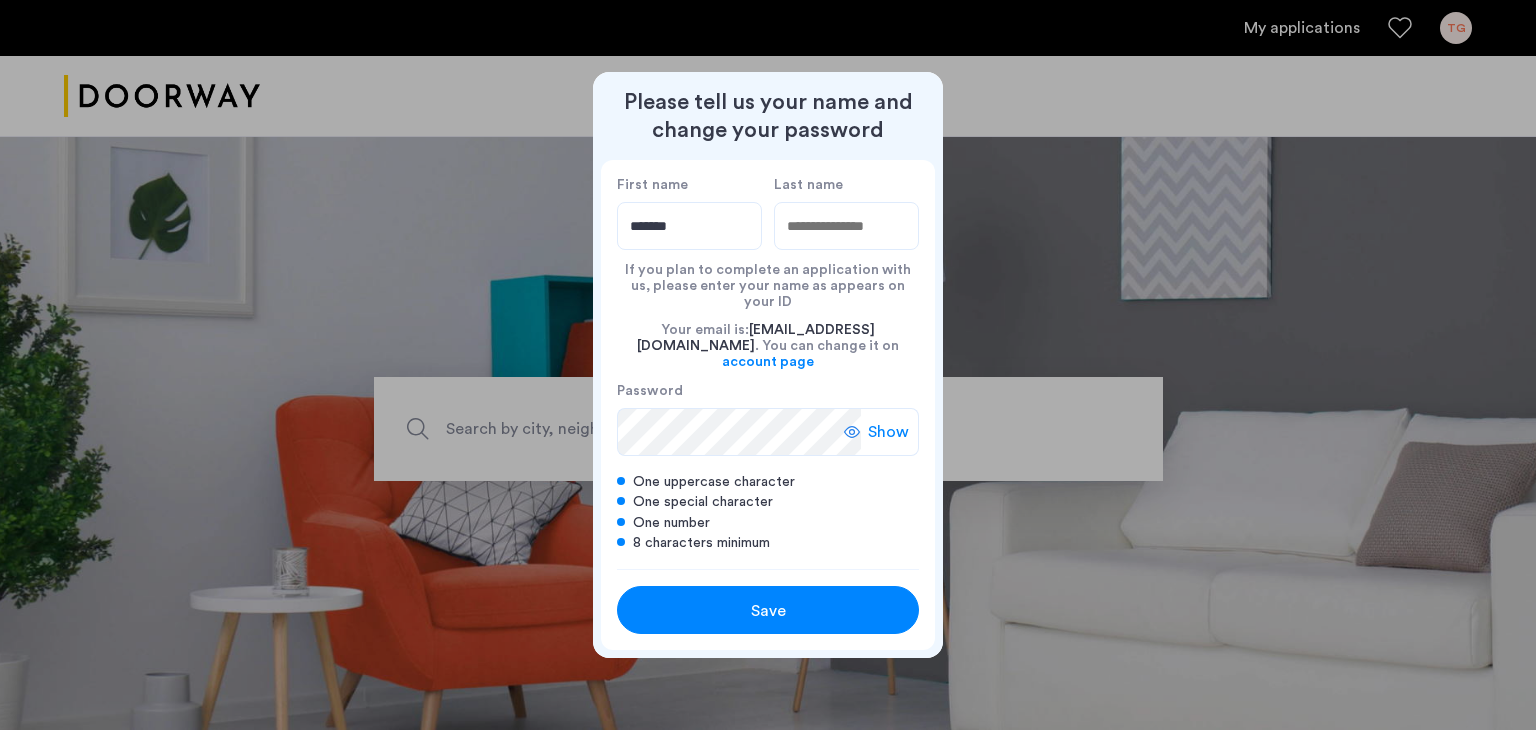 type on "*******" 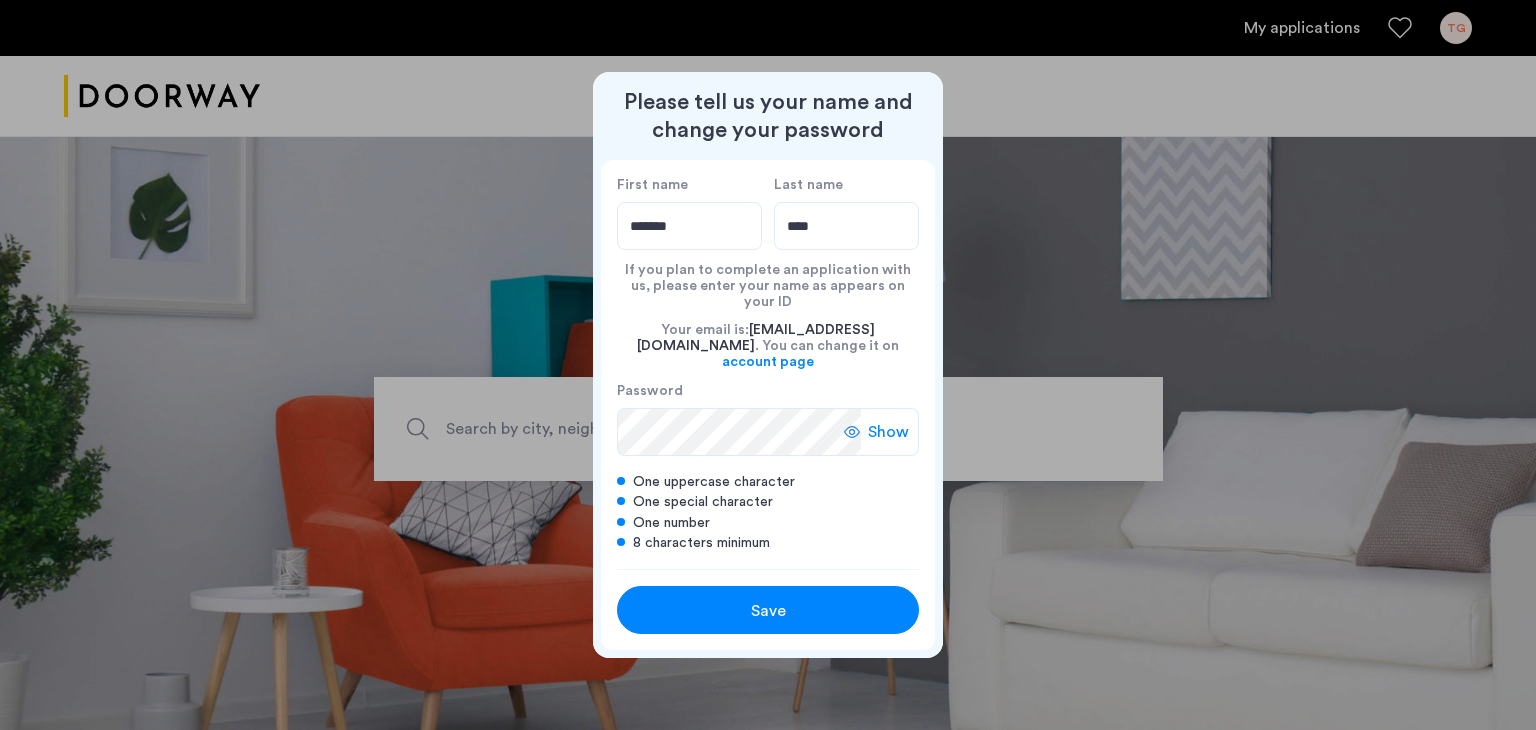 type on "****" 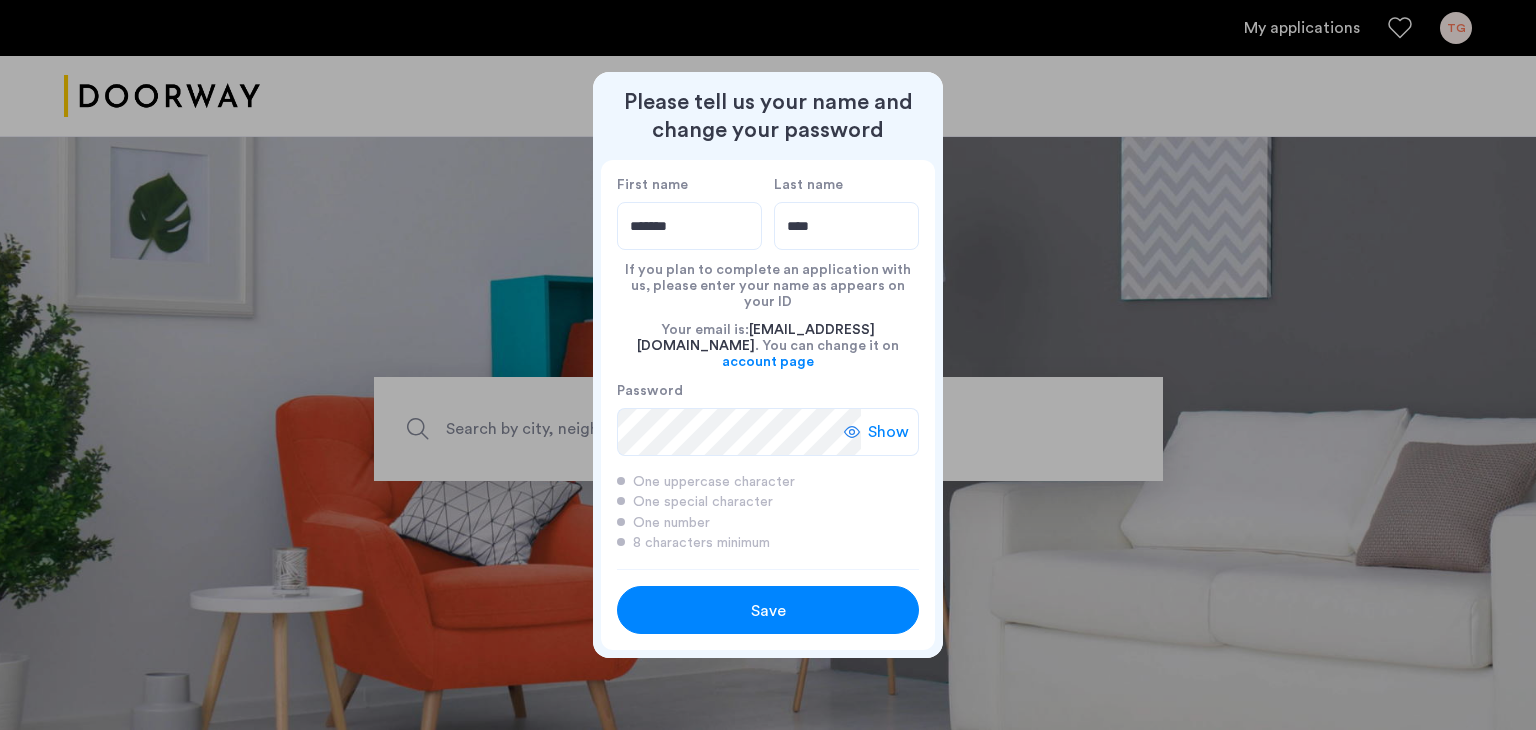 click on "Save" at bounding box center (768, 611) 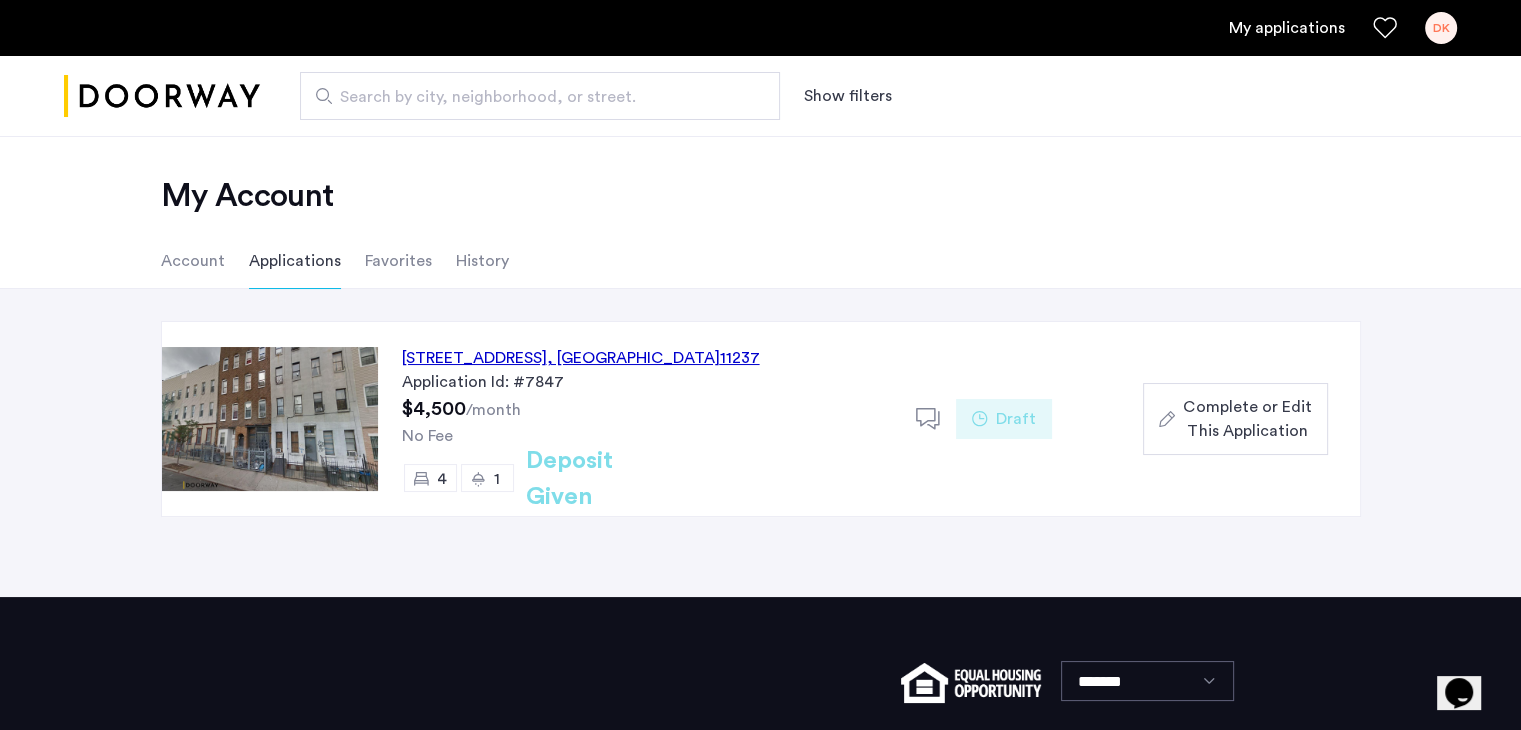 click on "Complete or Edit This Application" 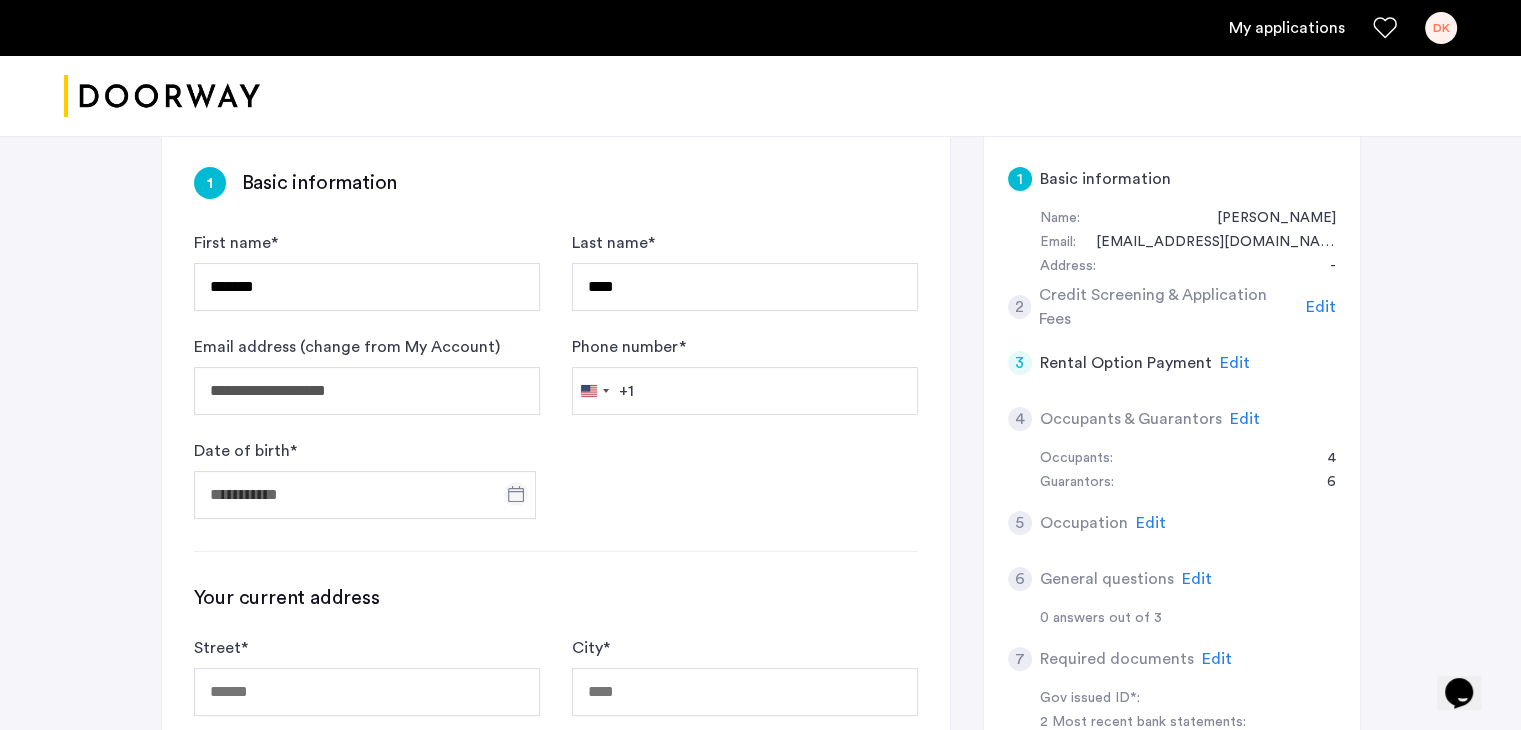 scroll, scrollTop: 312, scrollLeft: 0, axis: vertical 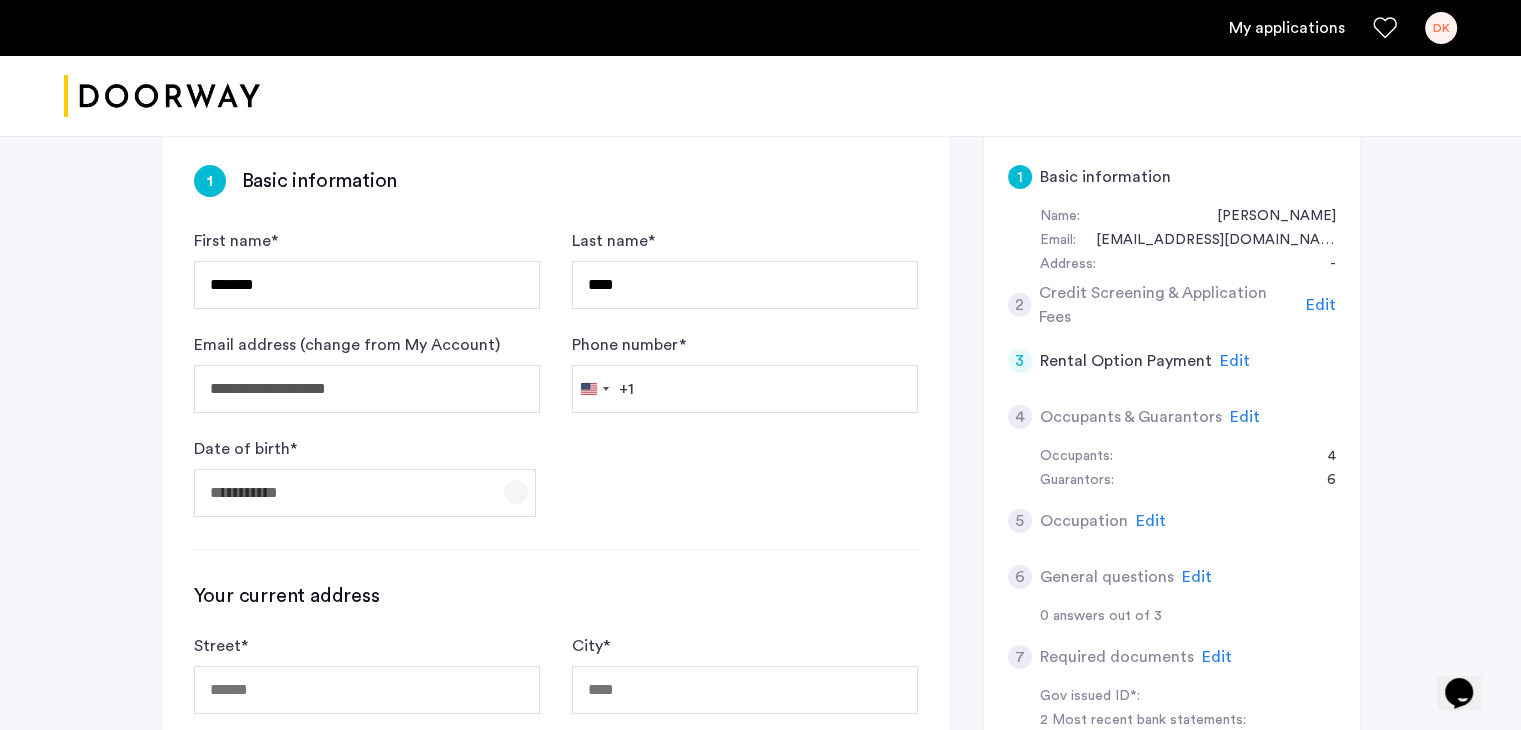 click 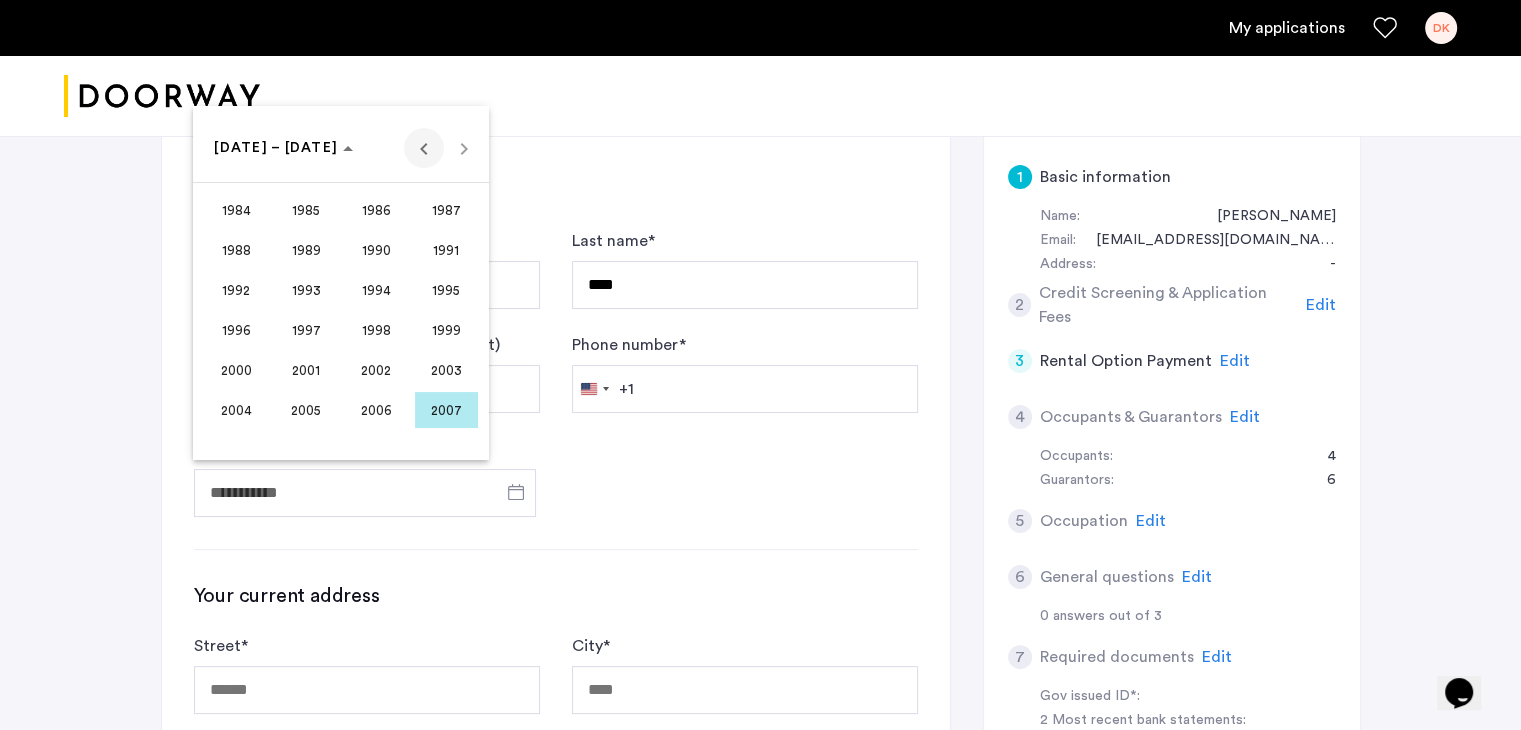 click at bounding box center (424, 148) 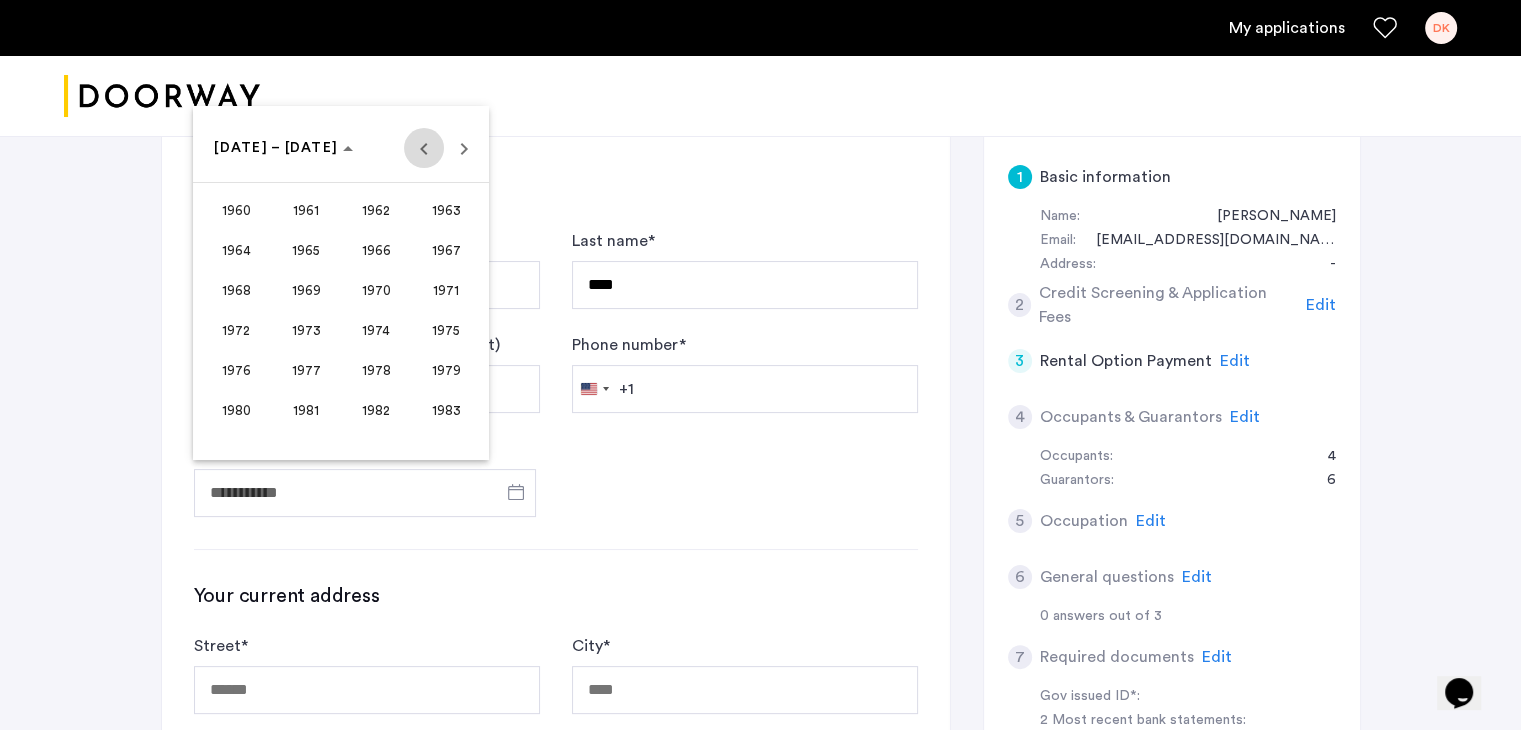 click at bounding box center [424, 148] 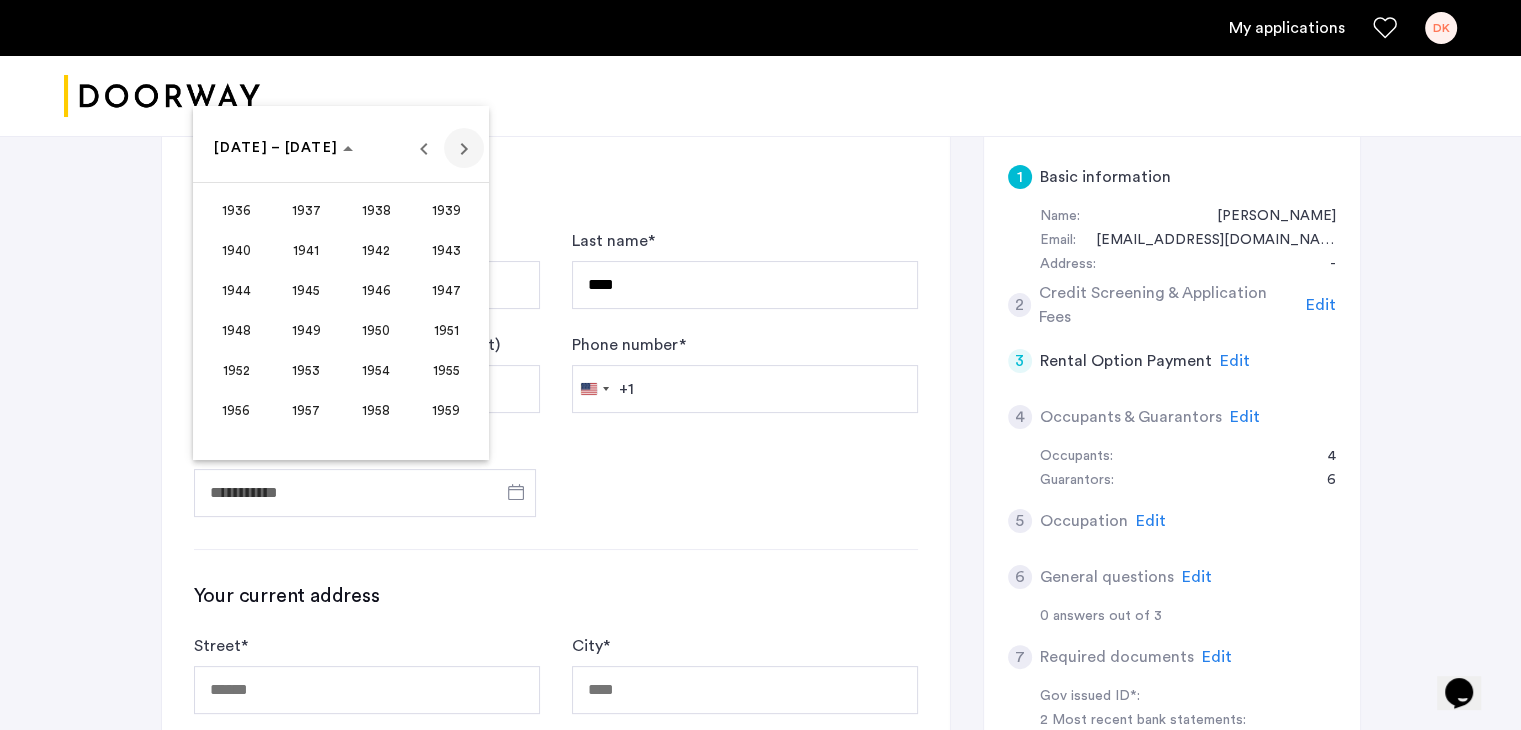click at bounding box center [464, 148] 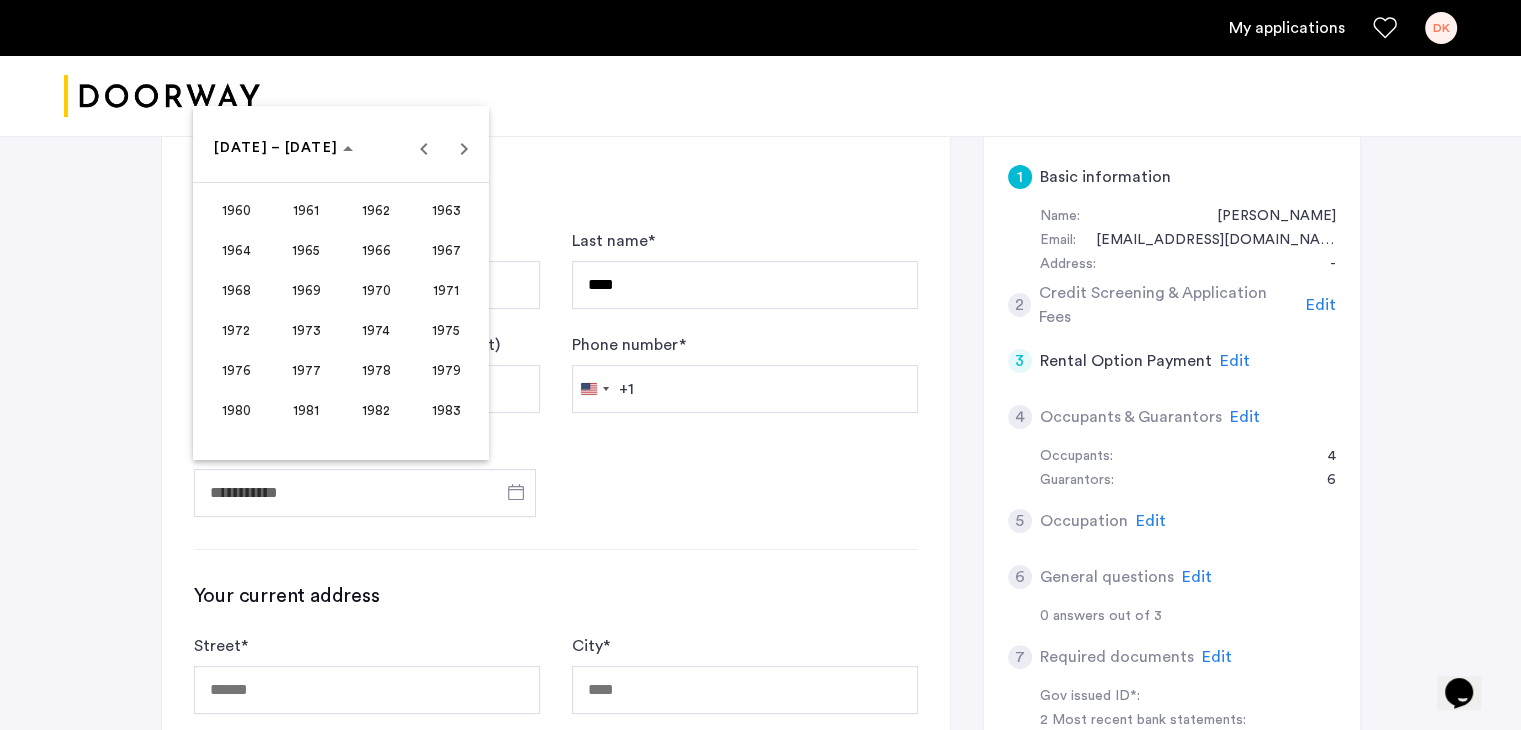click on "1972" at bounding box center [236, 330] 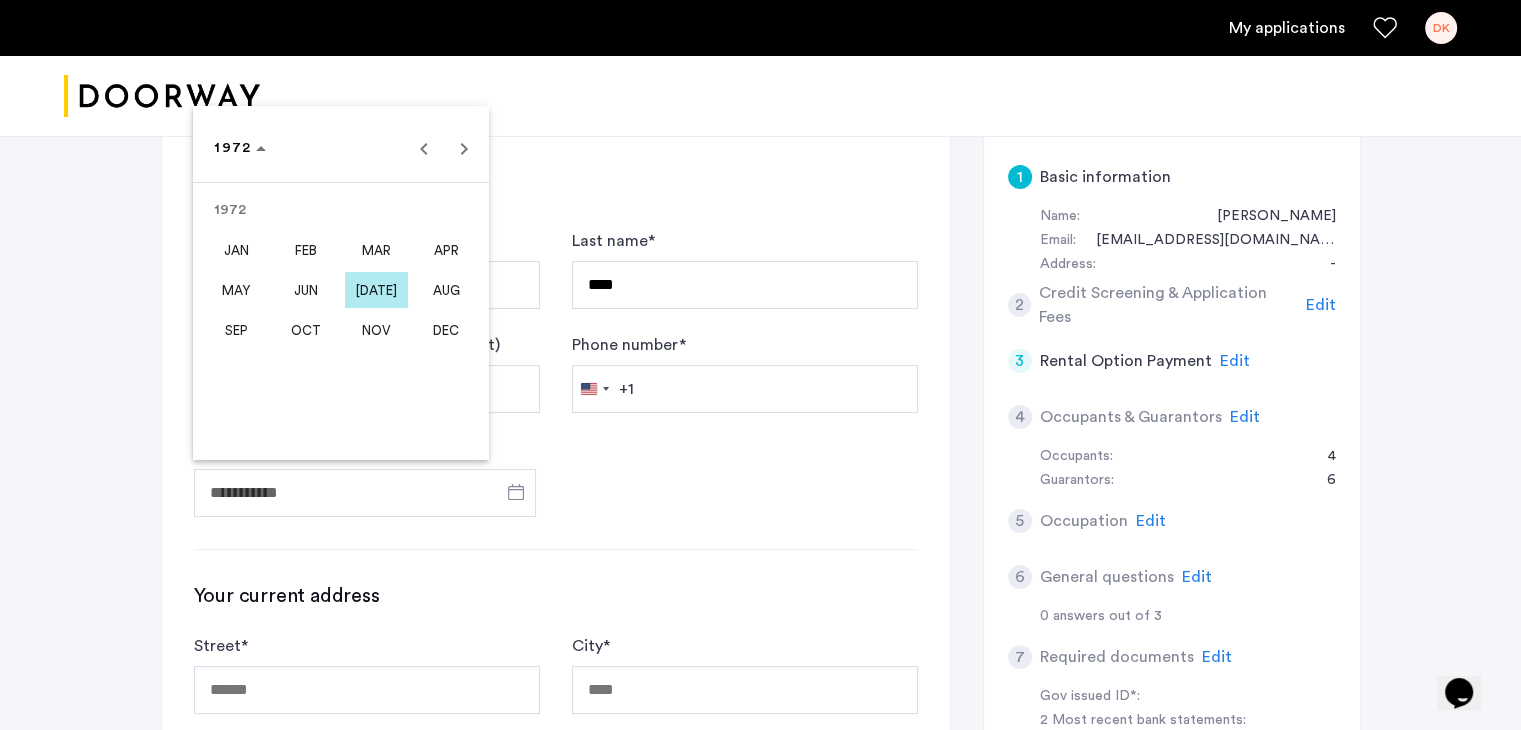 click on "JAN" at bounding box center (236, 250) 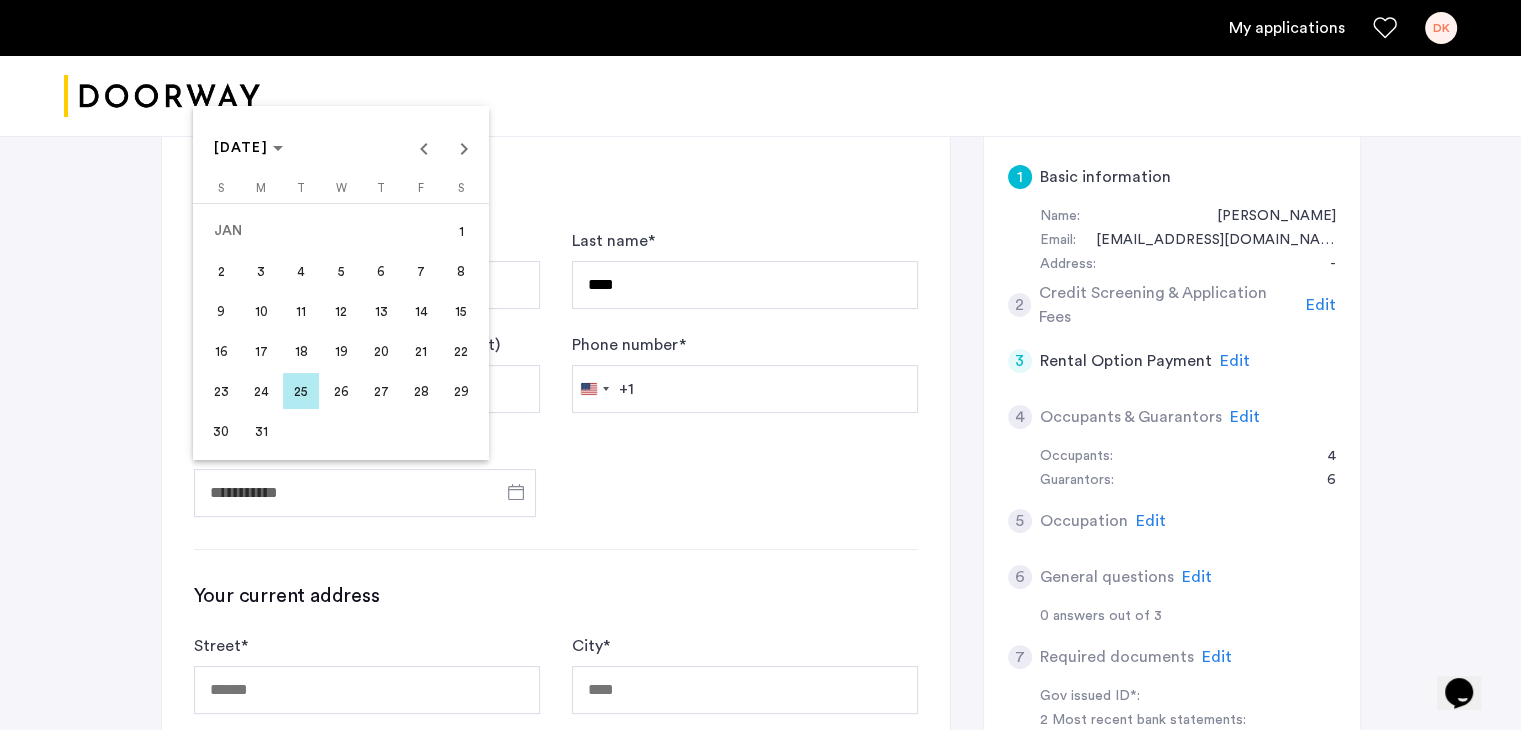 click on "19" at bounding box center (341, 351) 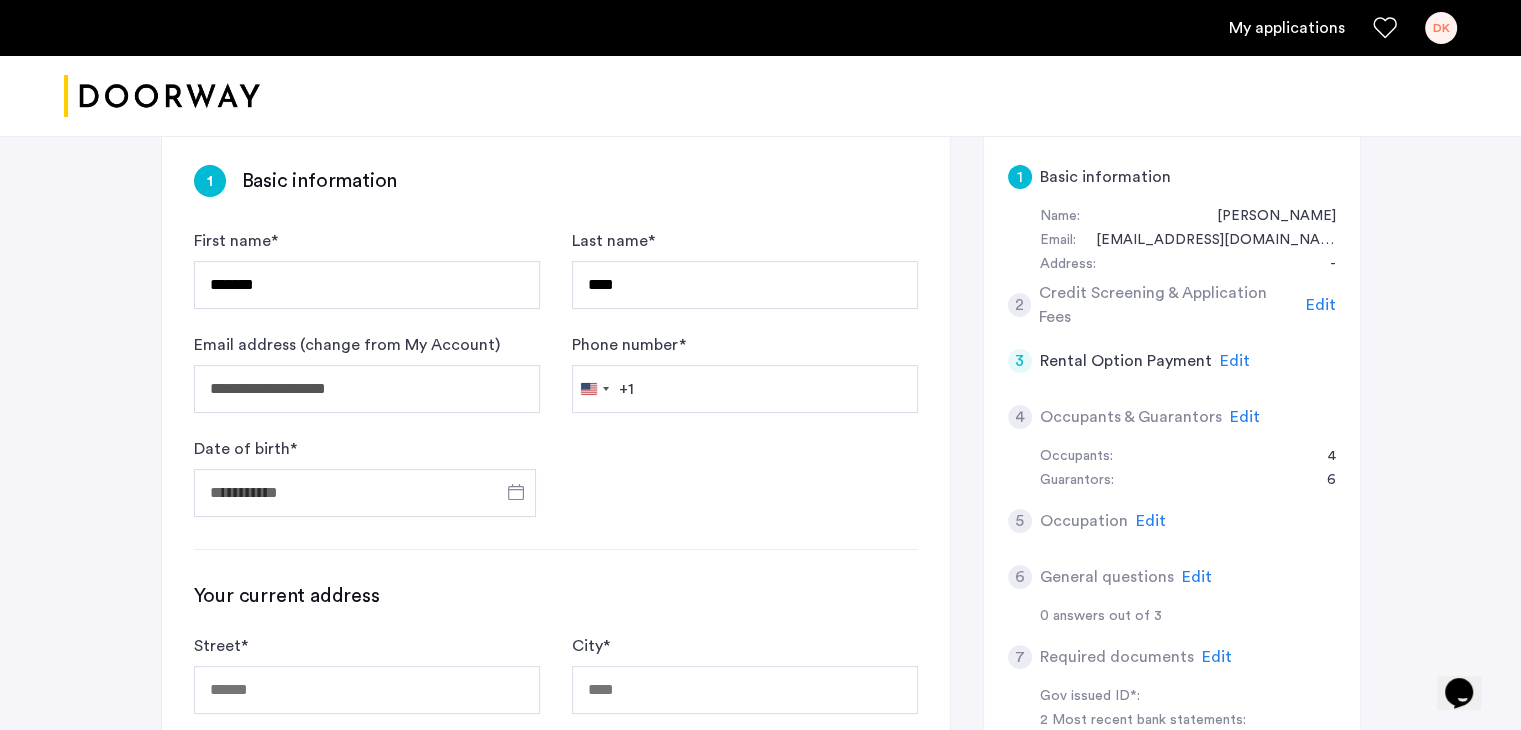 type on "**********" 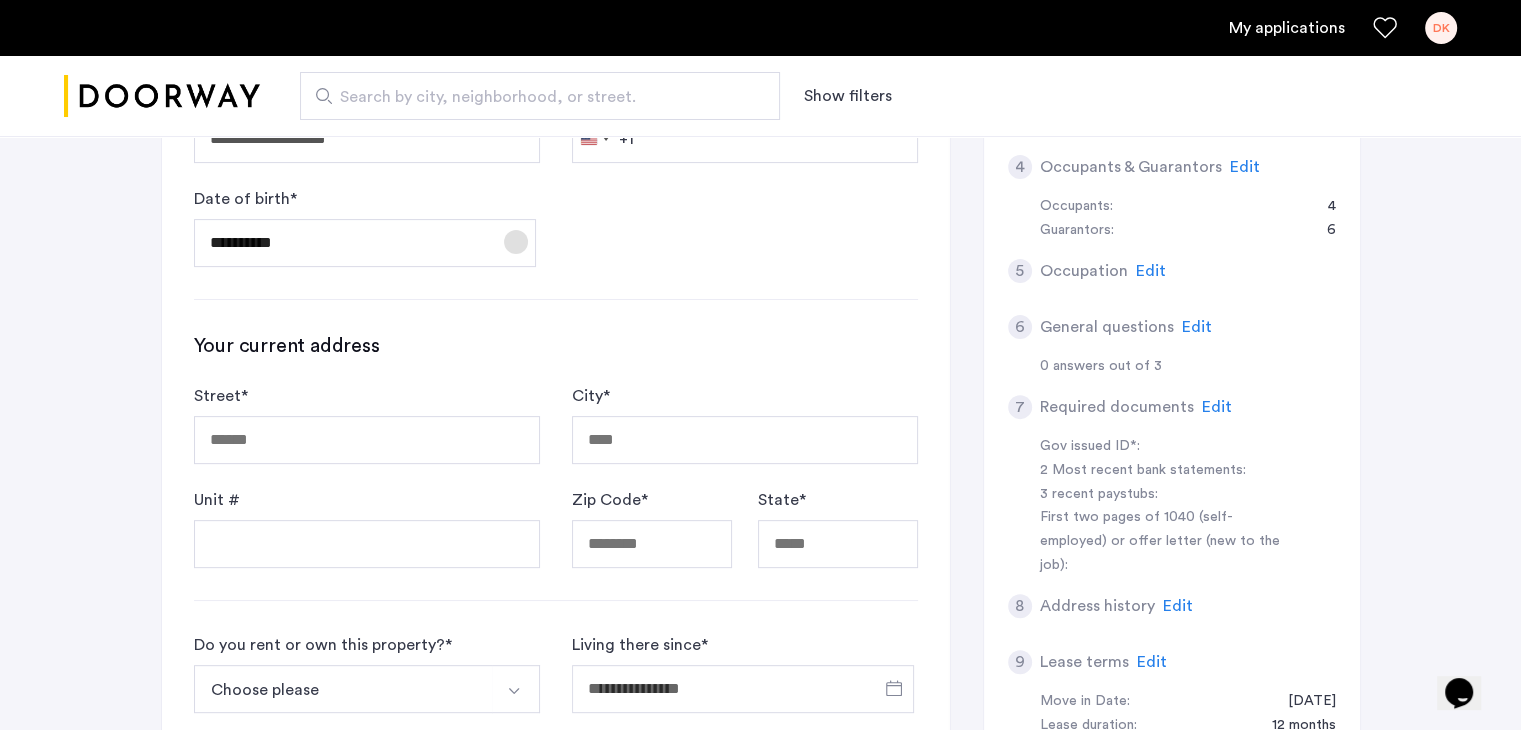 scroll, scrollTop: 560, scrollLeft: 0, axis: vertical 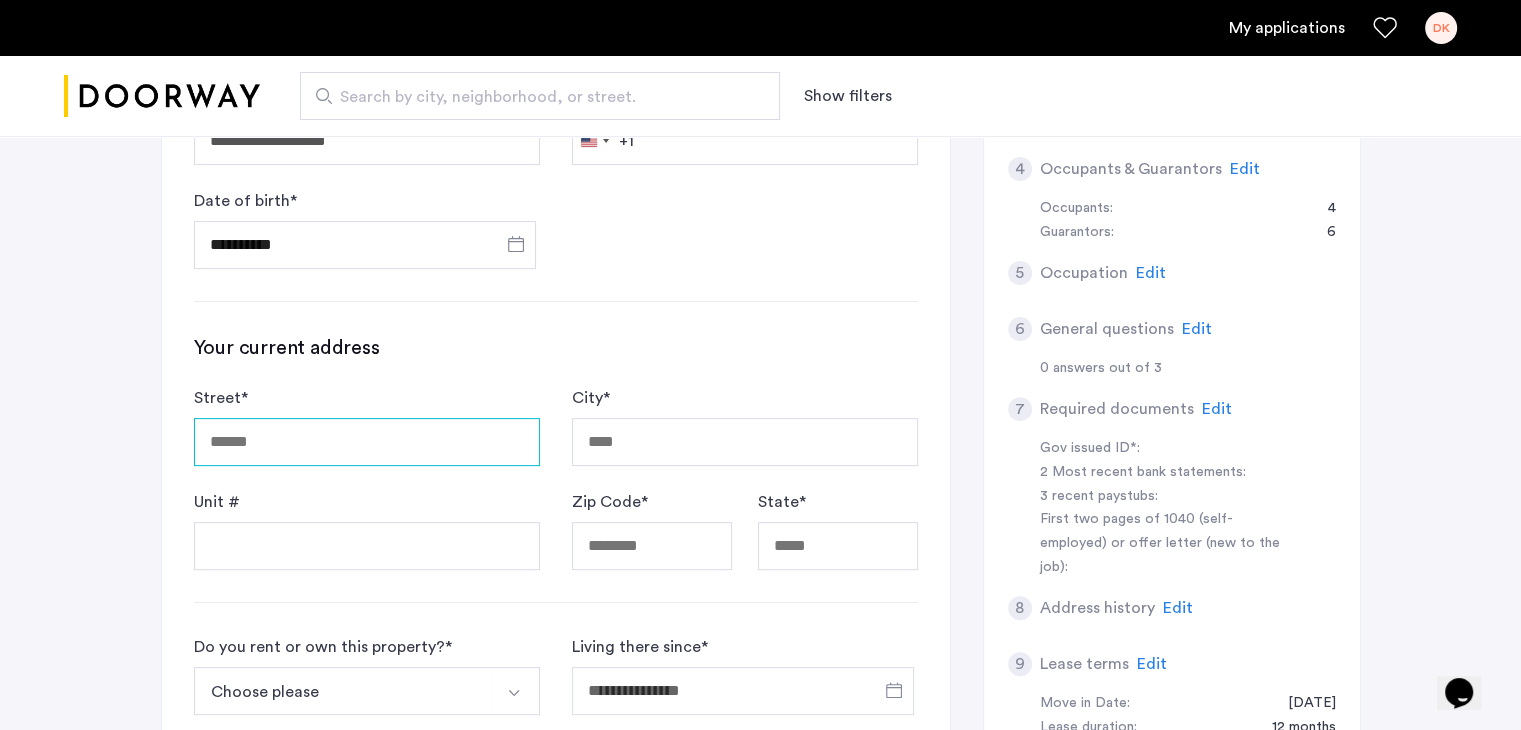 click on "Street  *" at bounding box center [367, 442] 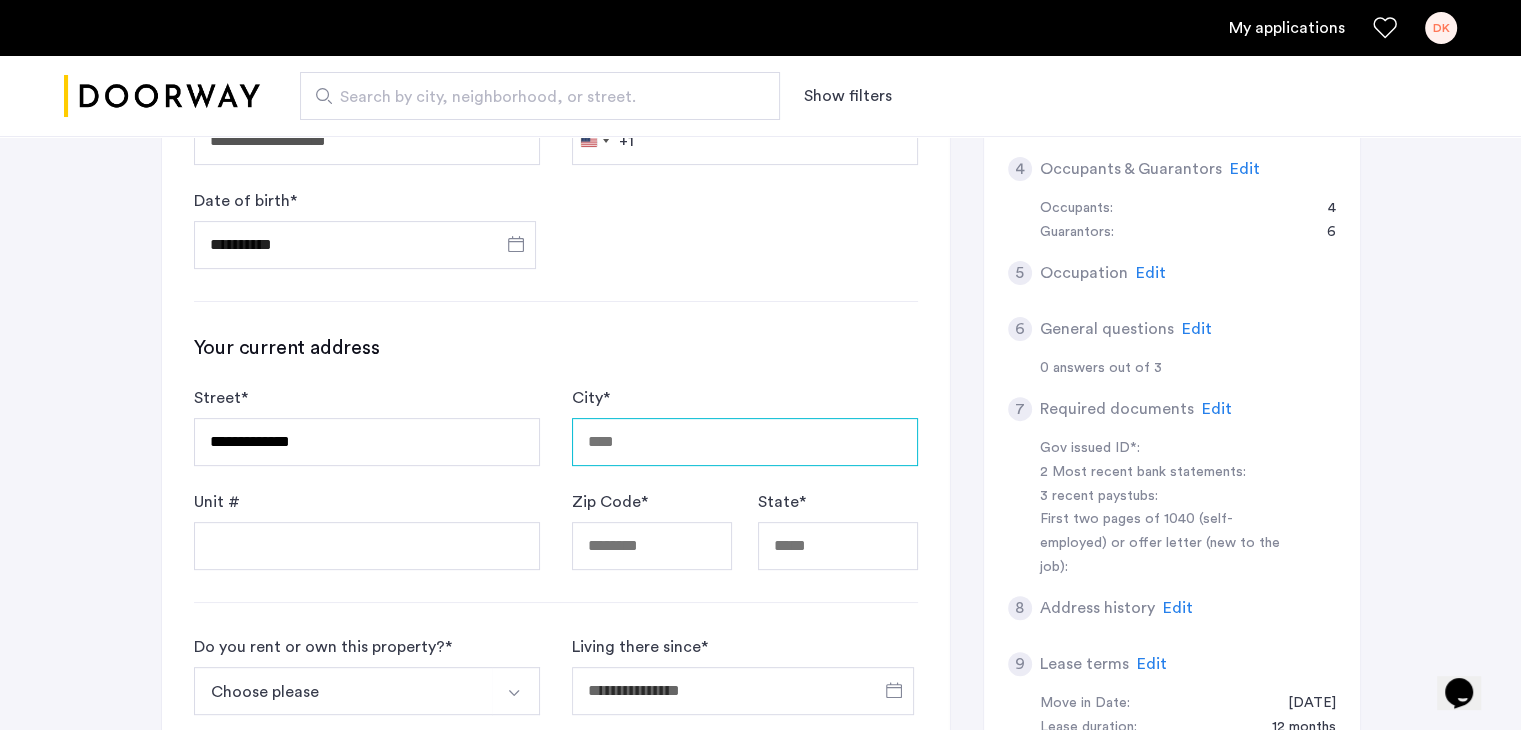 type on "******" 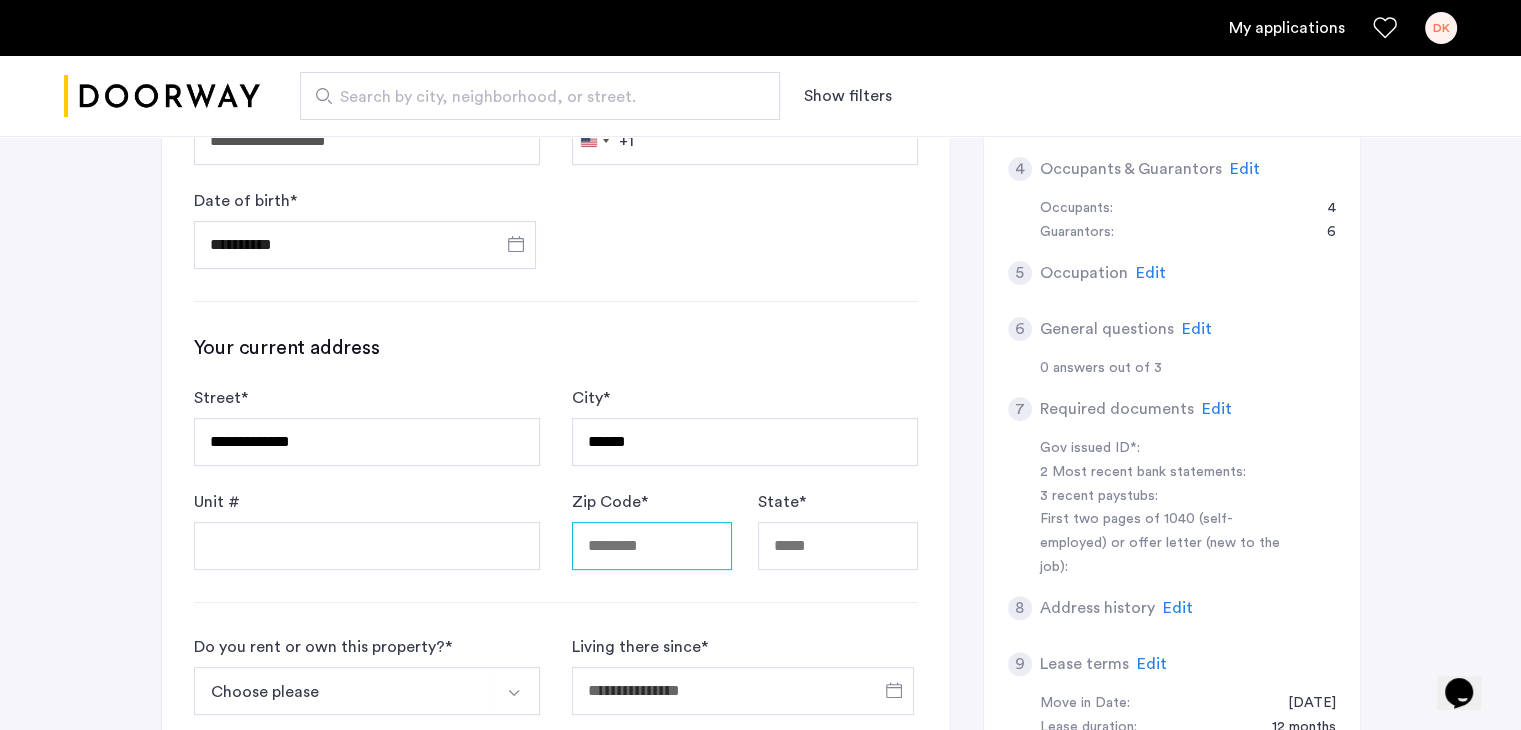 type on "**********" 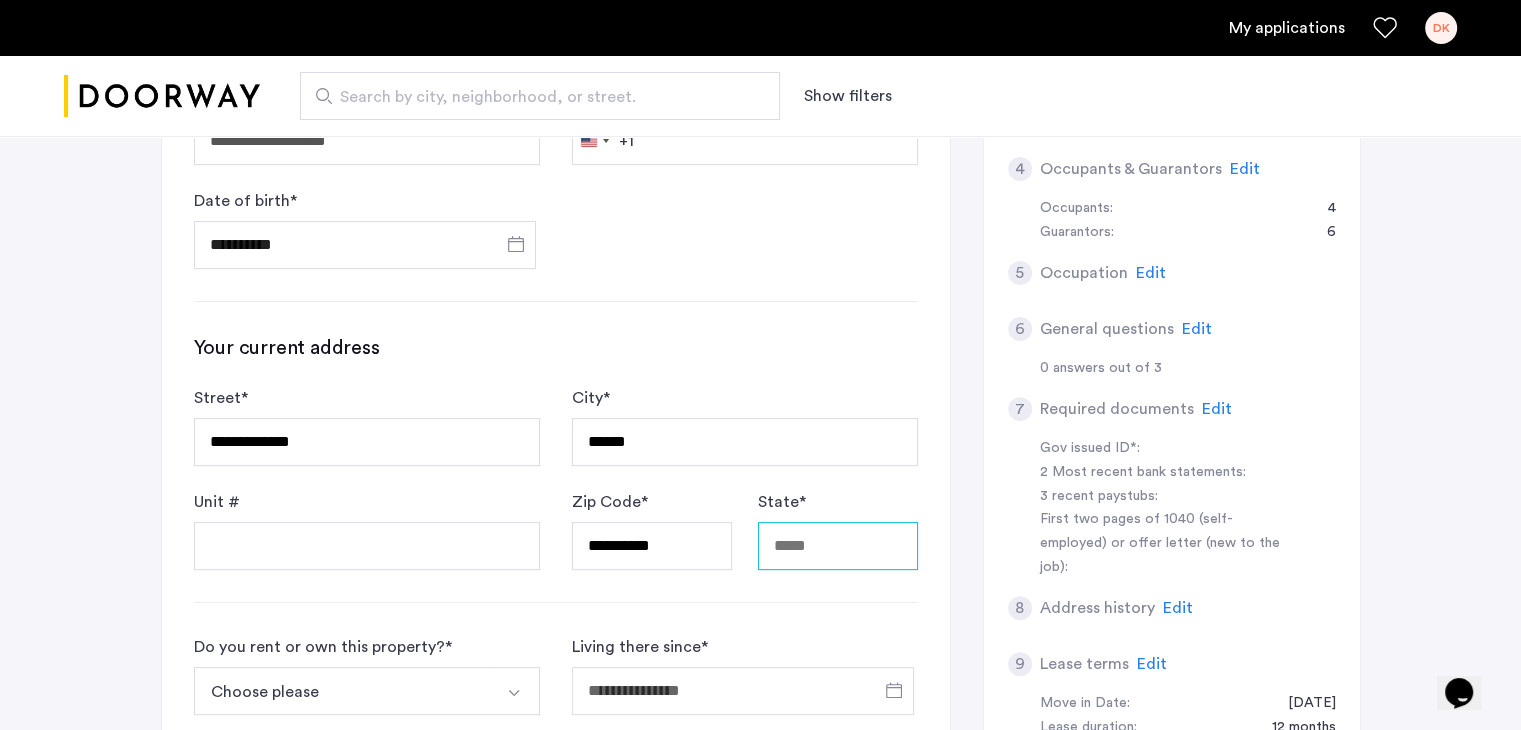 type on "**" 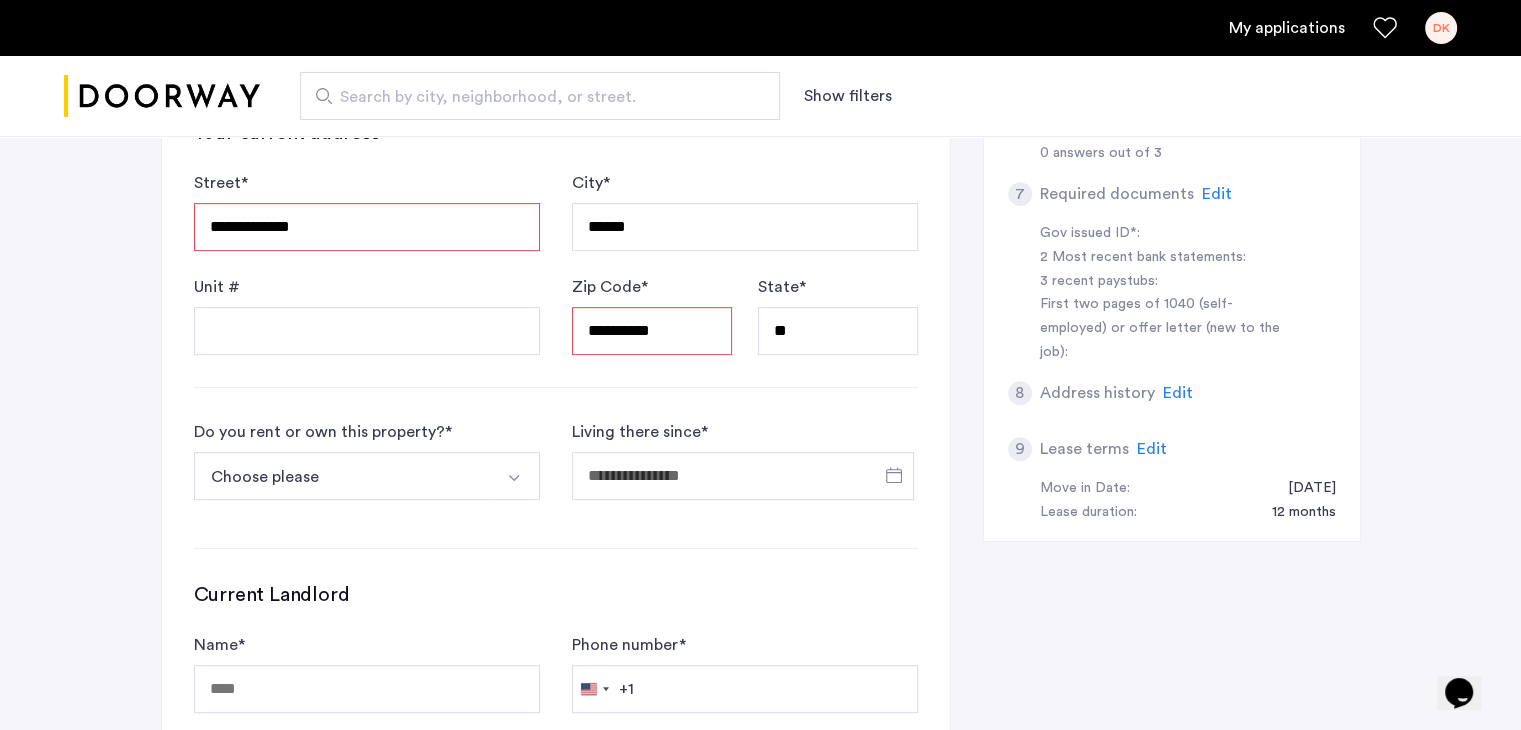 scroll, scrollTop: 776, scrollLeft: 0, axis: vertical 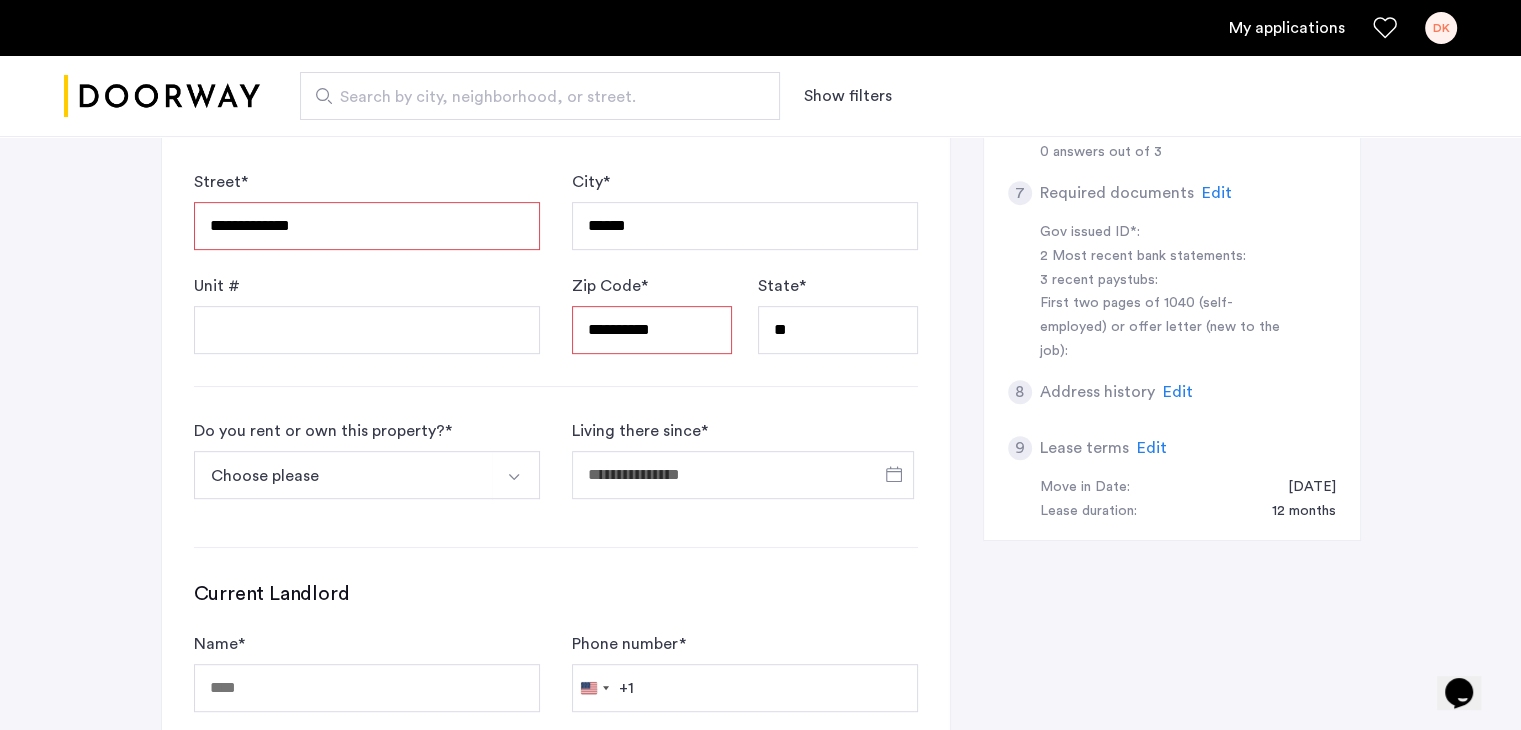 click at bounding box center [514, 477] 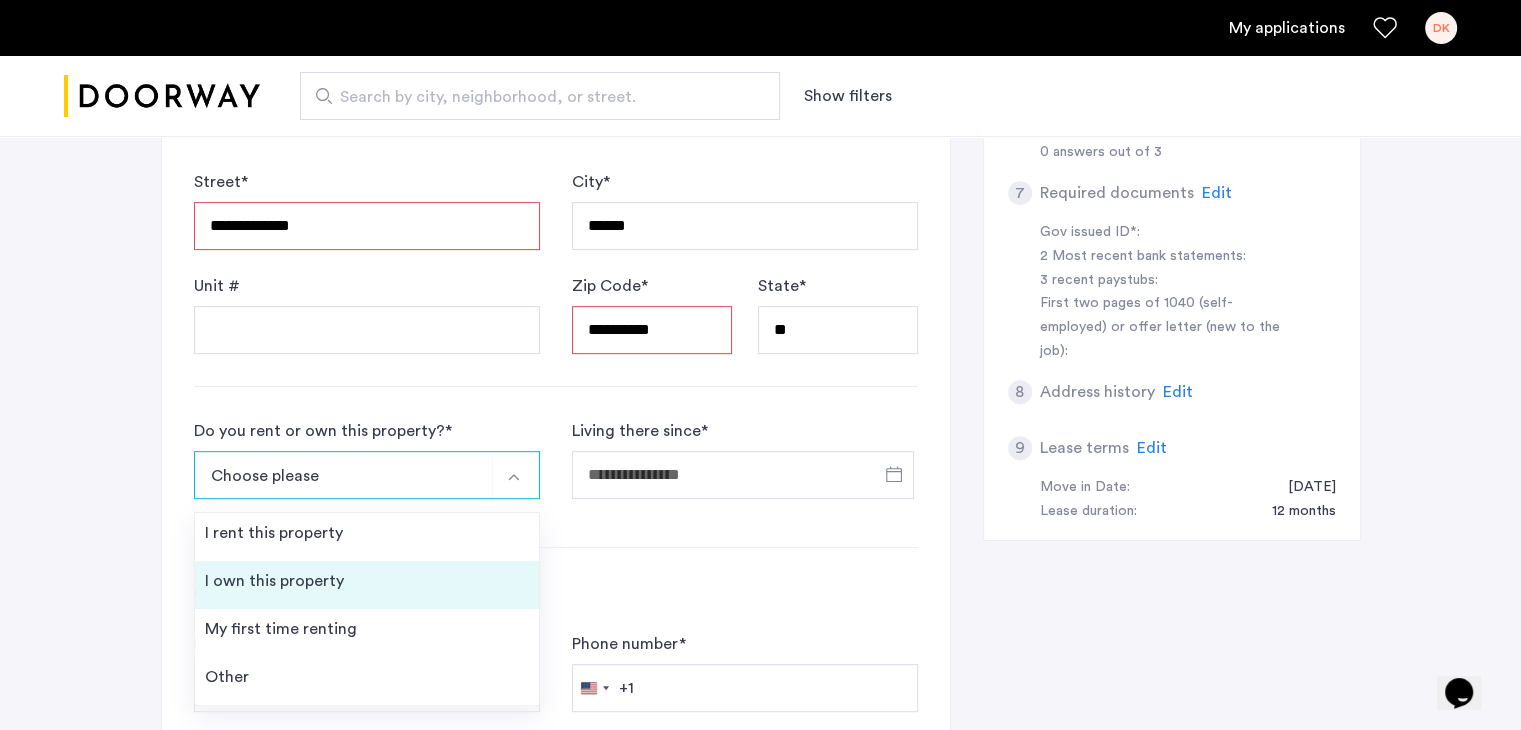 click on "I own this property" at bounding box center (367, 585) 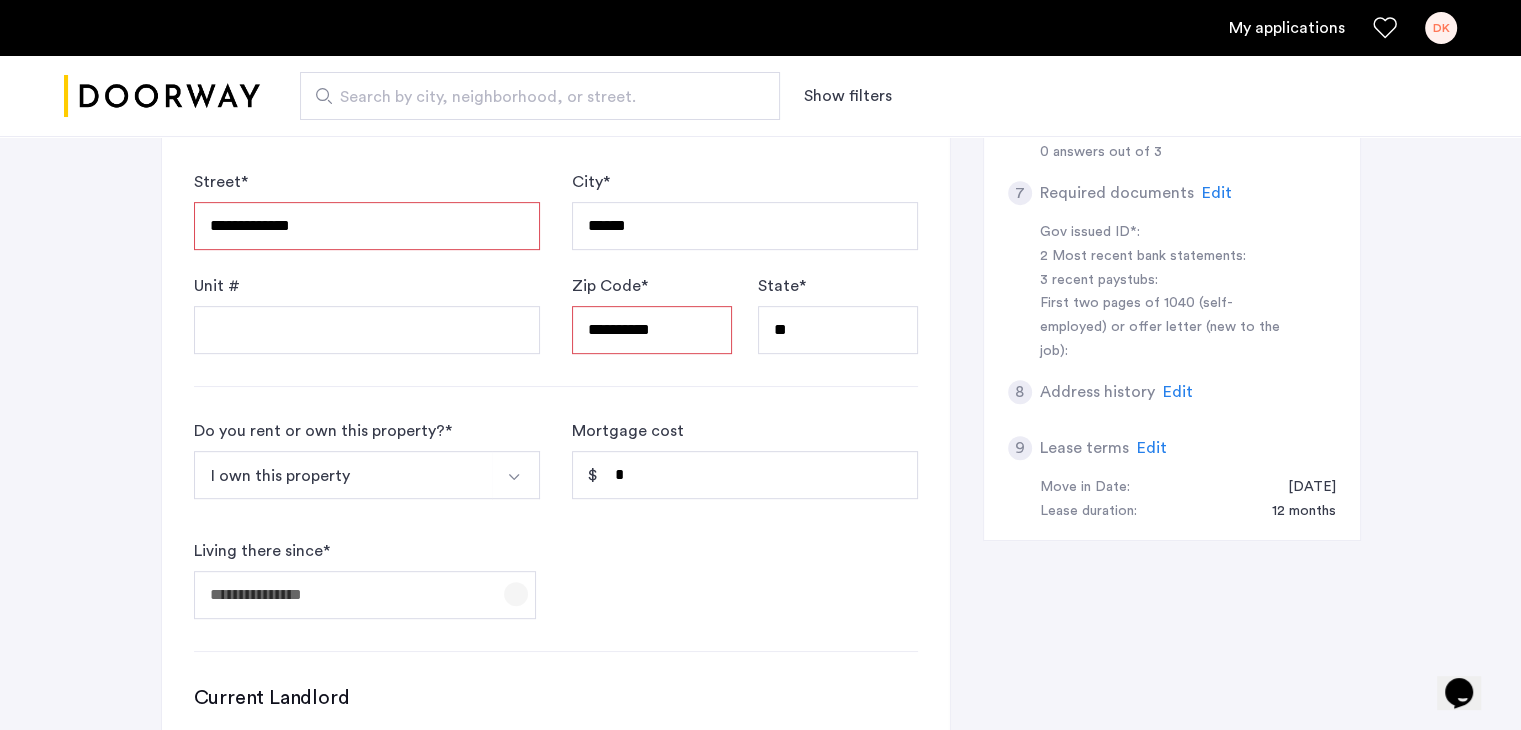 click 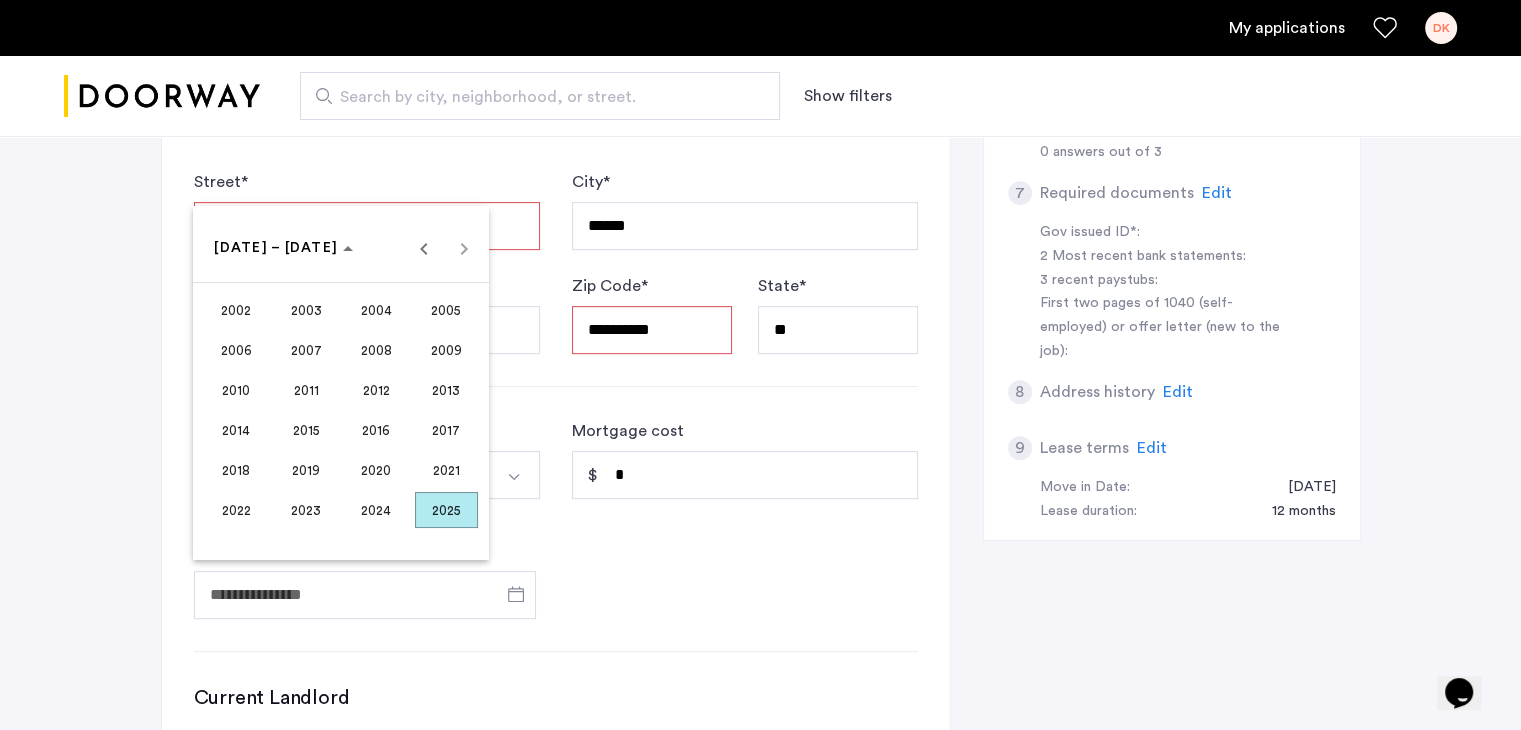 click on "2015" at bounding box center [306, 430] 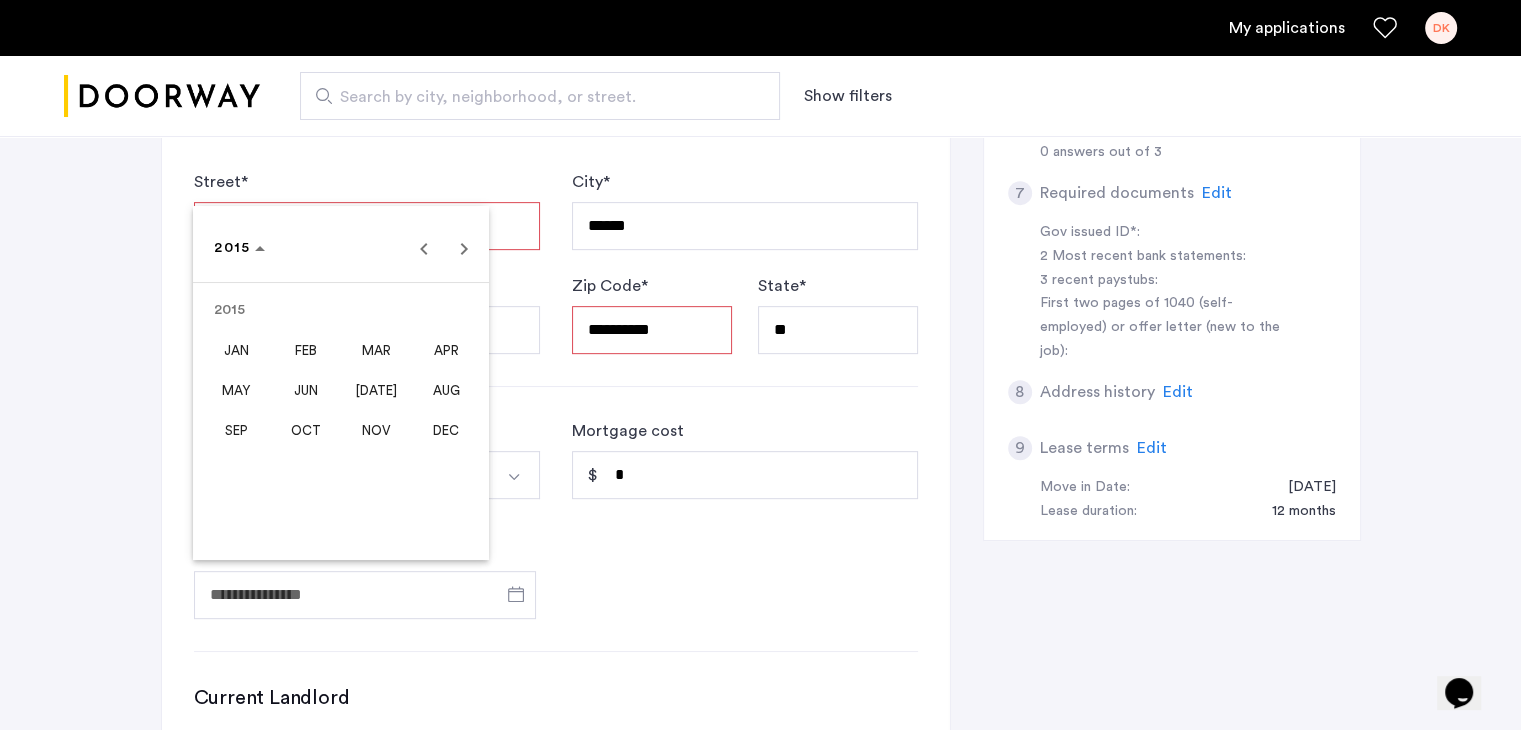 click at bounding box center [760, 365] 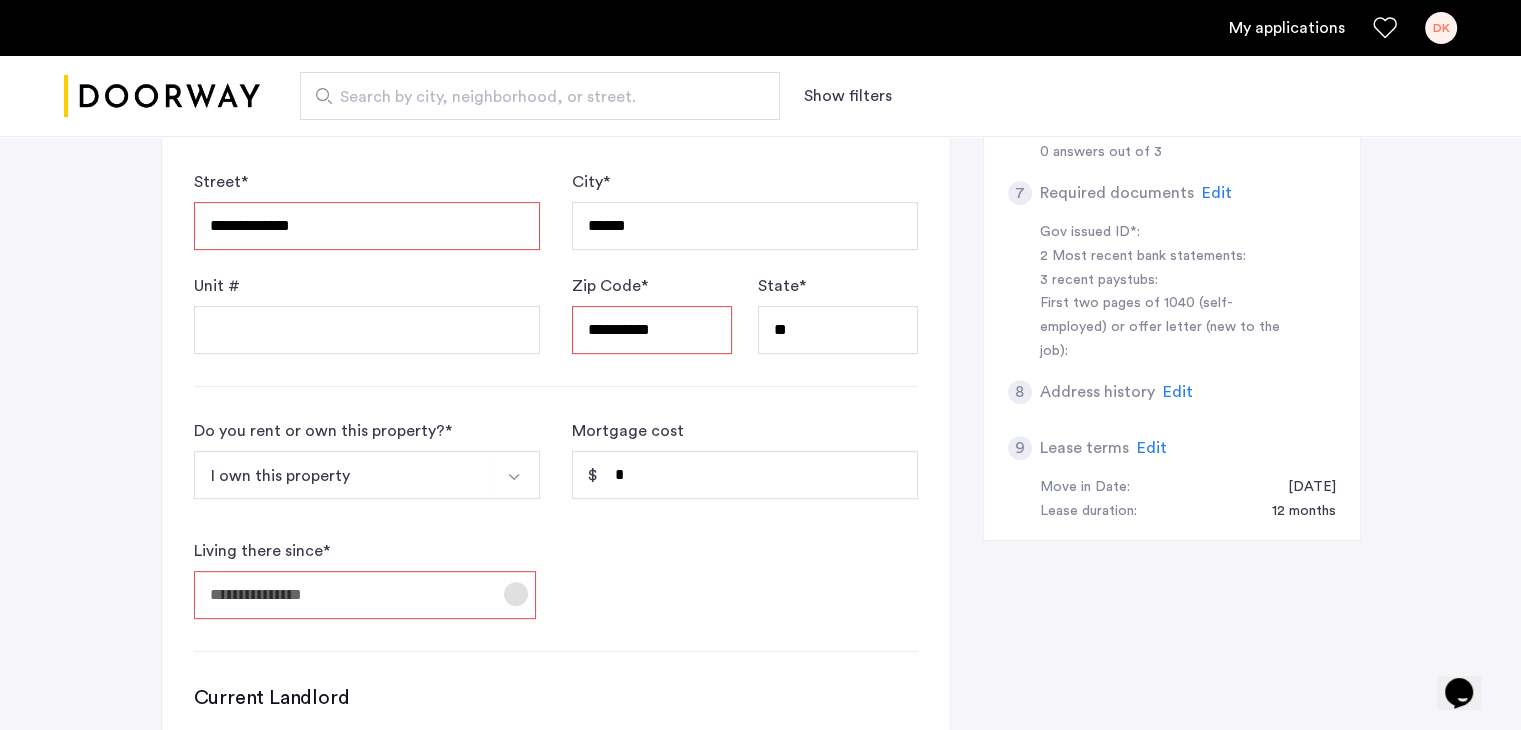 click 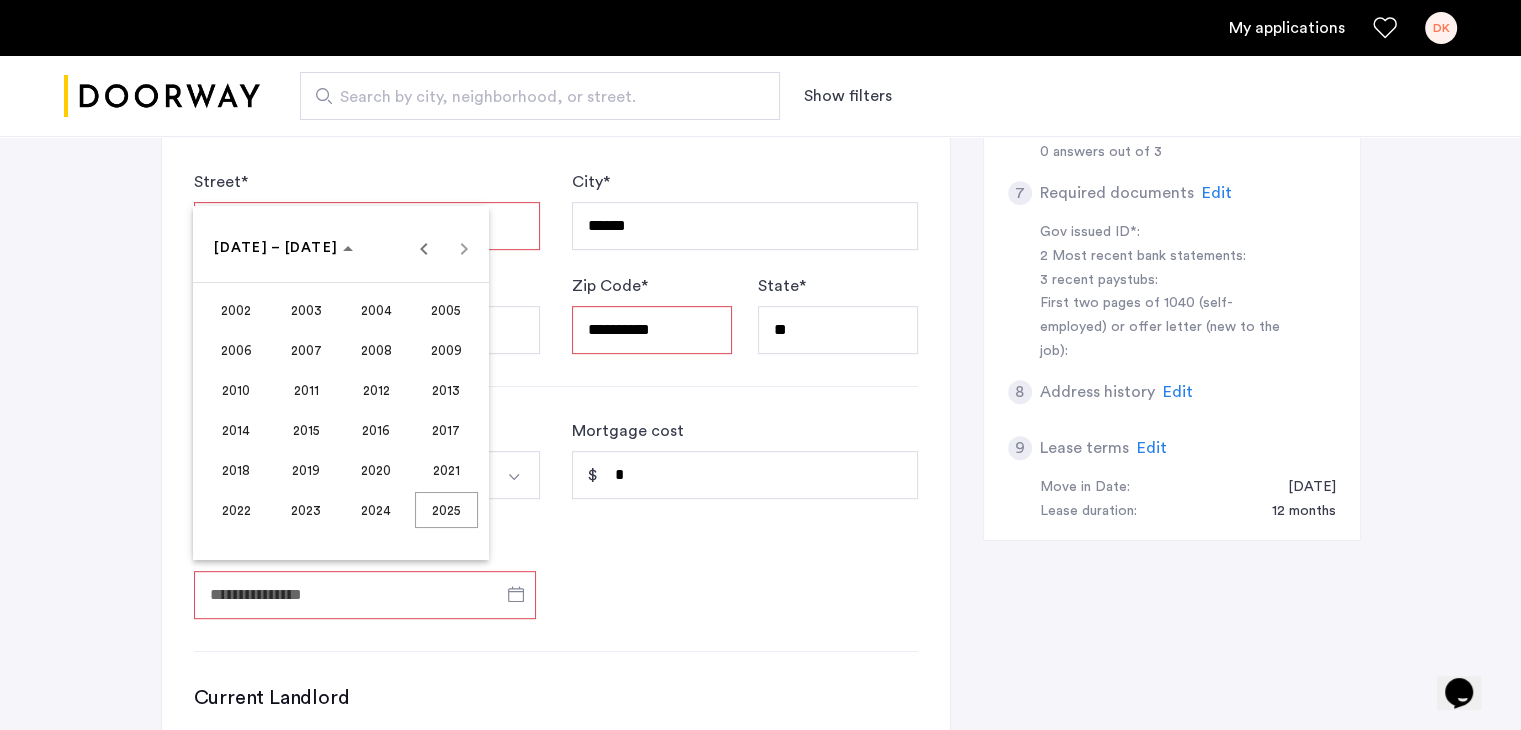 click on "2015" at bounding box center [306, 430] 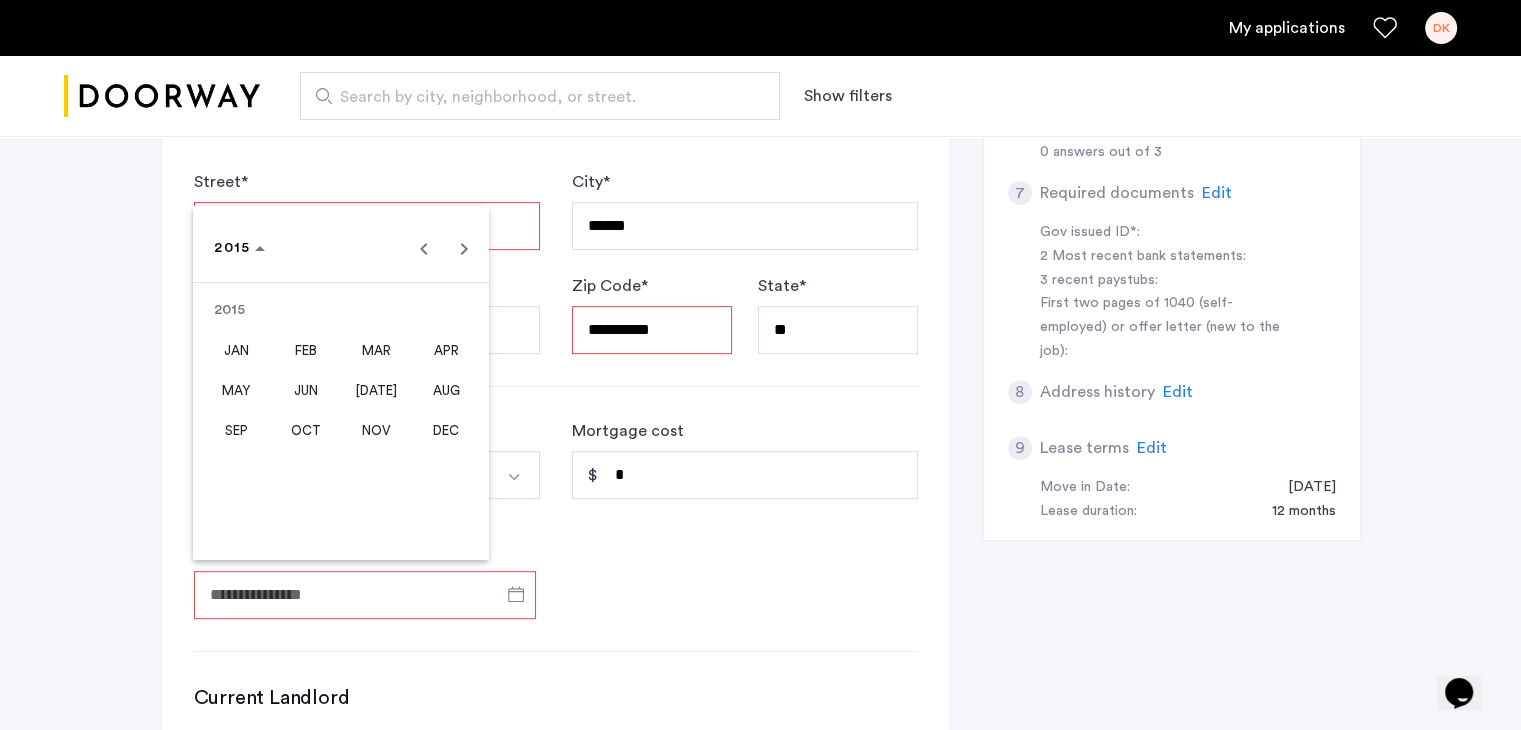 click on "NOV" at bounding box center (376, 430) 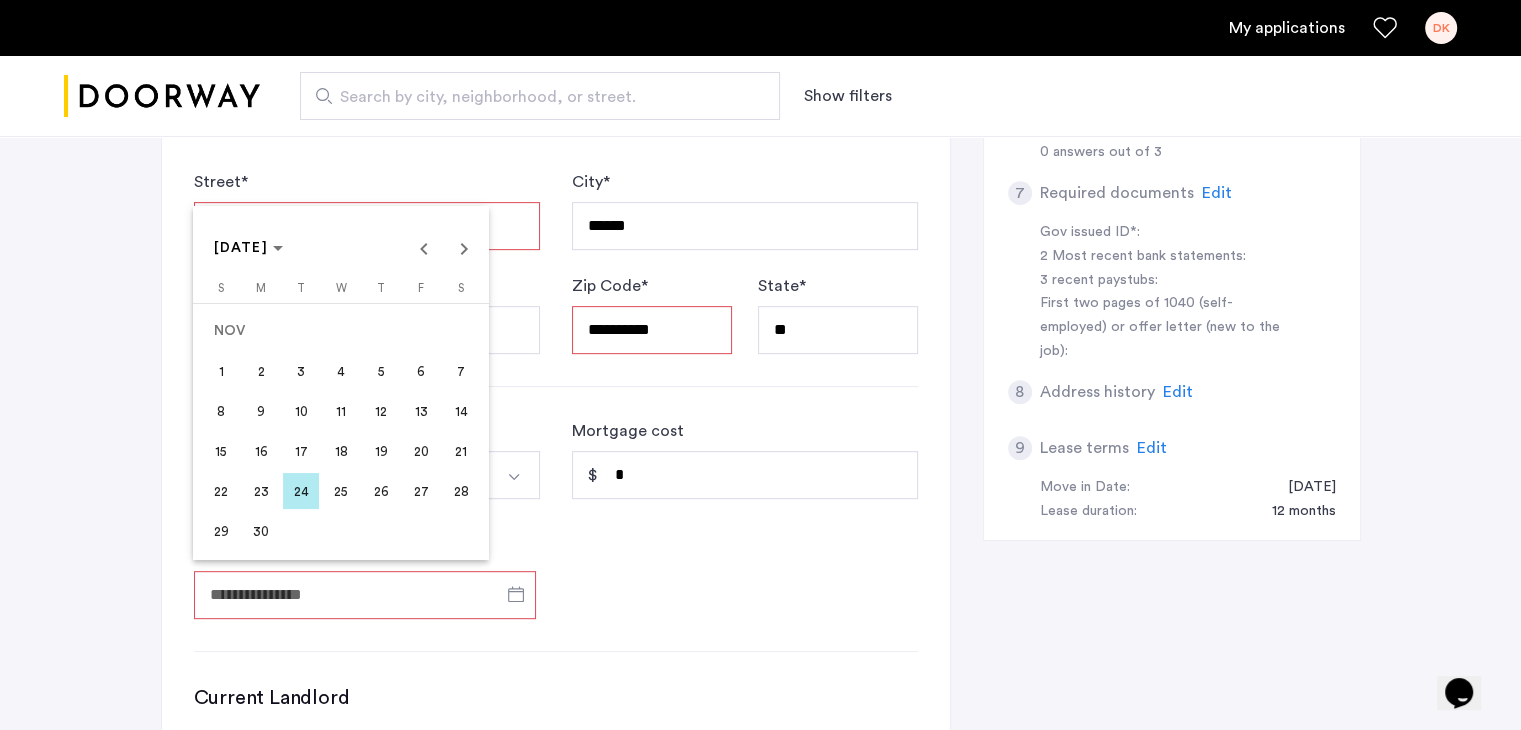 click on "9" at bounding box center (261, 411) 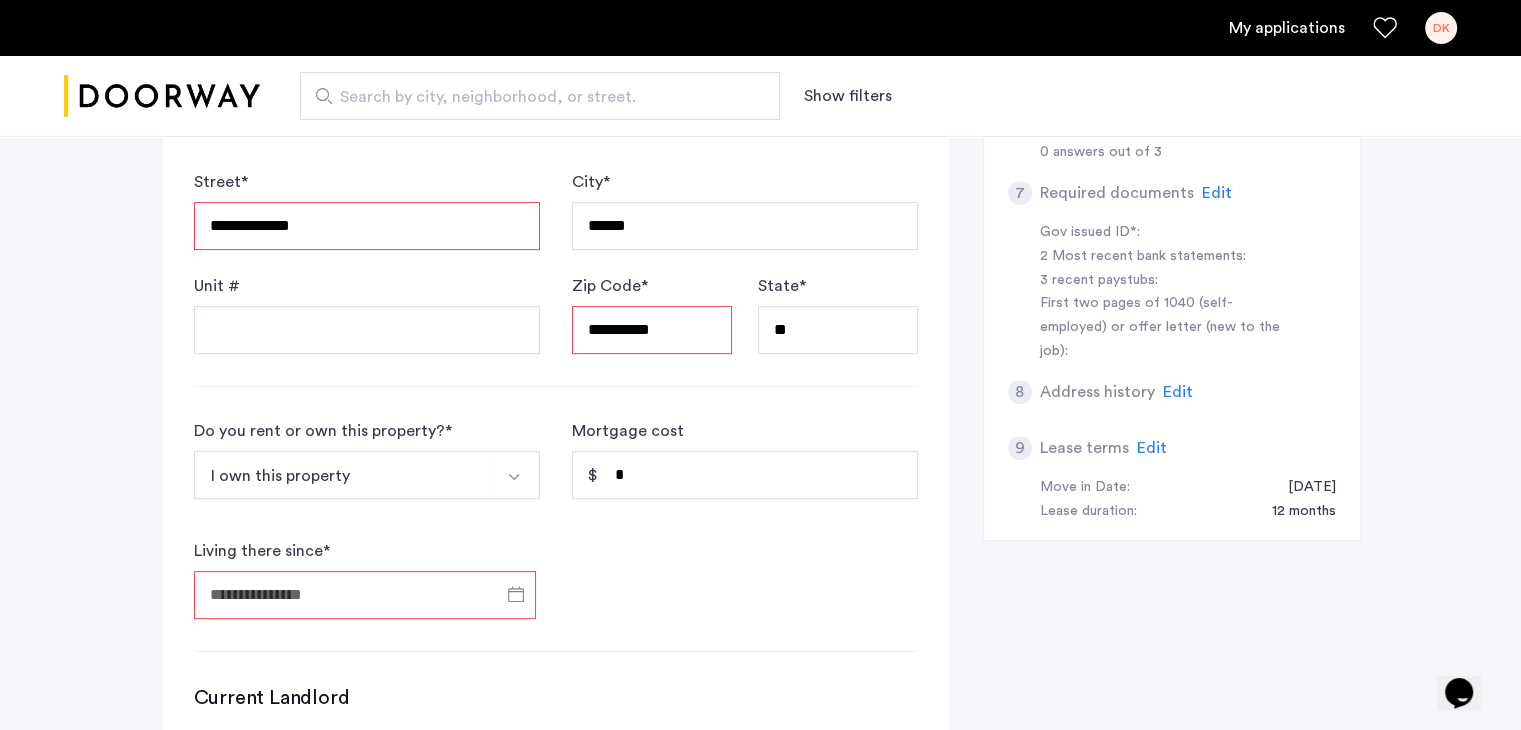 type on "**********" 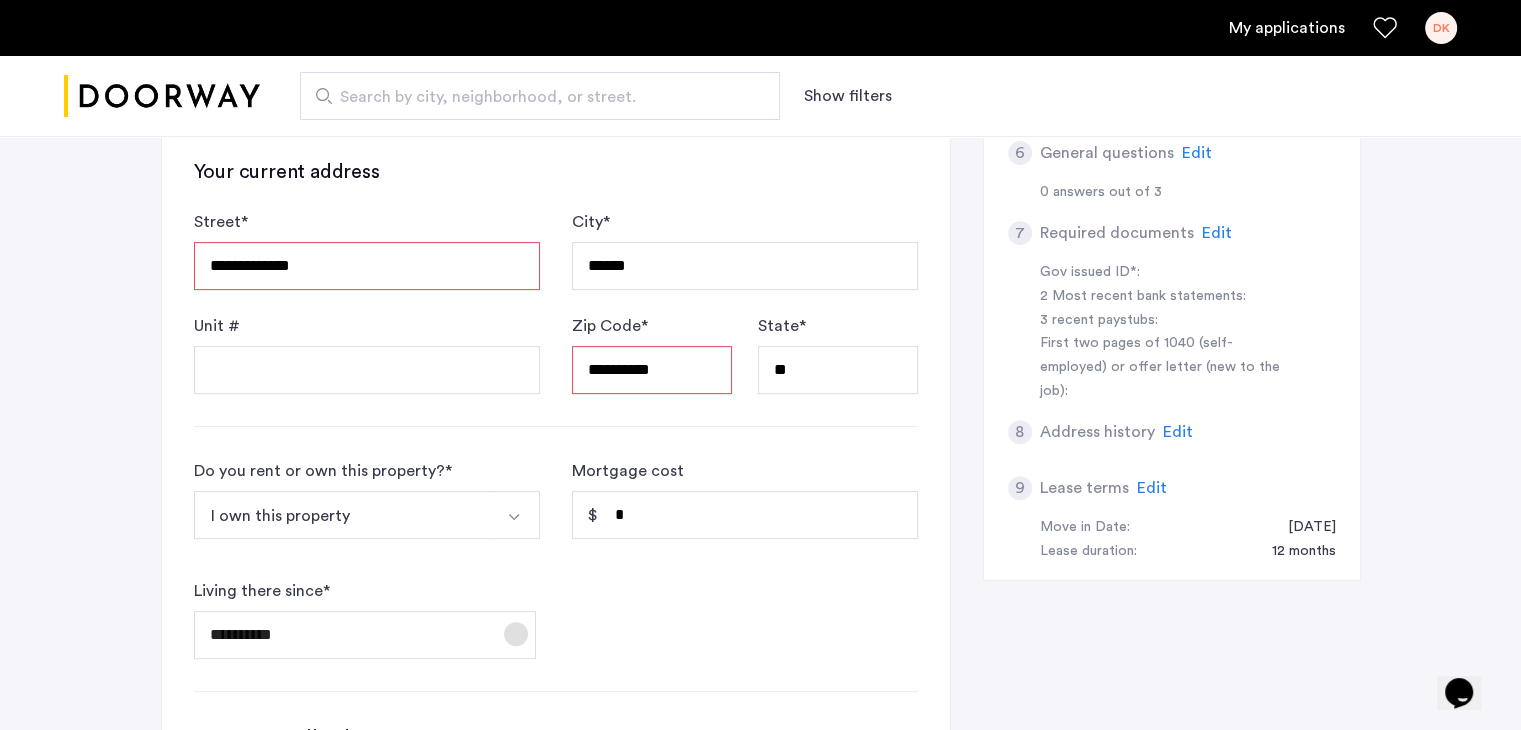scroll, scrollTop: 726, scrollLeft: 0, axis: vertical 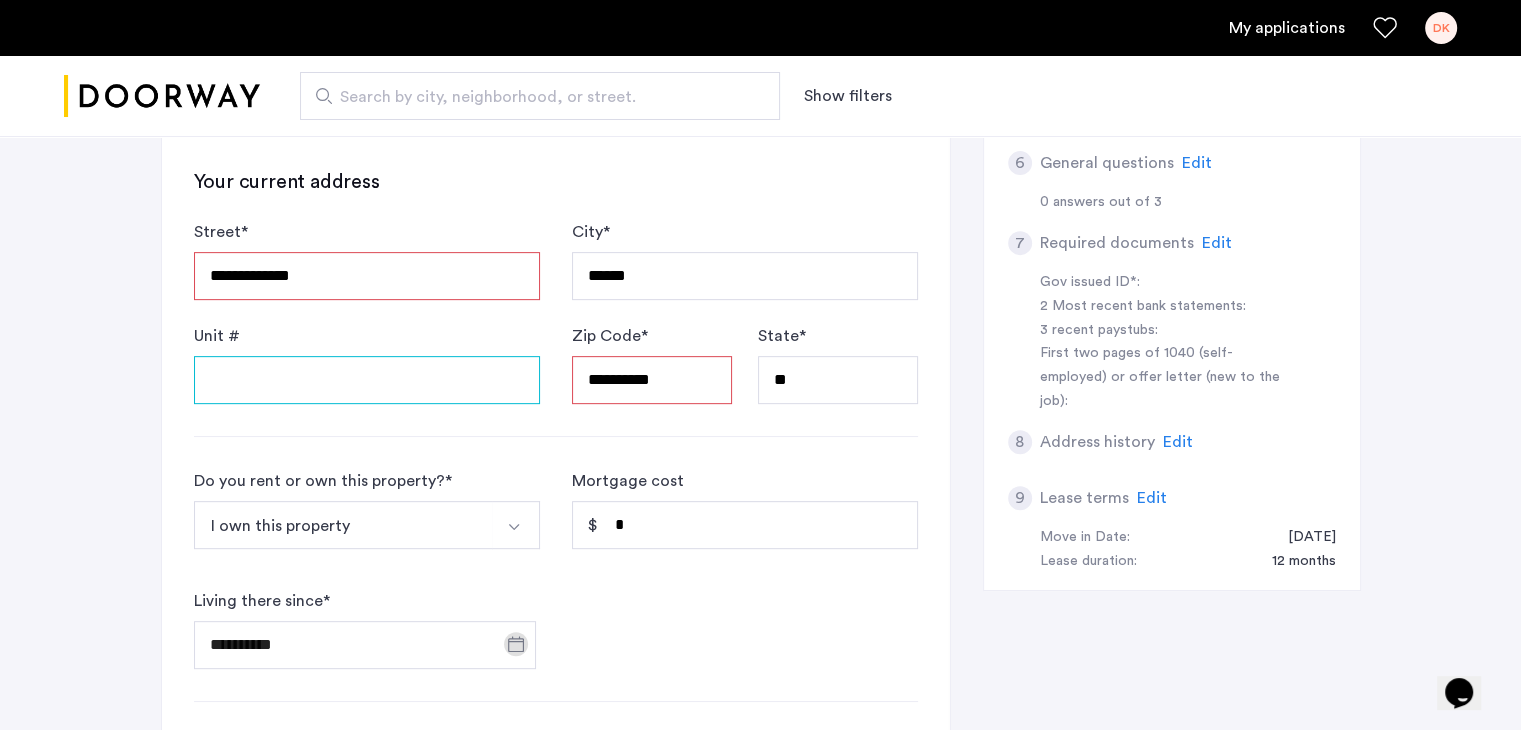 click on "Unit #" at bounding box center (367, 380) 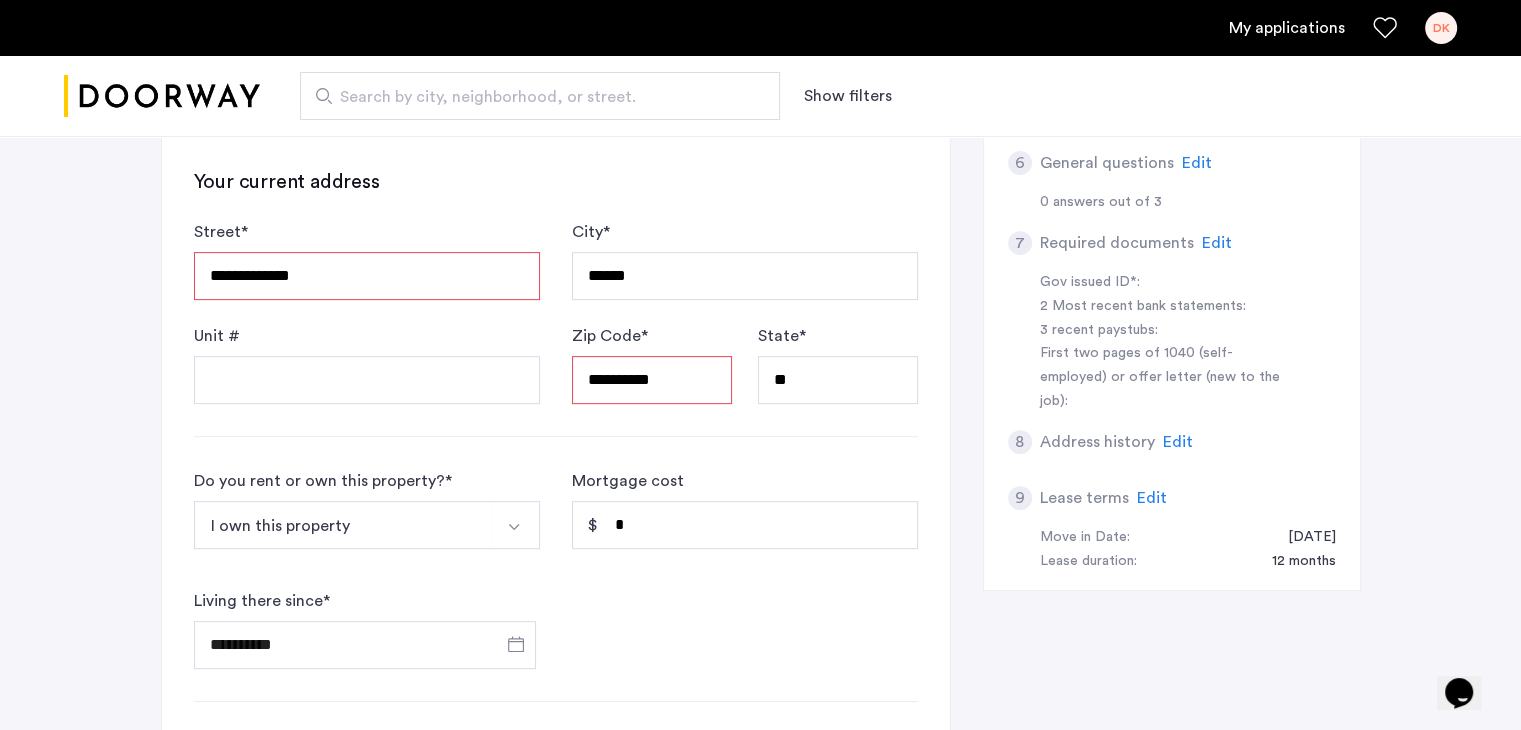 click on "**********" at bounding box center [367, 276] 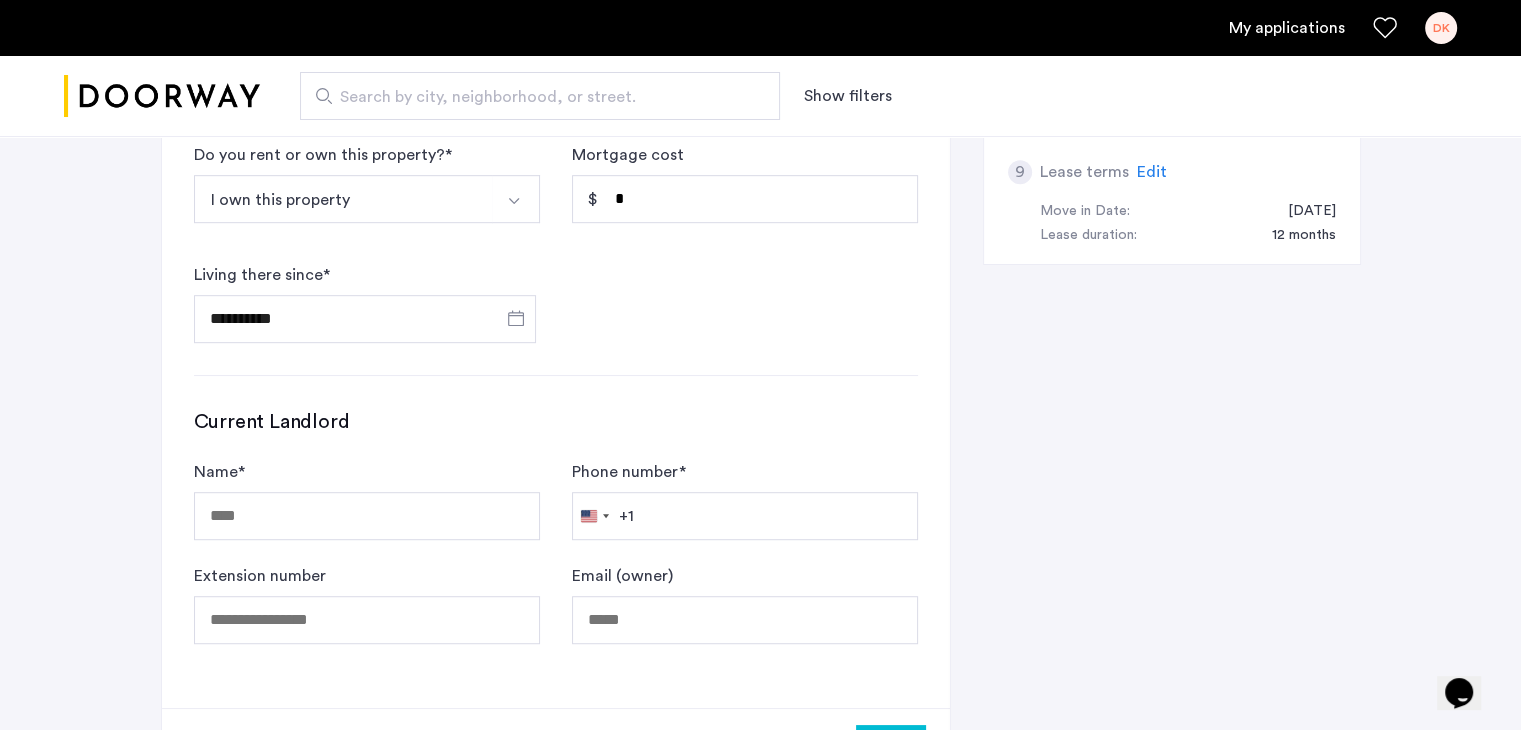 scroll, scrollTop: 1316, scrollLeft: 0, axis: vertical 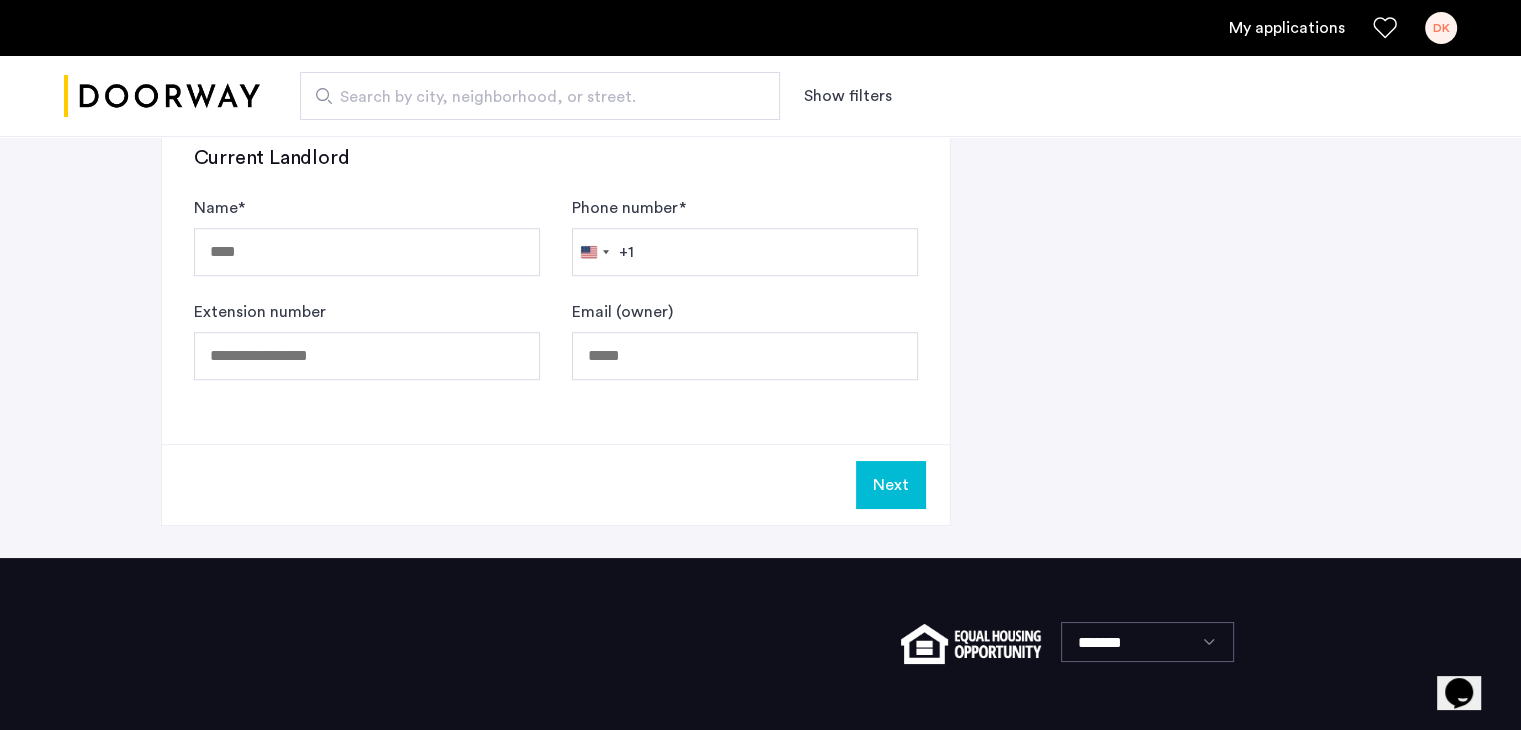 click on "Next" 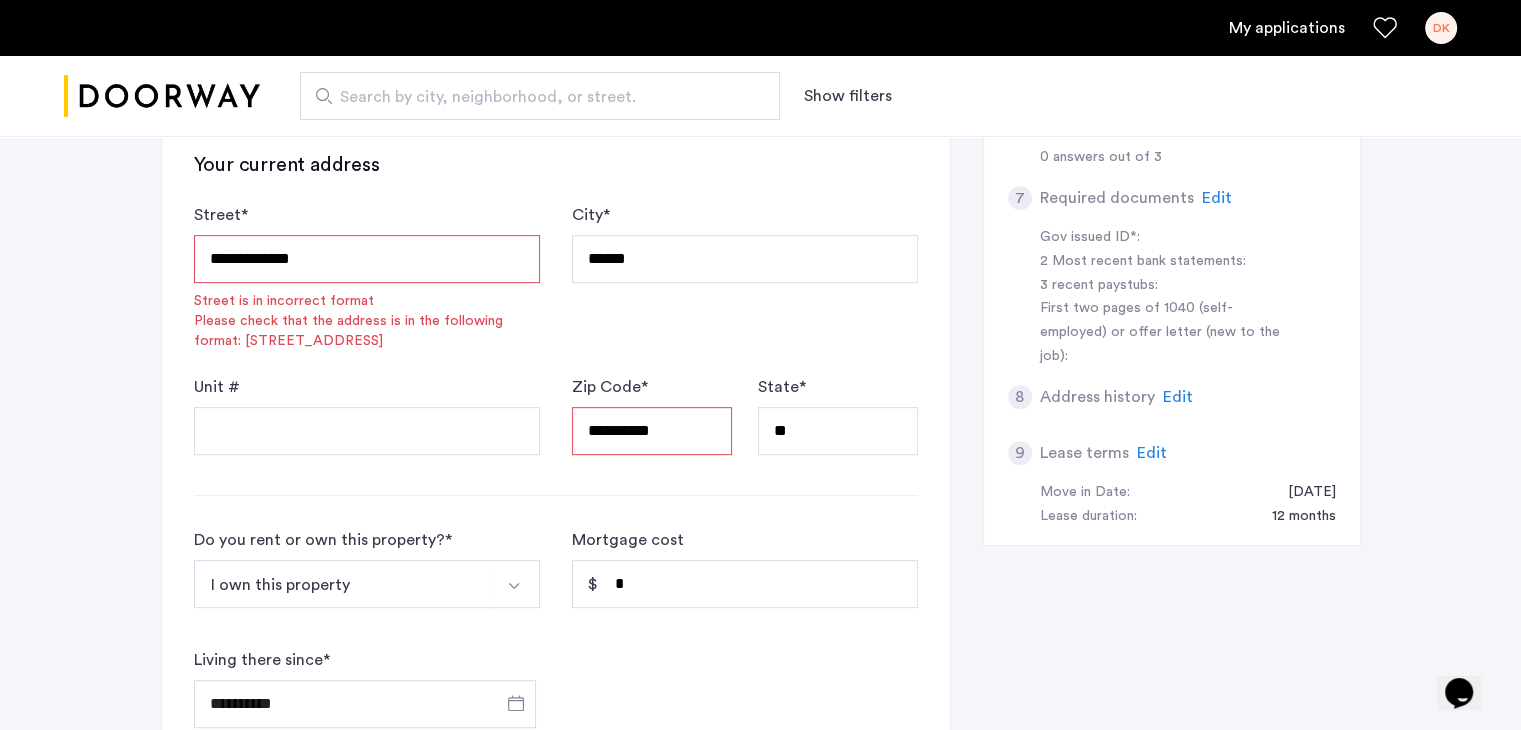 scroll, scrollTop: 770, scrollLeft: 0, axis: vertical 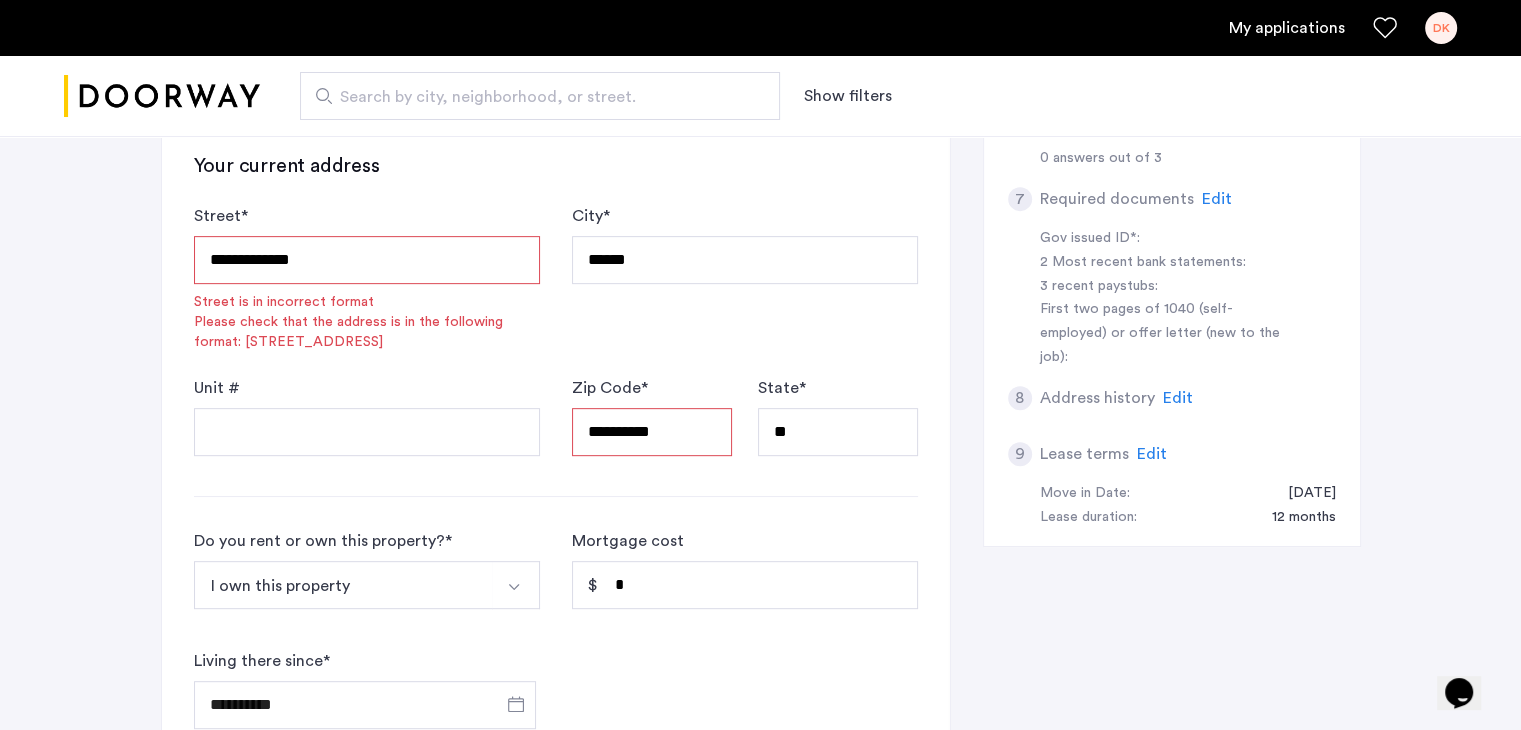 click on "**********" 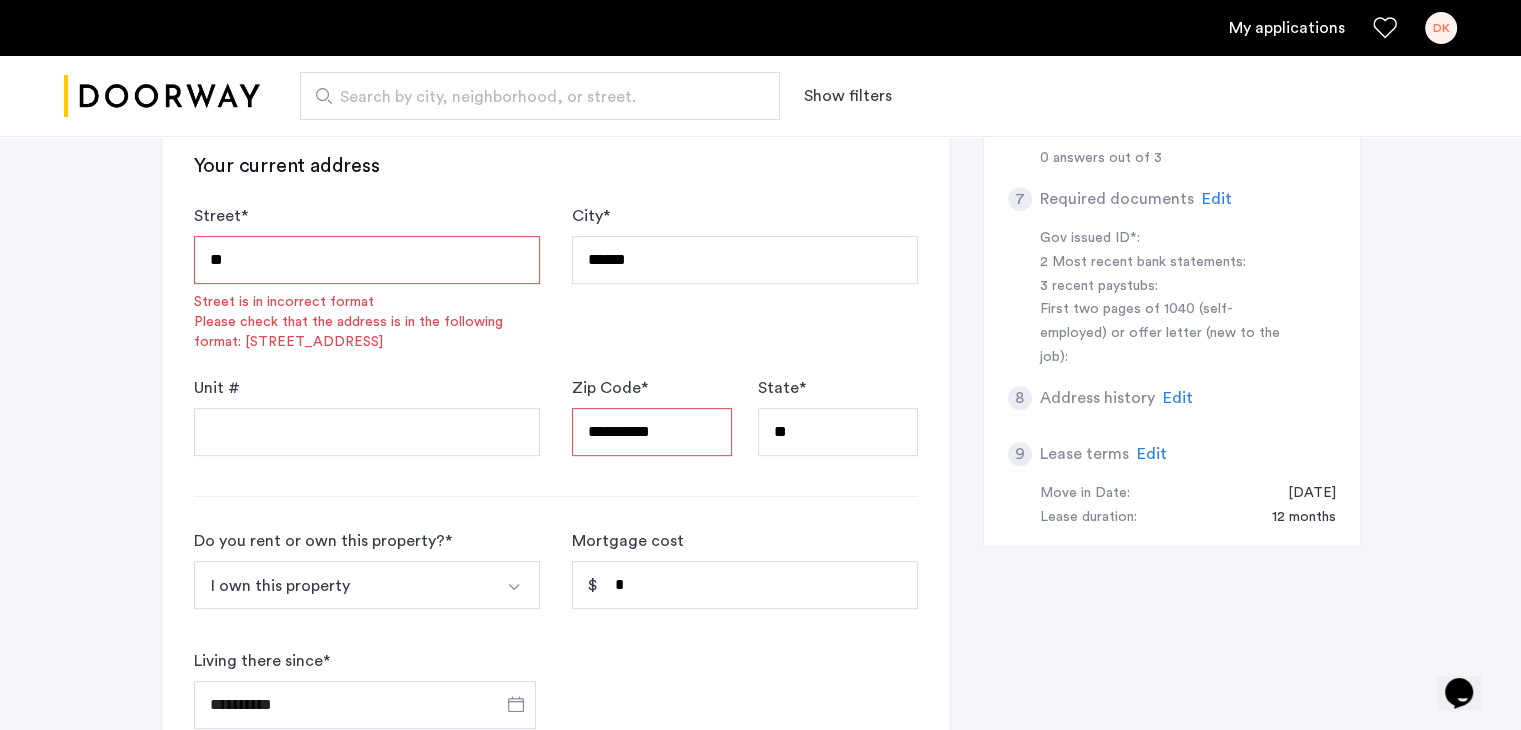 type on "*" 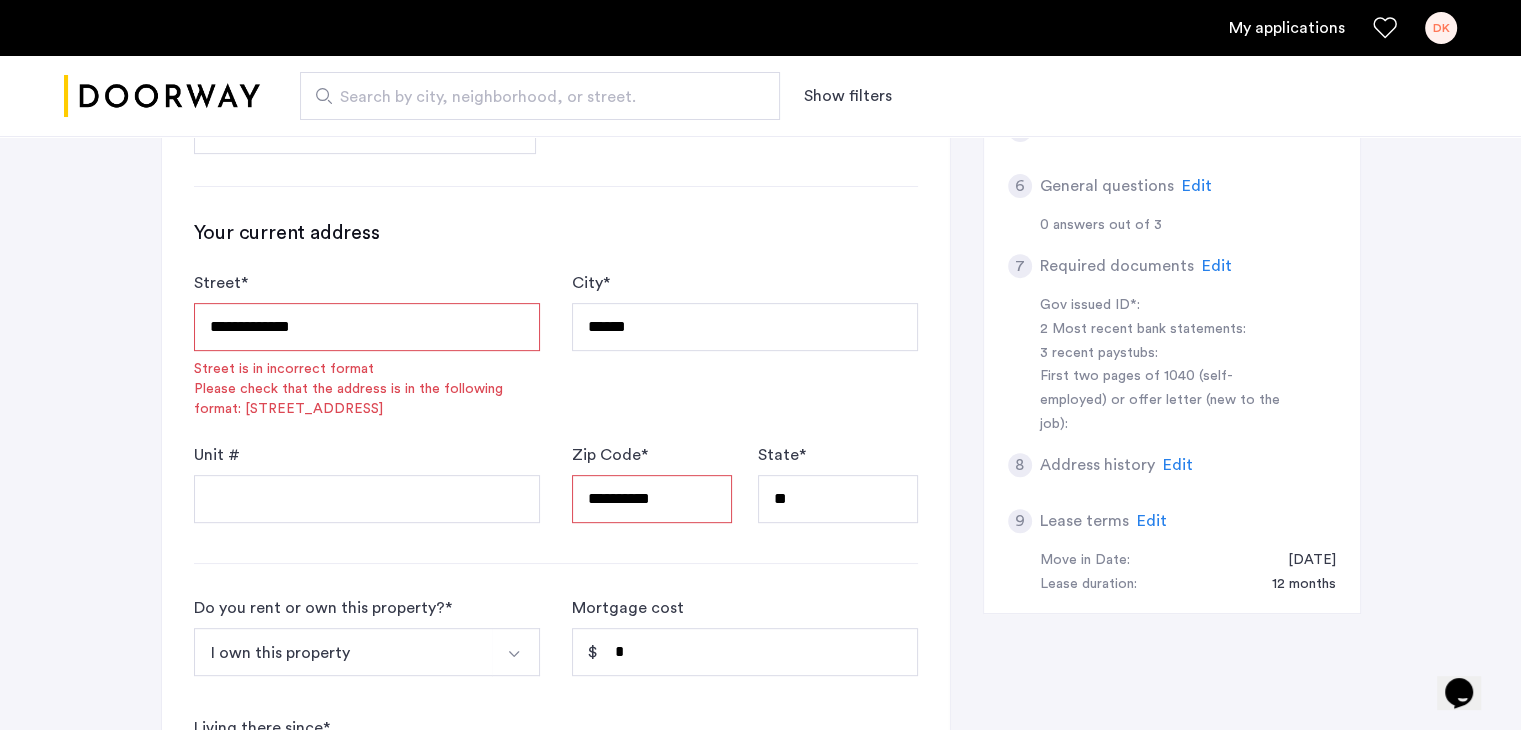 scroll, scrollTop: 702, scrollLeft: 0, axis: vertical 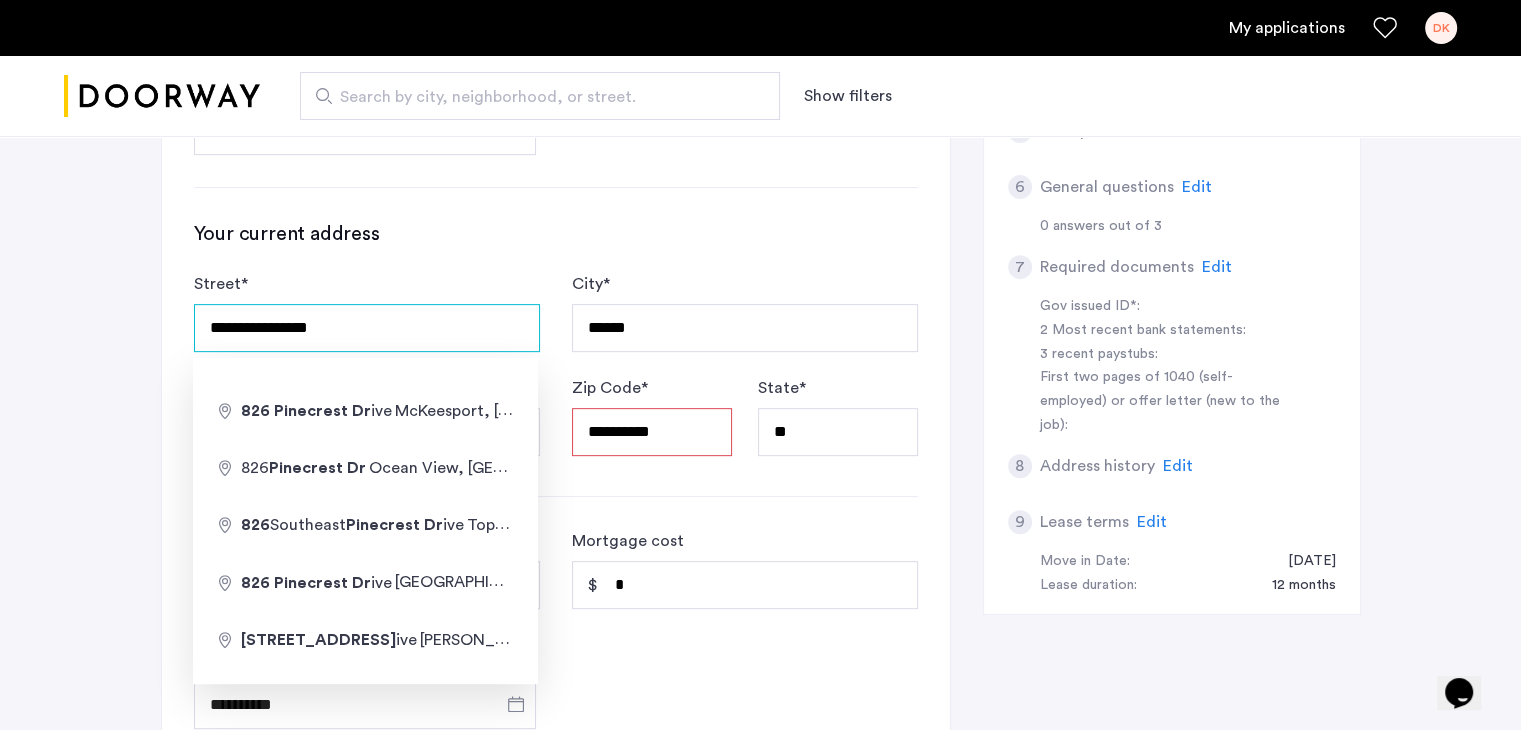 type on "**********" 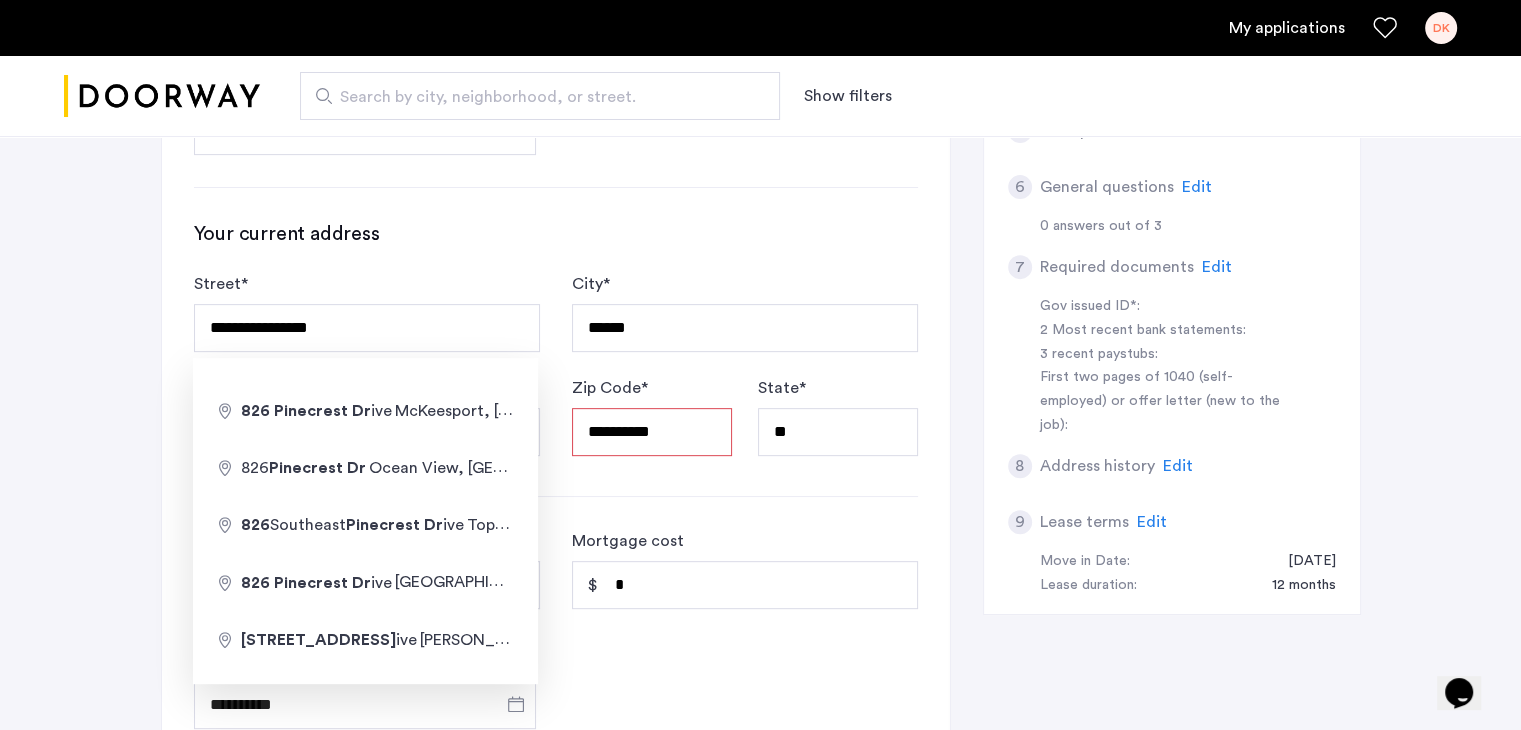 click on "**********" at bounding box center [652, 432] 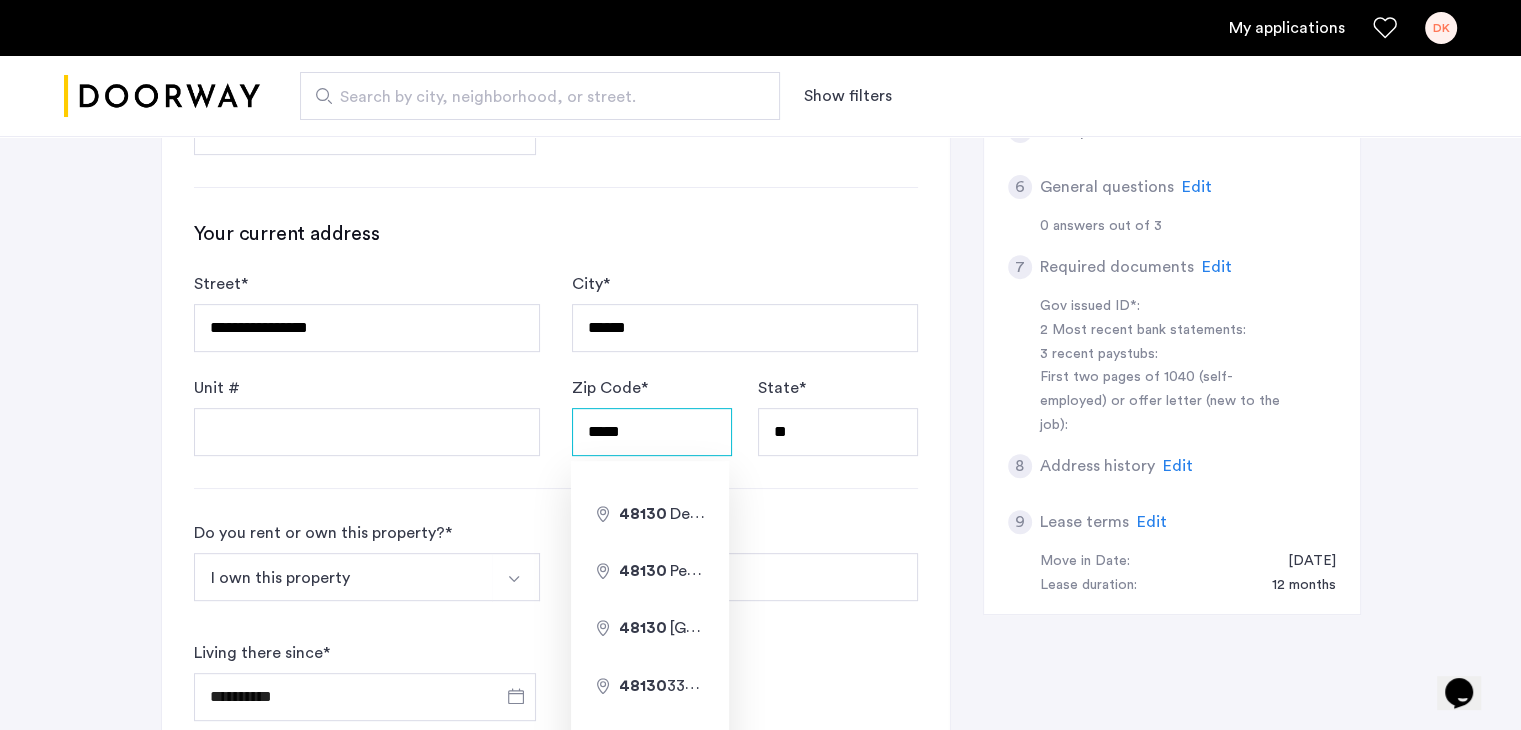type on "*****" 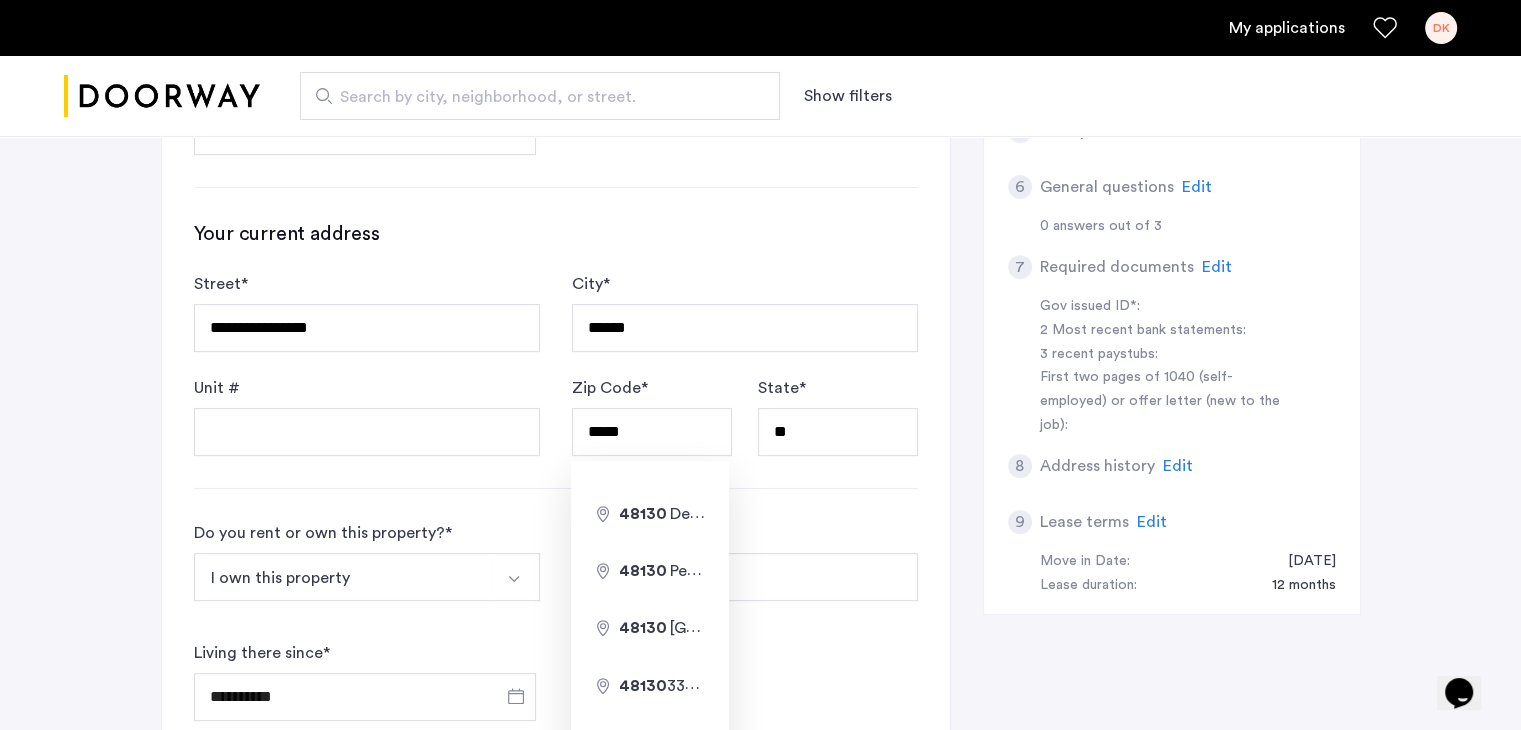 click on "**********" 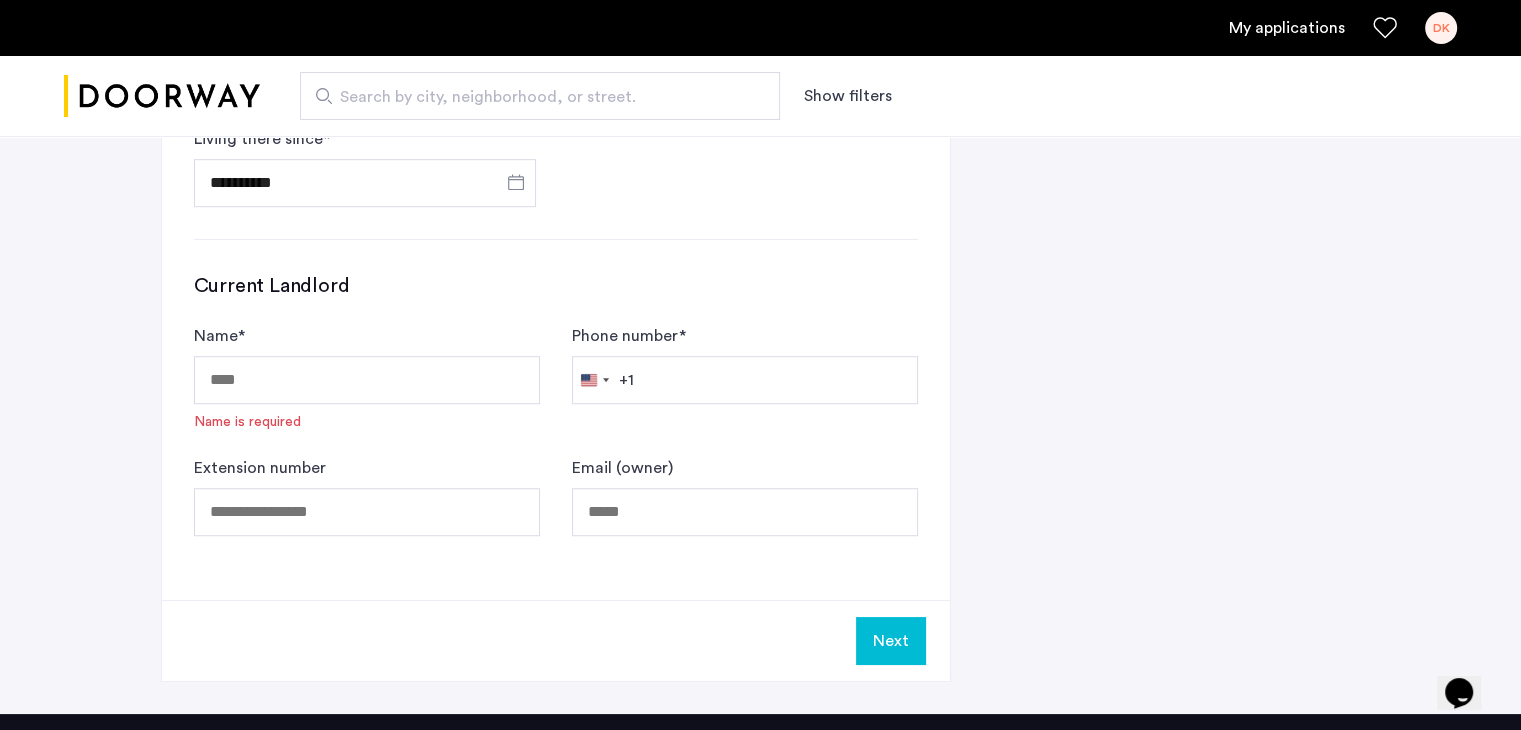 scroll, scrollTop: 1215, scrollLeft: 0, axis: vertical 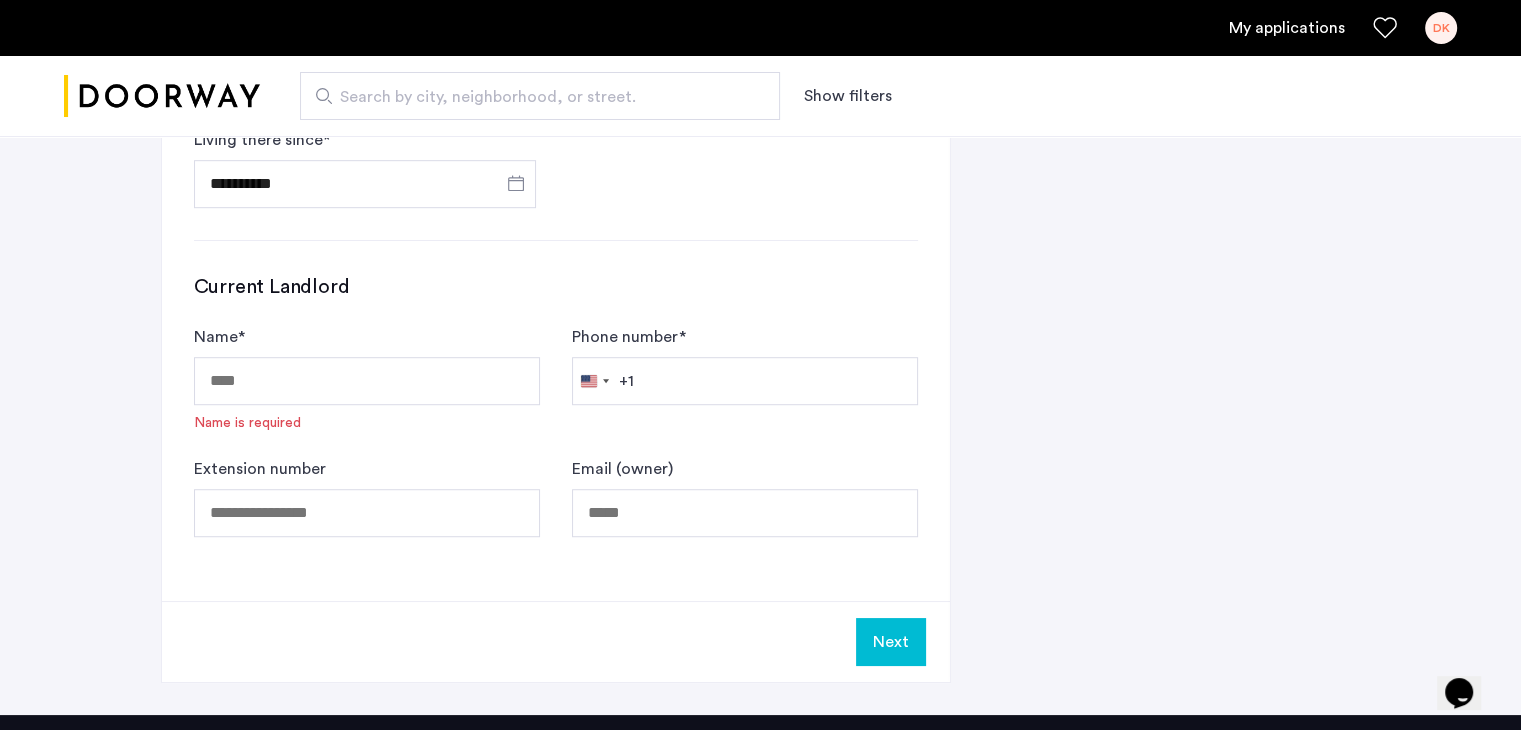 click on "Next" 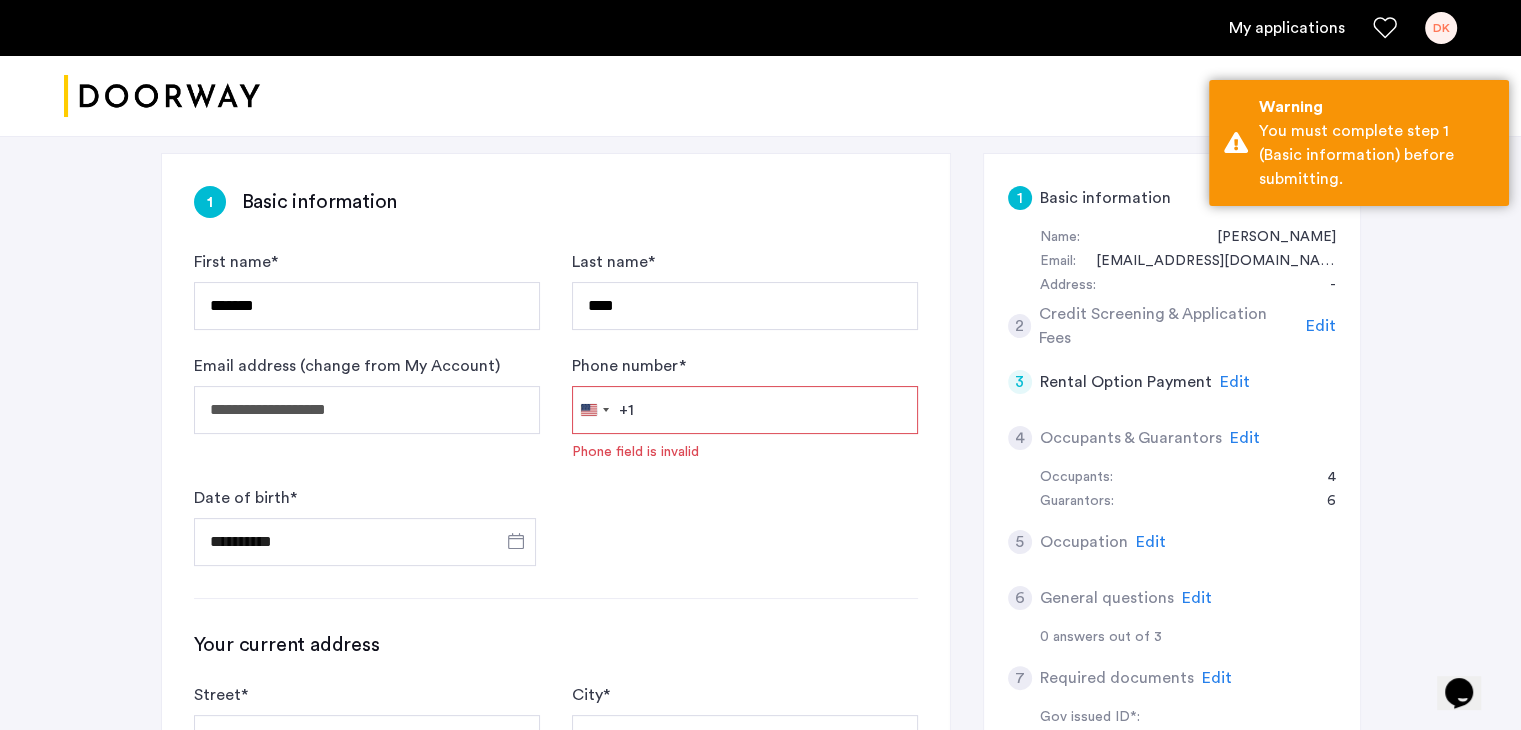 scroll, scrollTop: 288, scrollLeft: 0, axis: vertical 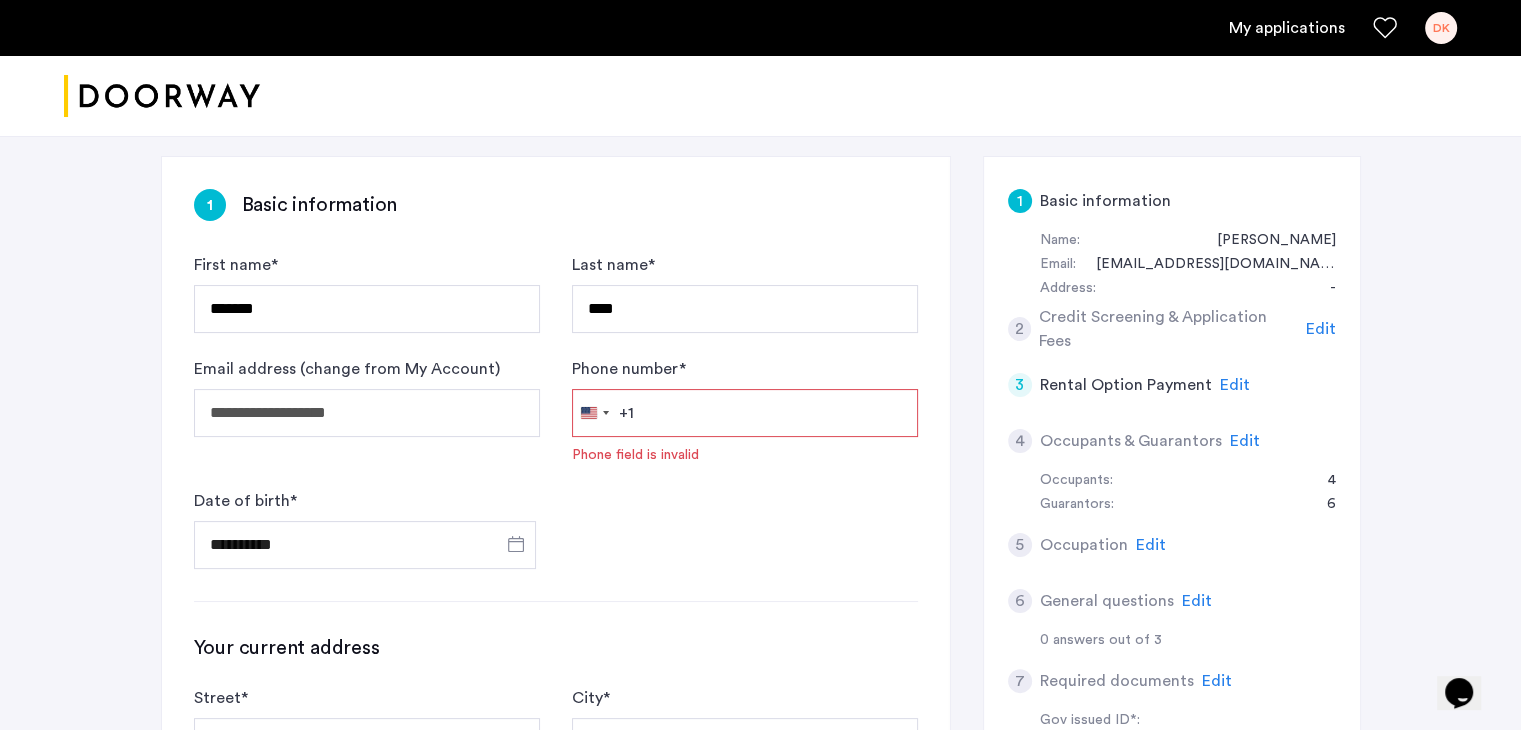 click on "Phone number  *" at bounding box center (745, 413) 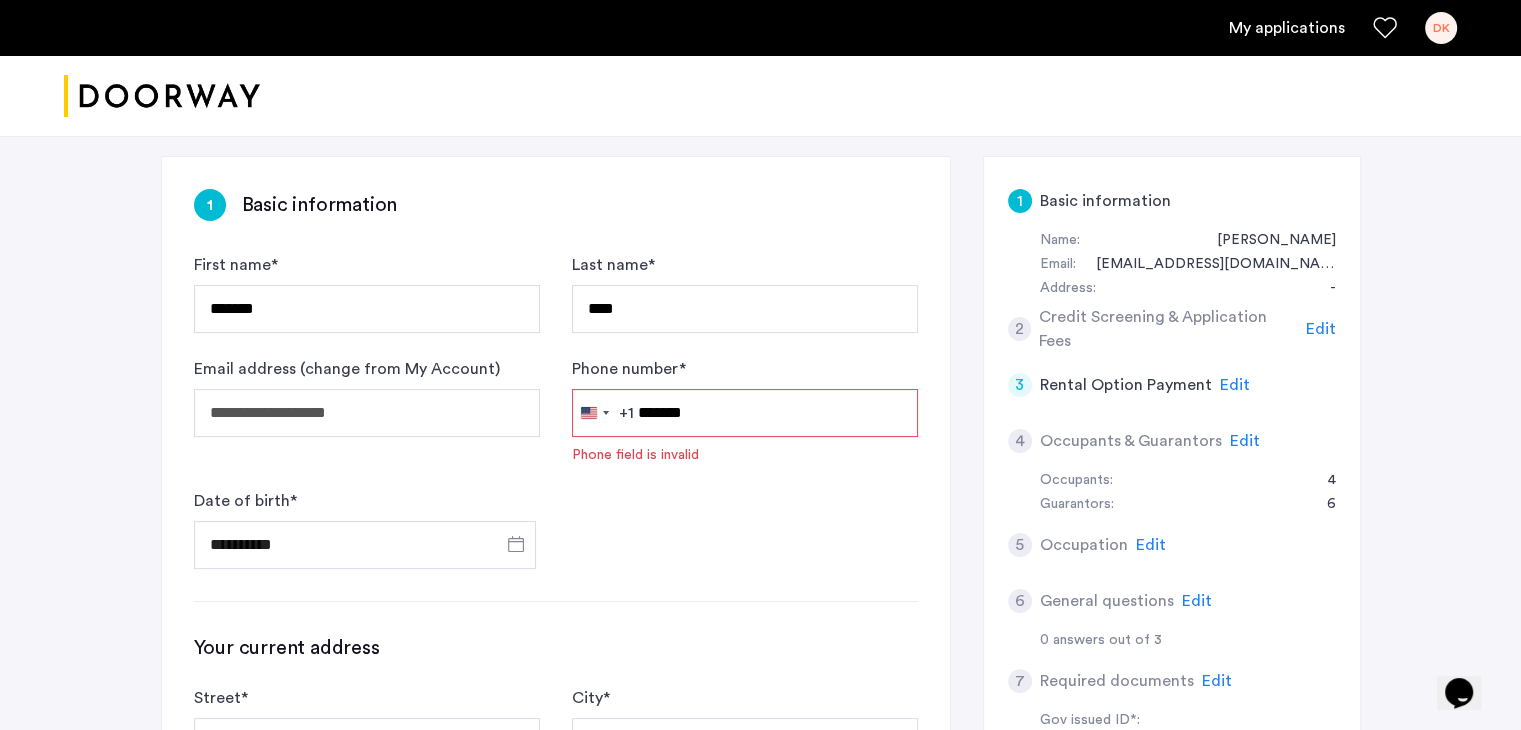 click on "**********" 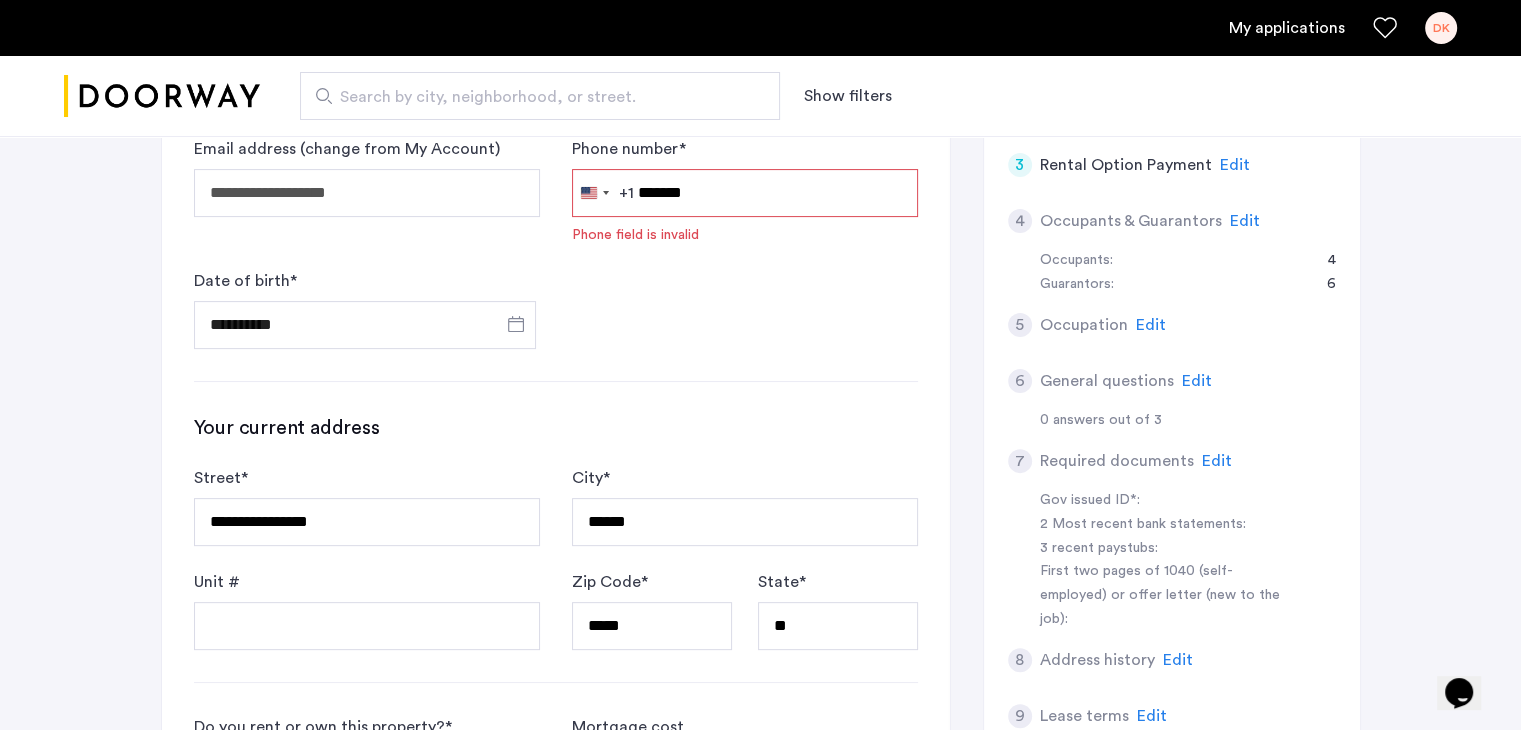 scroll, scrollTop: 404, scrollLeft: 0, axis: vertical 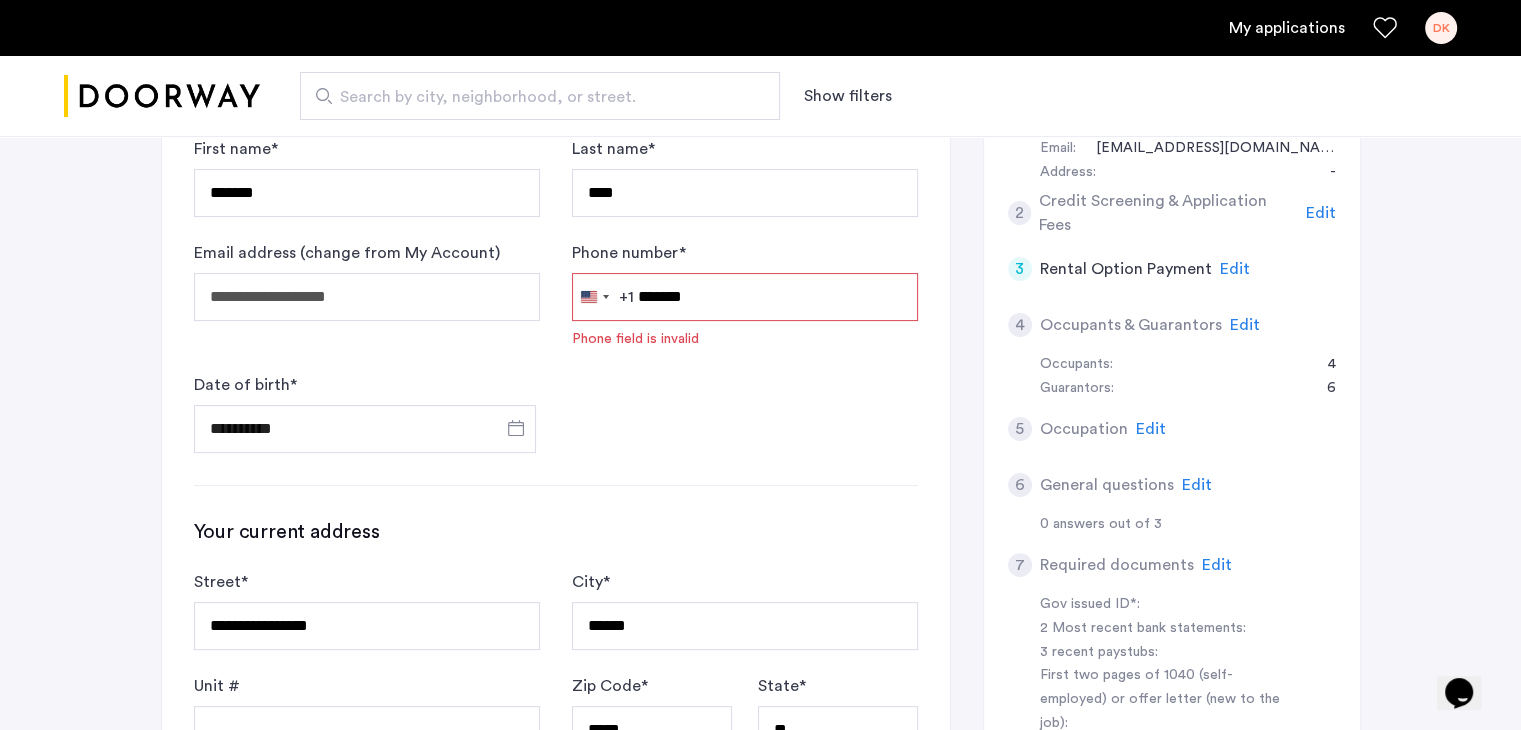 click on "*******" at bounding box center [745, 297] 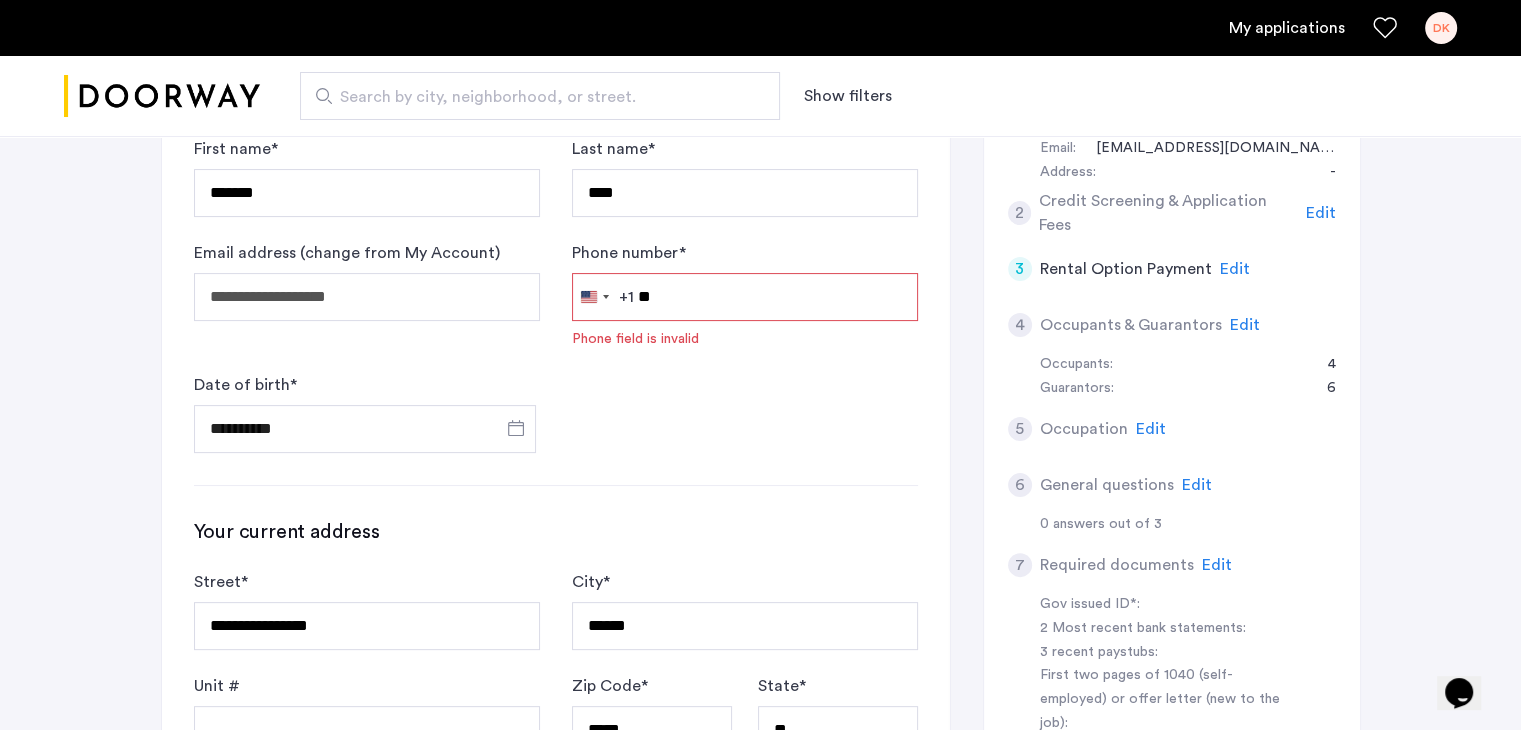 type on "*" 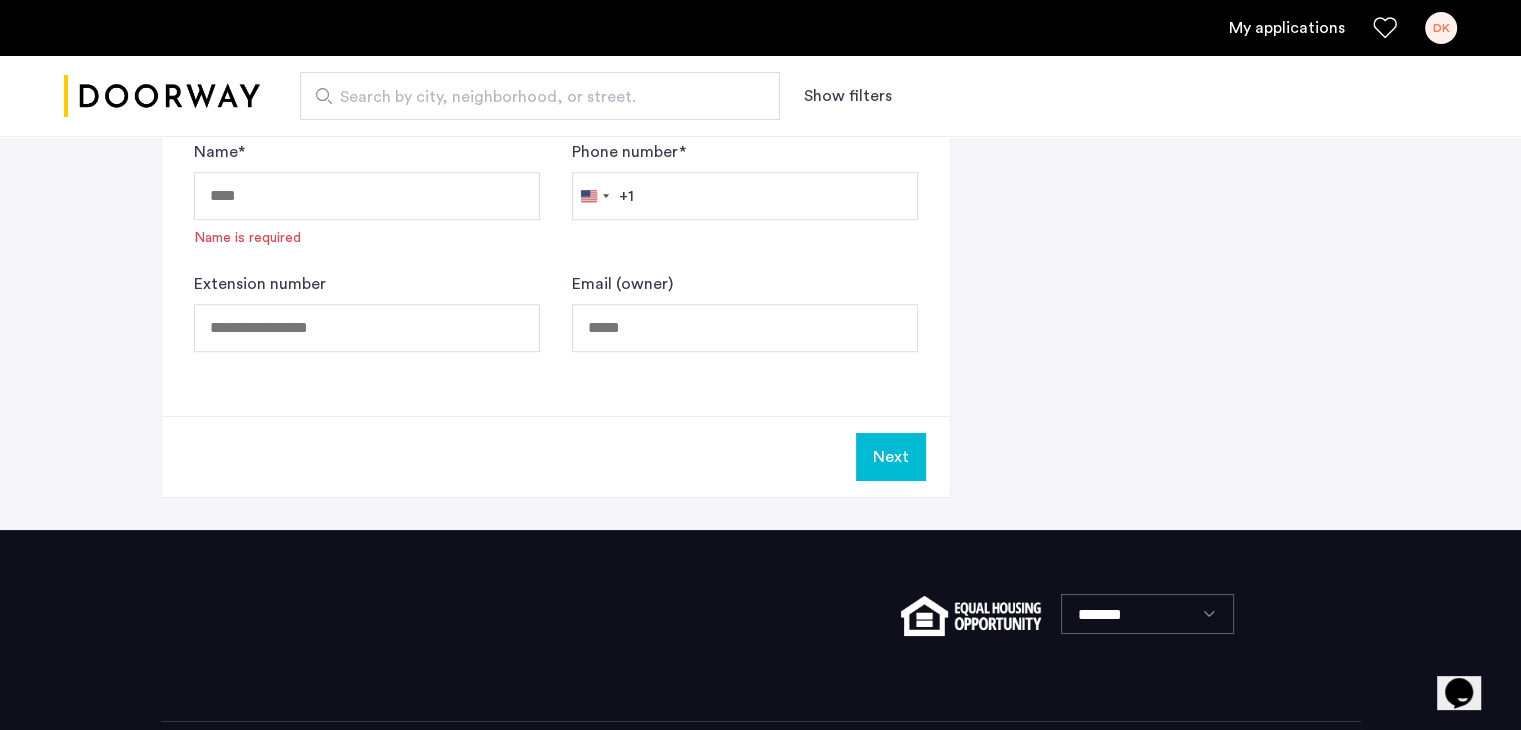 scroll, scrollTop: 1368, scrollLeft: 0, axis: vertical 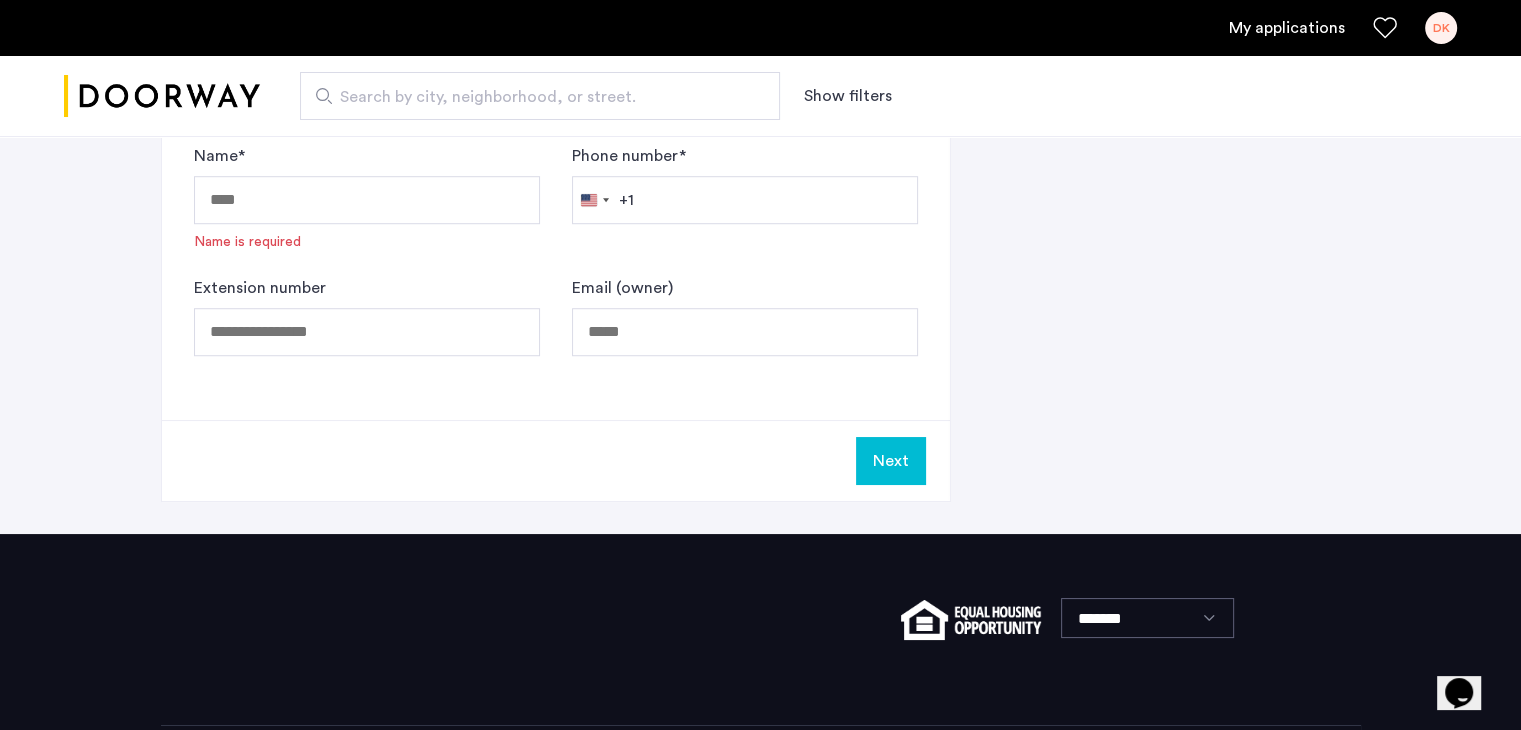 type on "**********" 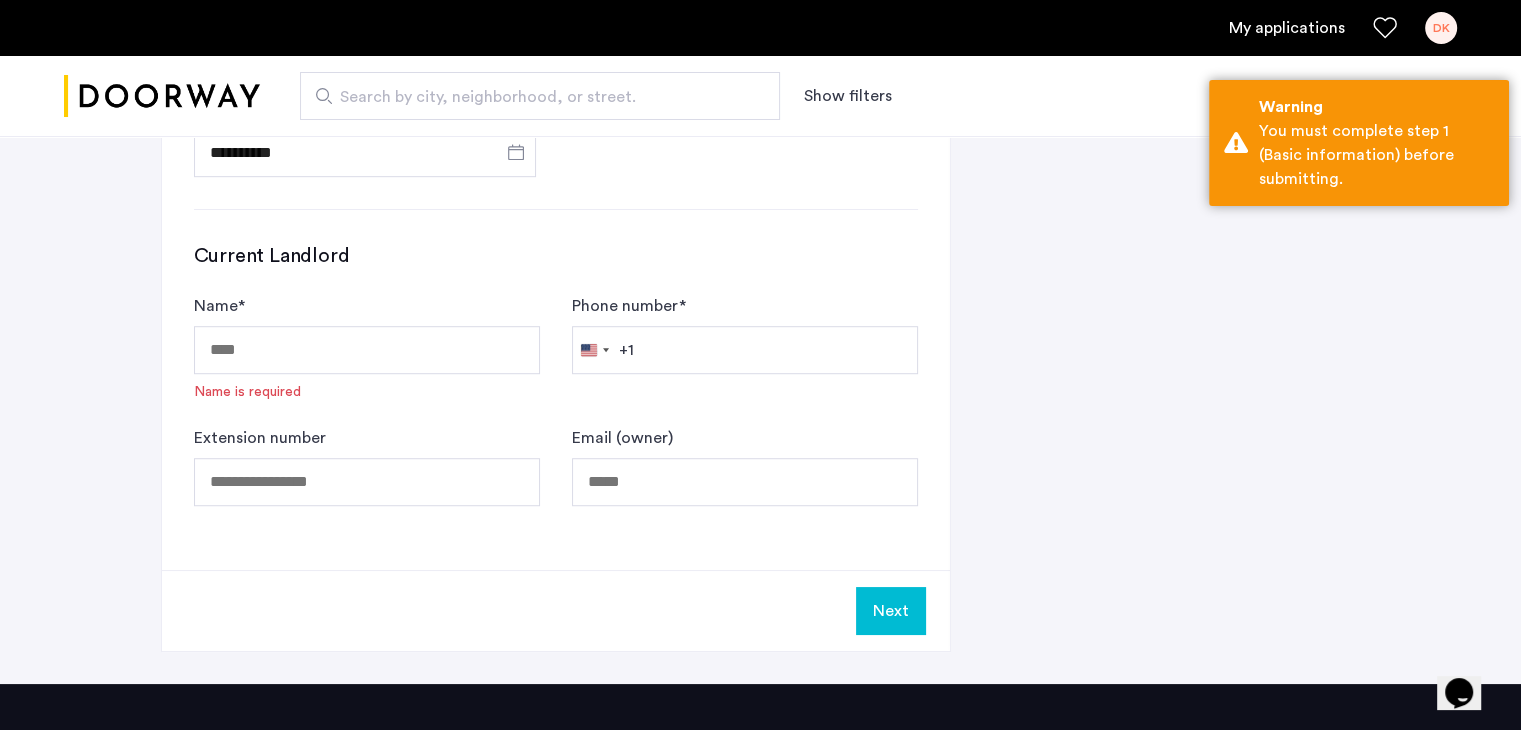 scroll, scrollTop: 1198, scrollLeft: 0, axis: vertical 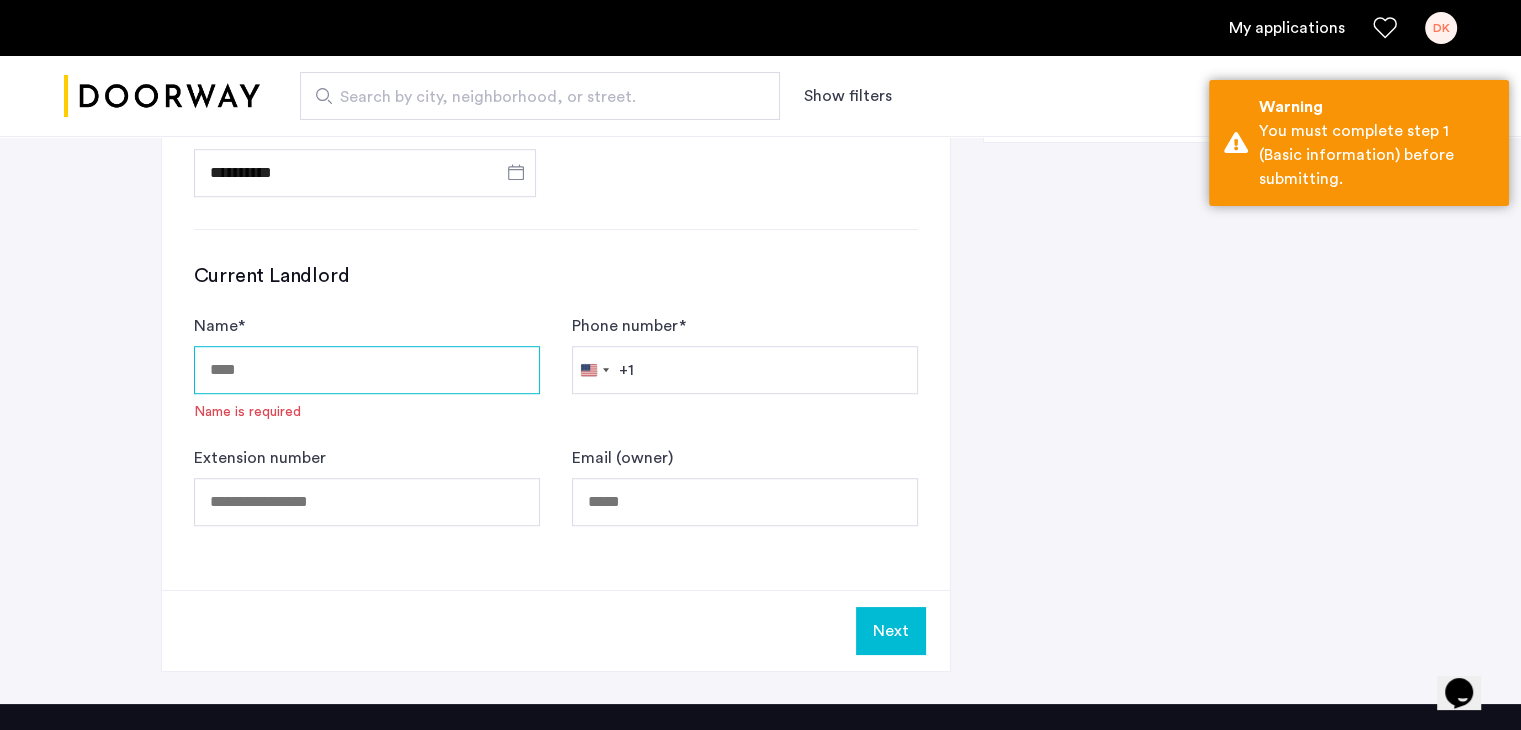 click on "Name  *" at bounding box center [367, 370] 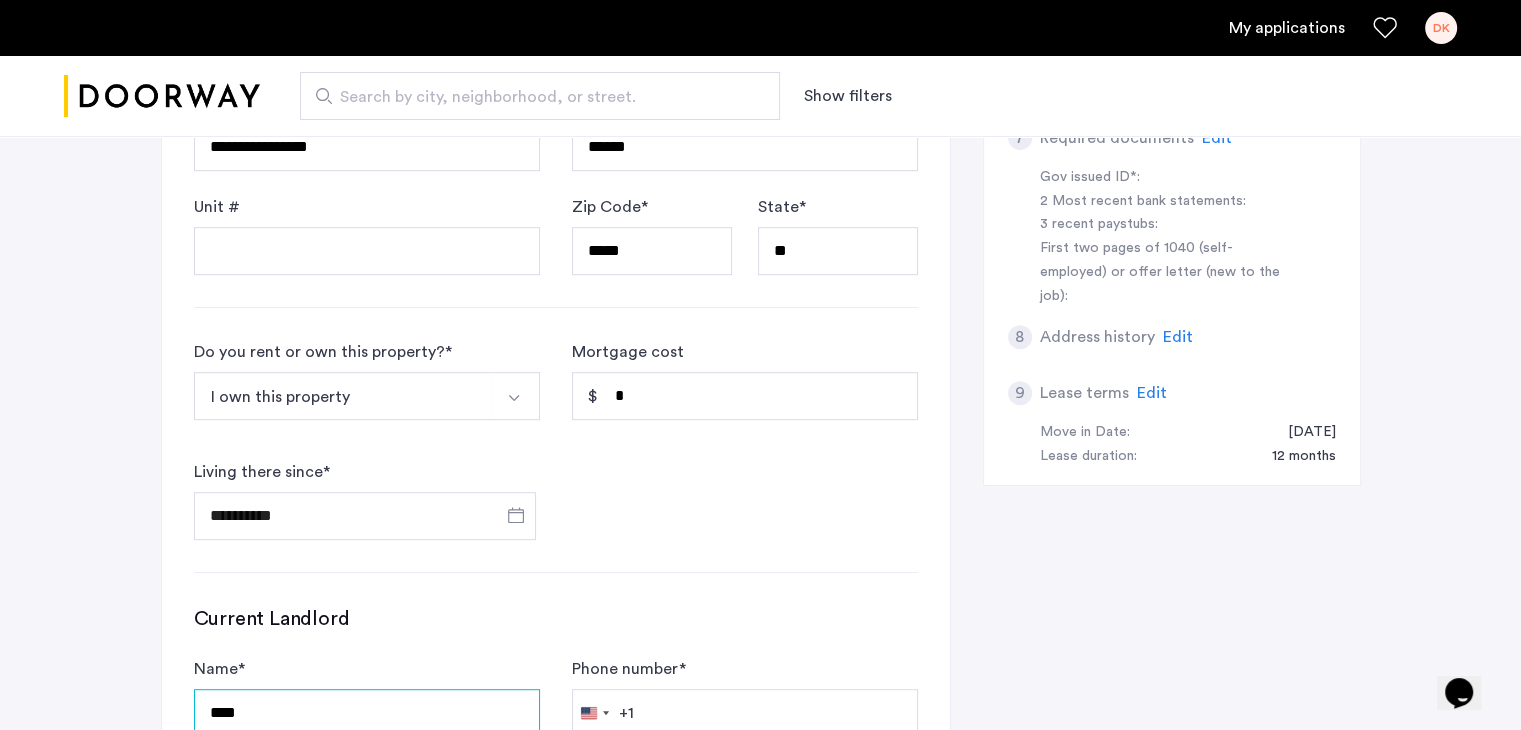 scroll, scrollTop: 1159, scrollLeft: 0, axis: vertical 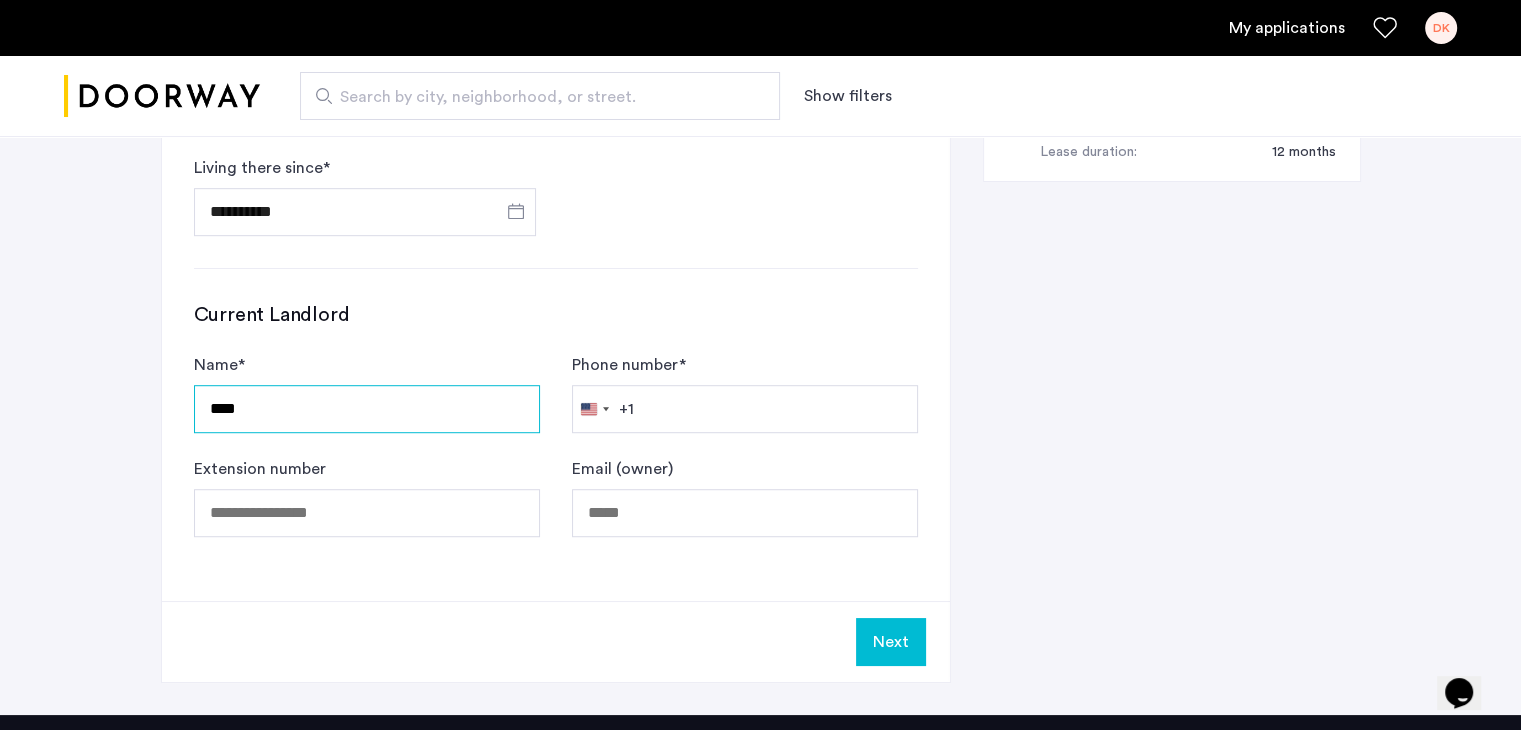 type on "****" 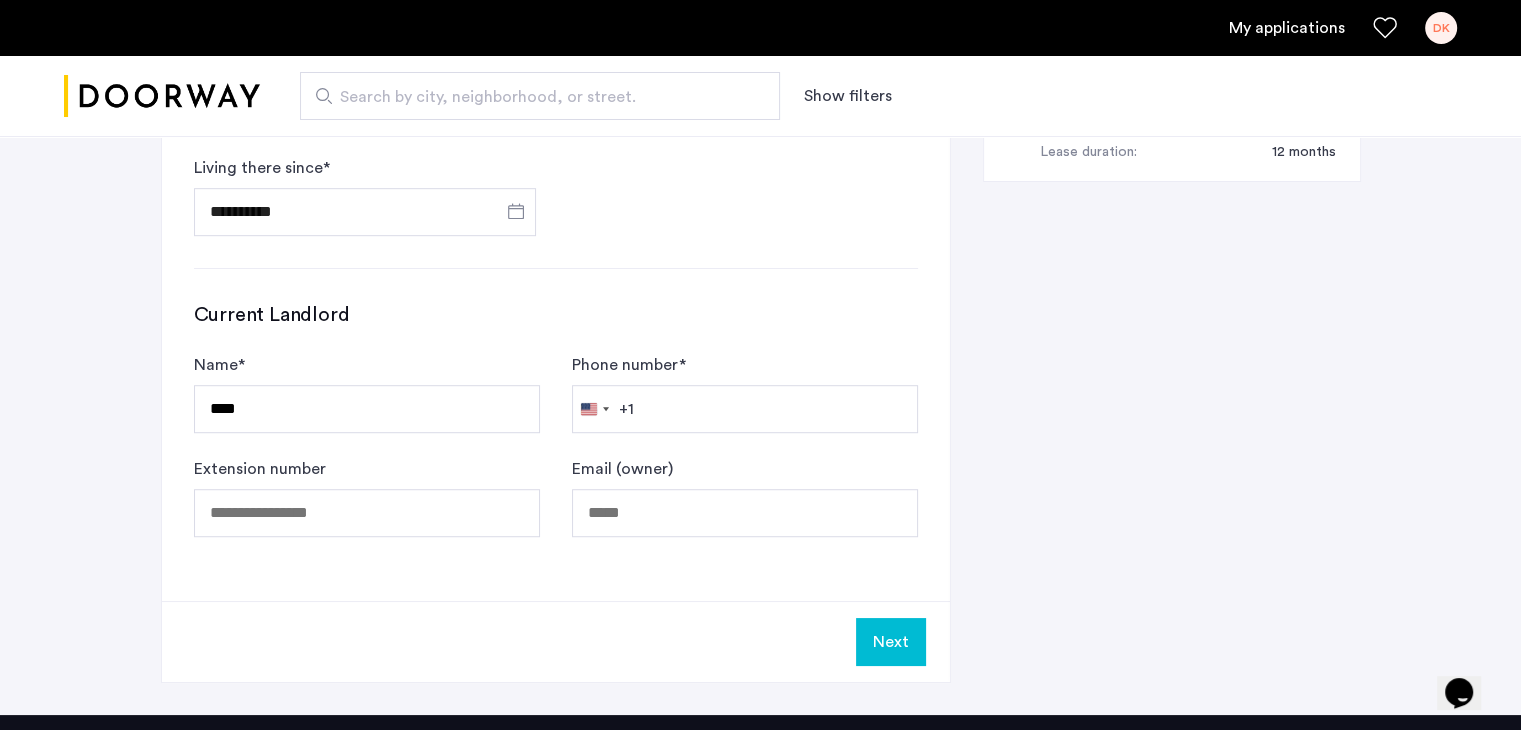 click on "Next" 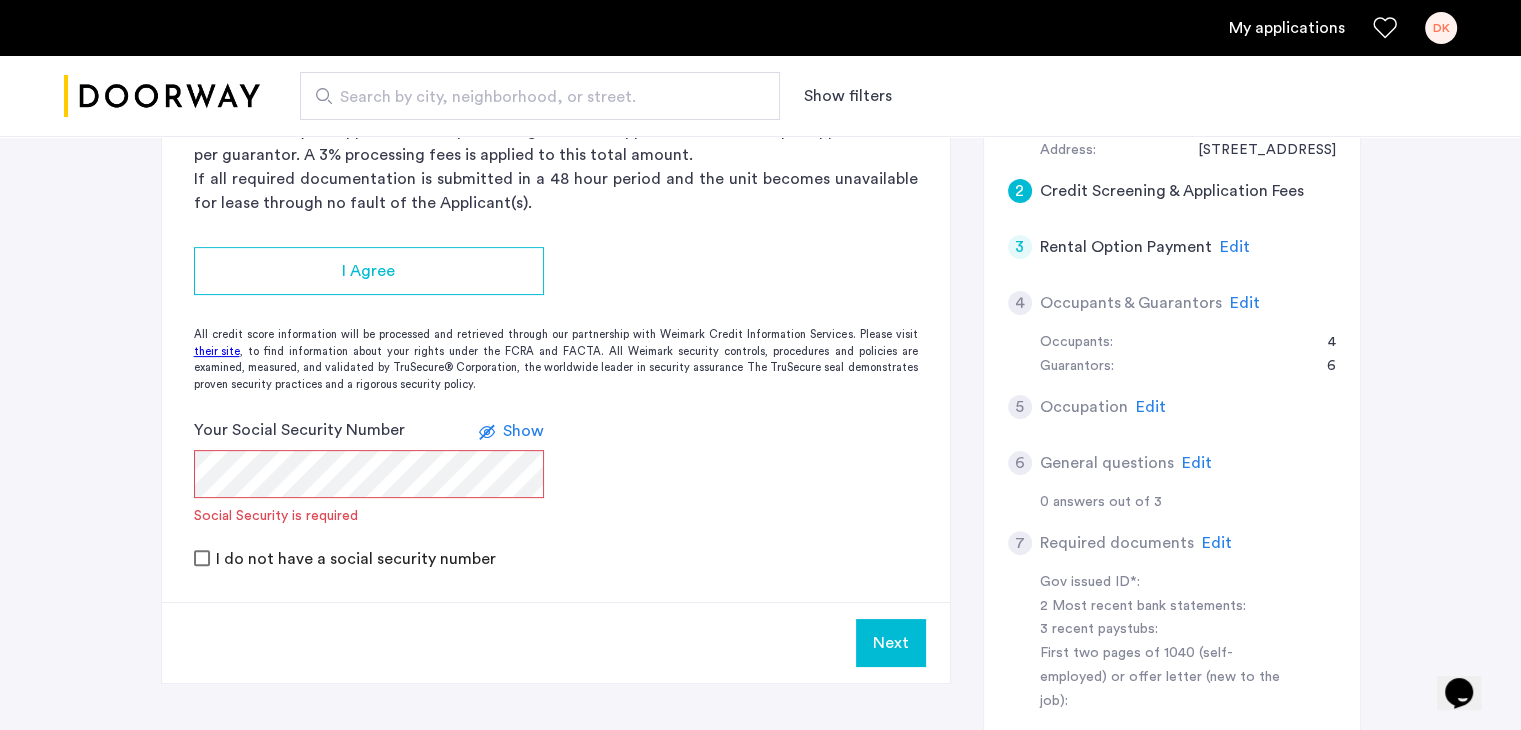 scroll, scrollTop: 448, scrollLeft: 0, axis: vertical 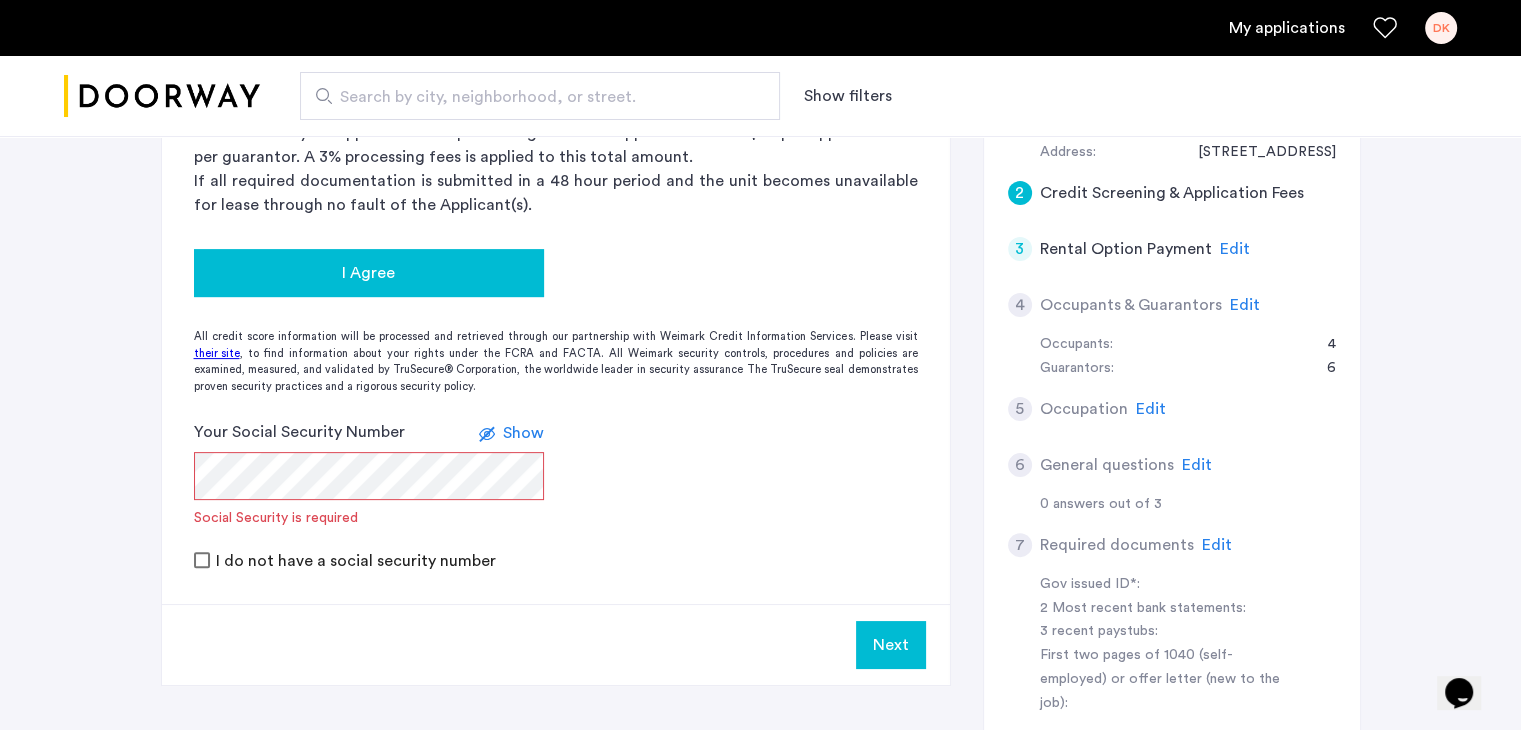 click on "I Agree" 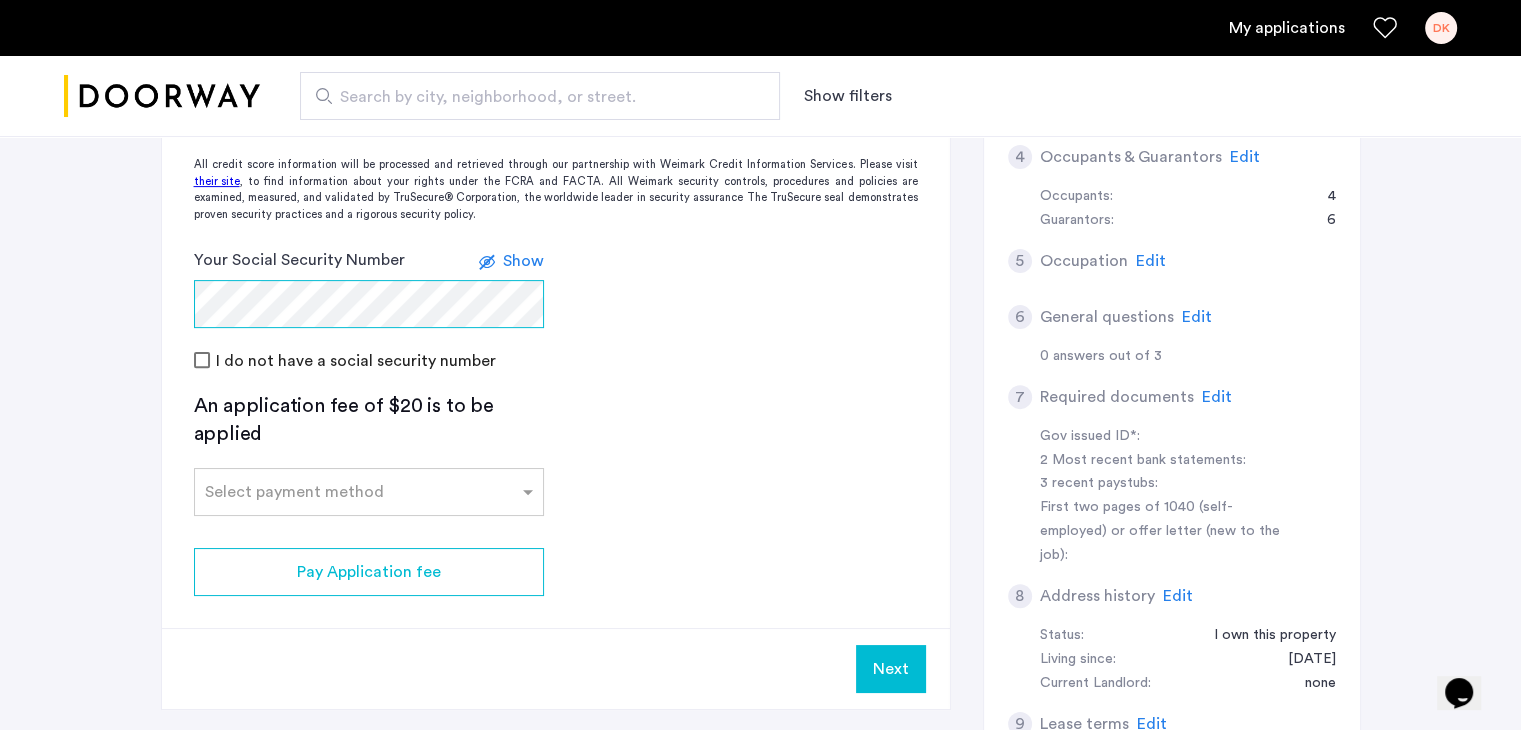 scroll, scrollTop: 596, scrollLeft: 0, axis: vertical 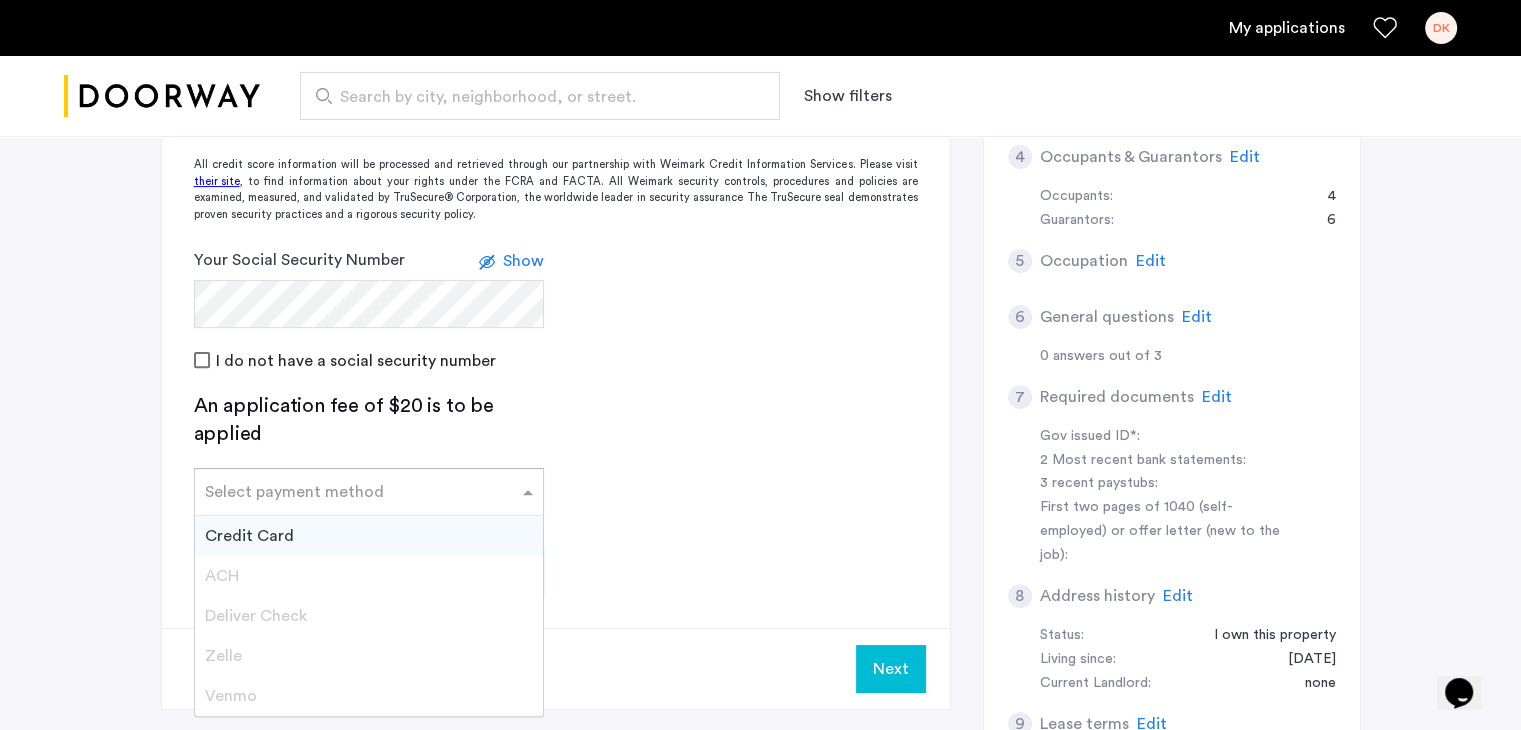 click 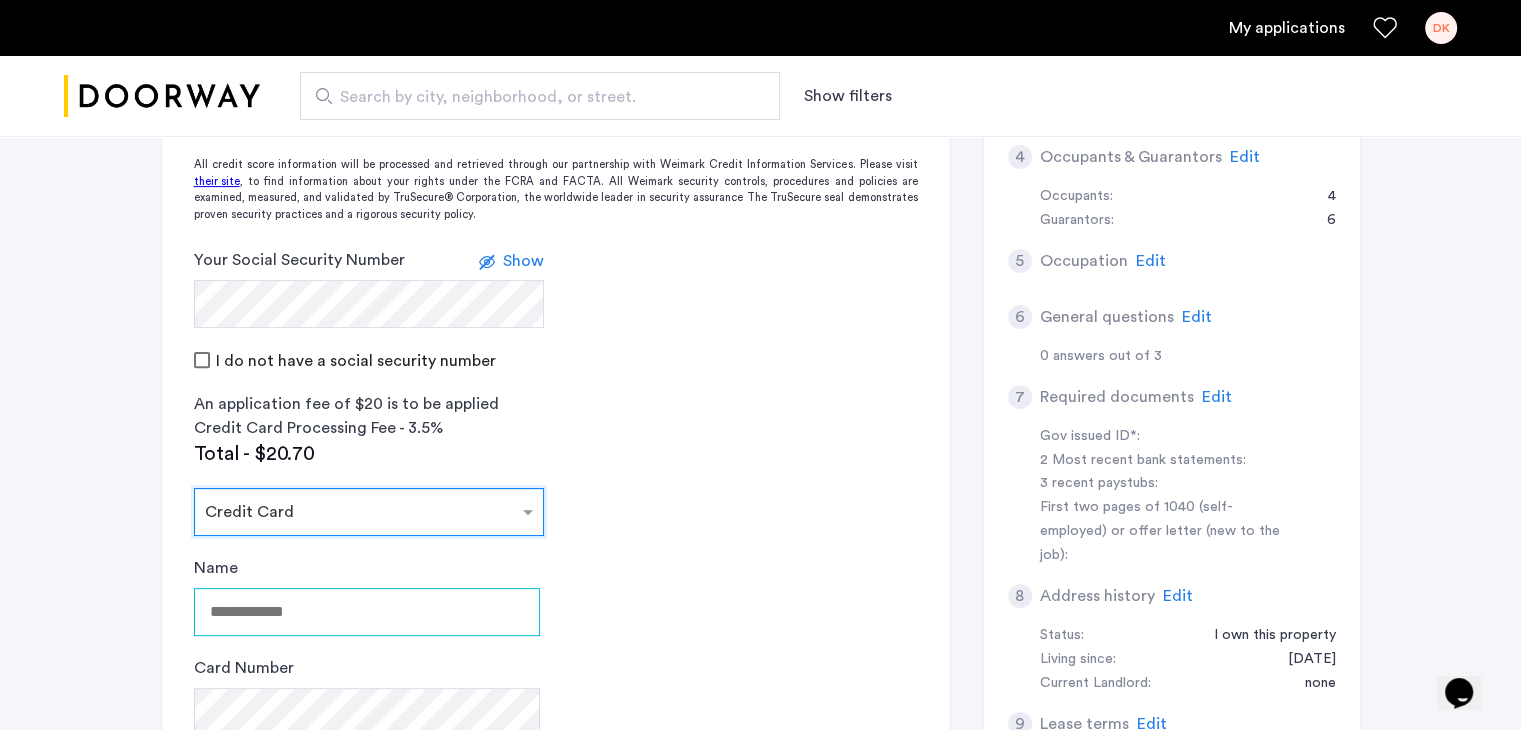 click on "Name" at bounding box center (367, 612) 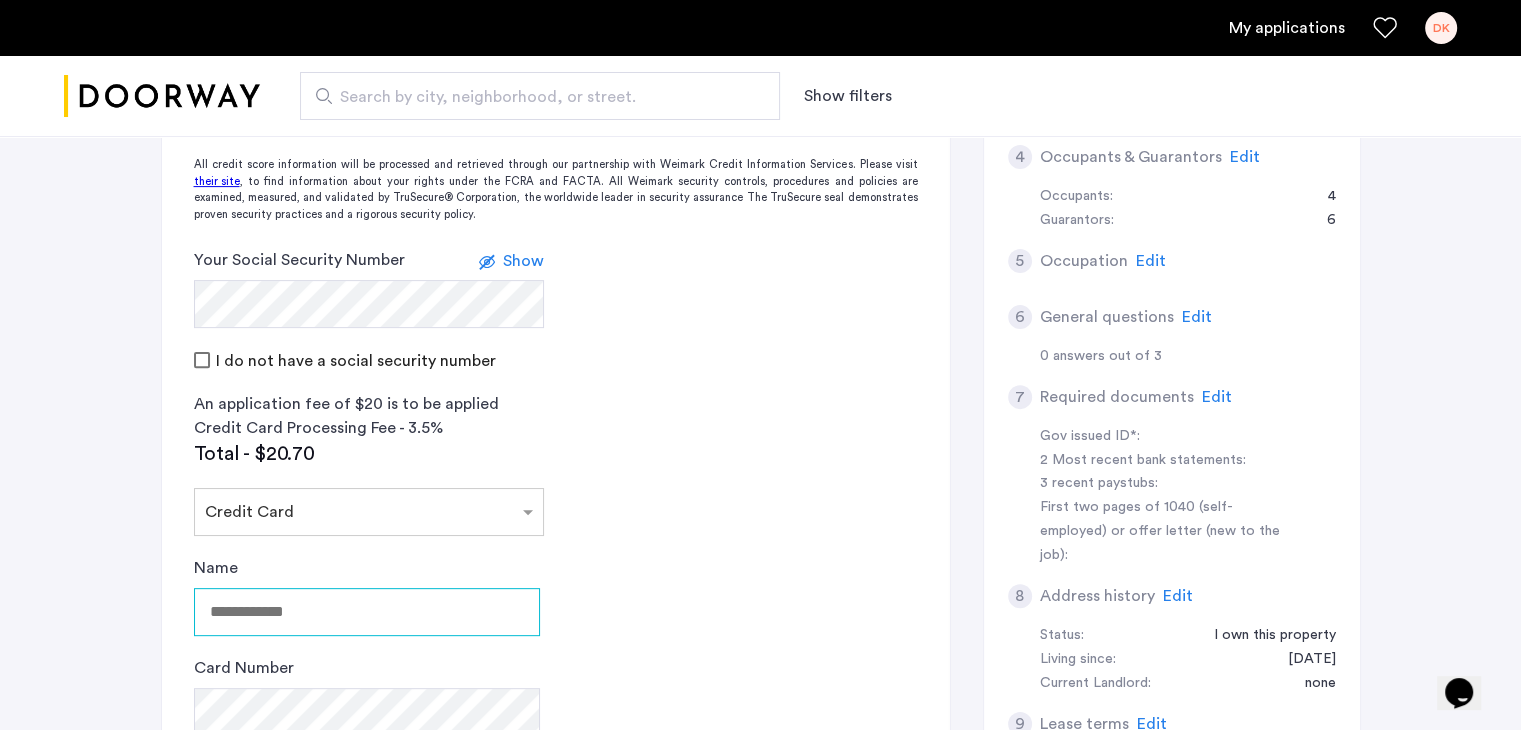 click on "Name" at bounding box center [367, 612] 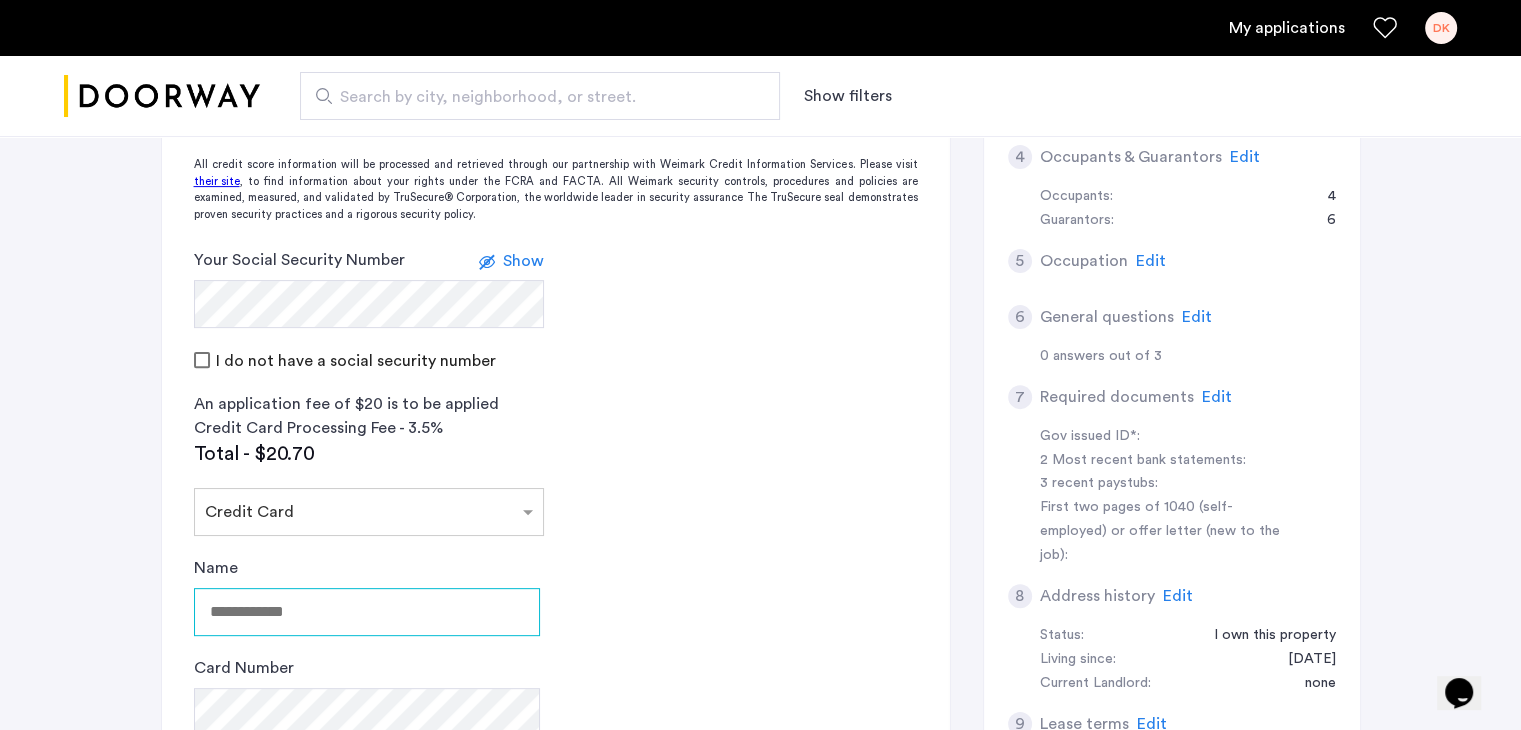 drag, startPoint x: 368, startPoint y: 609, endPoint x: 345, endPoint y: 566, distance: 48.76474 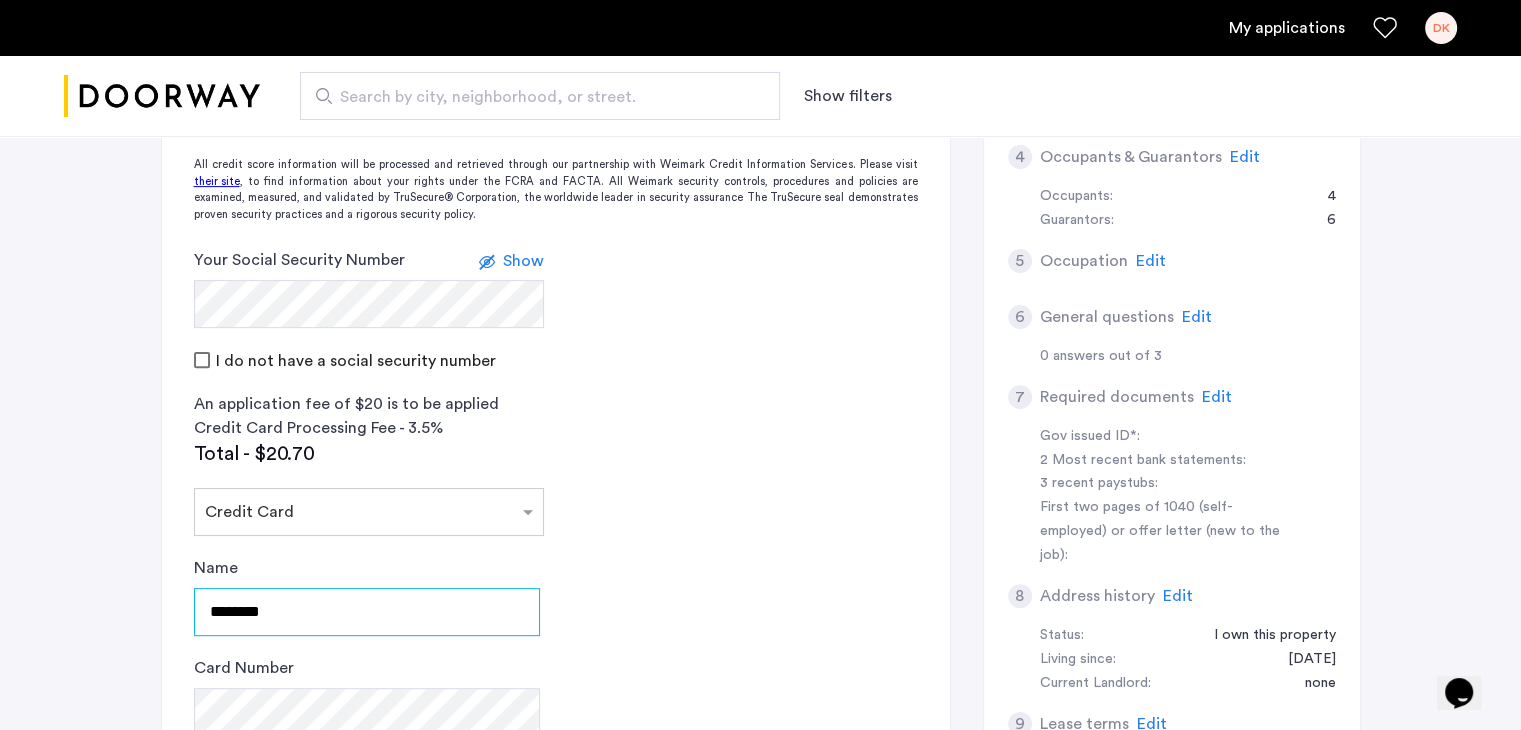 click on "********" at bounding box center (367, 612) 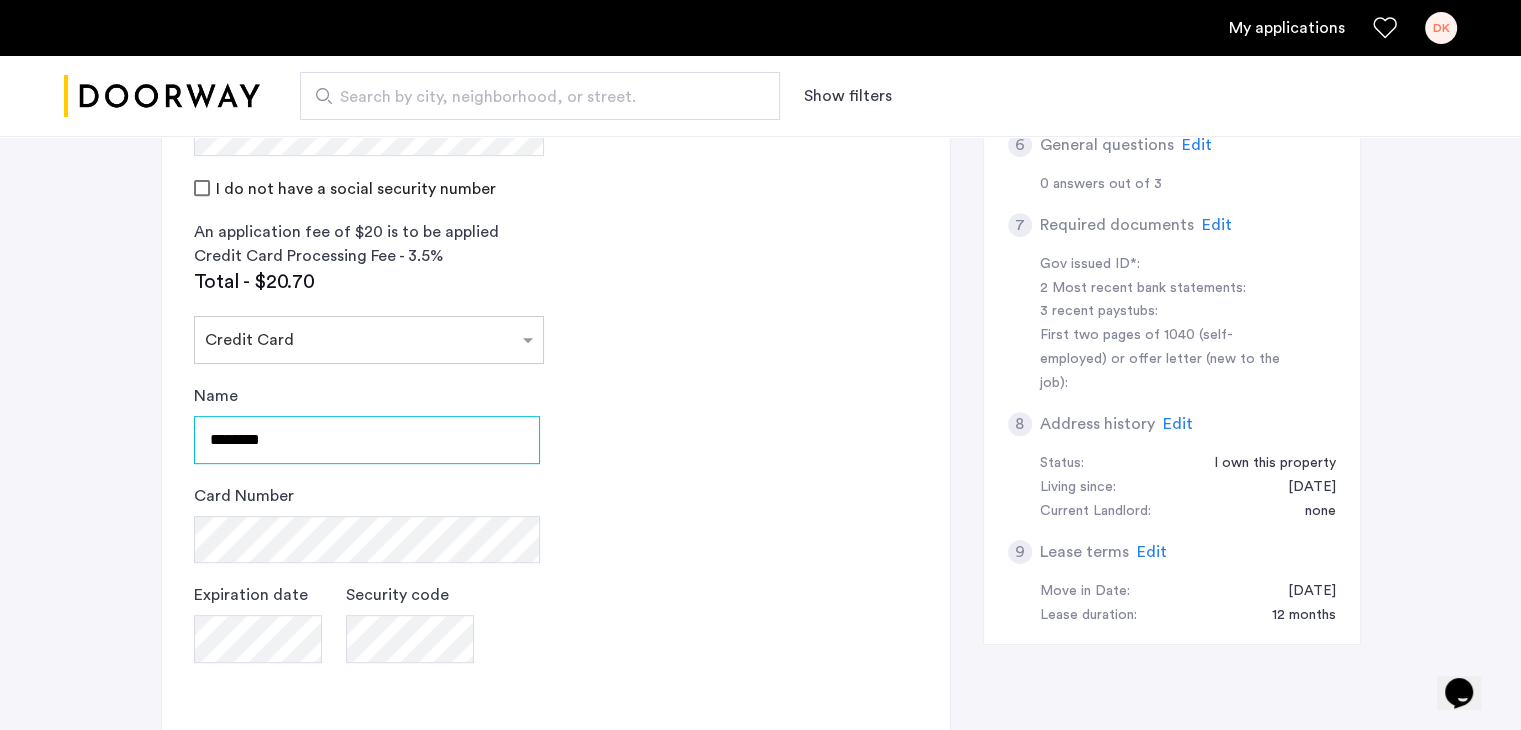 scroll, scrollTop: 806, scrollLeft: 0, axis: vertical 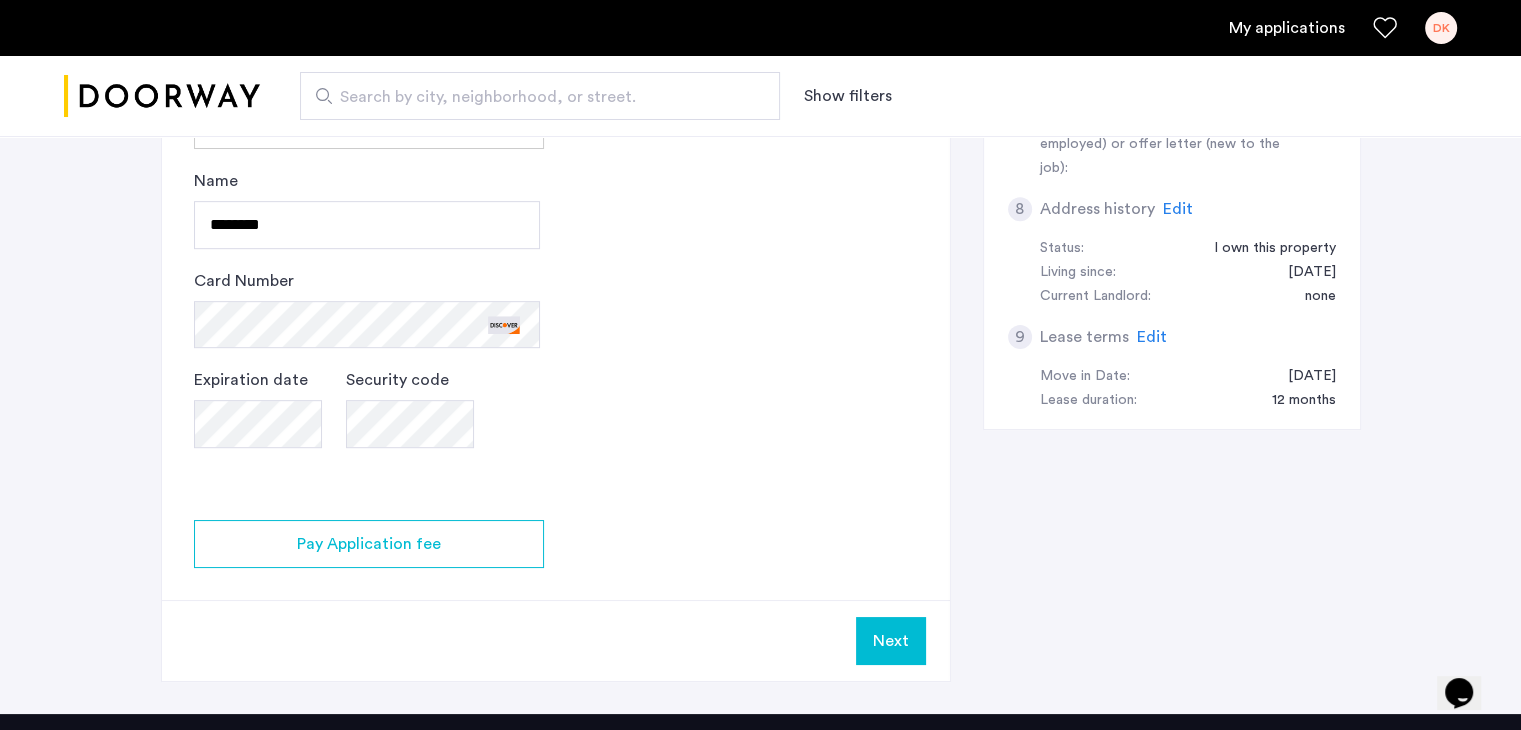 click on "Next" at bounding box center [891, 641] 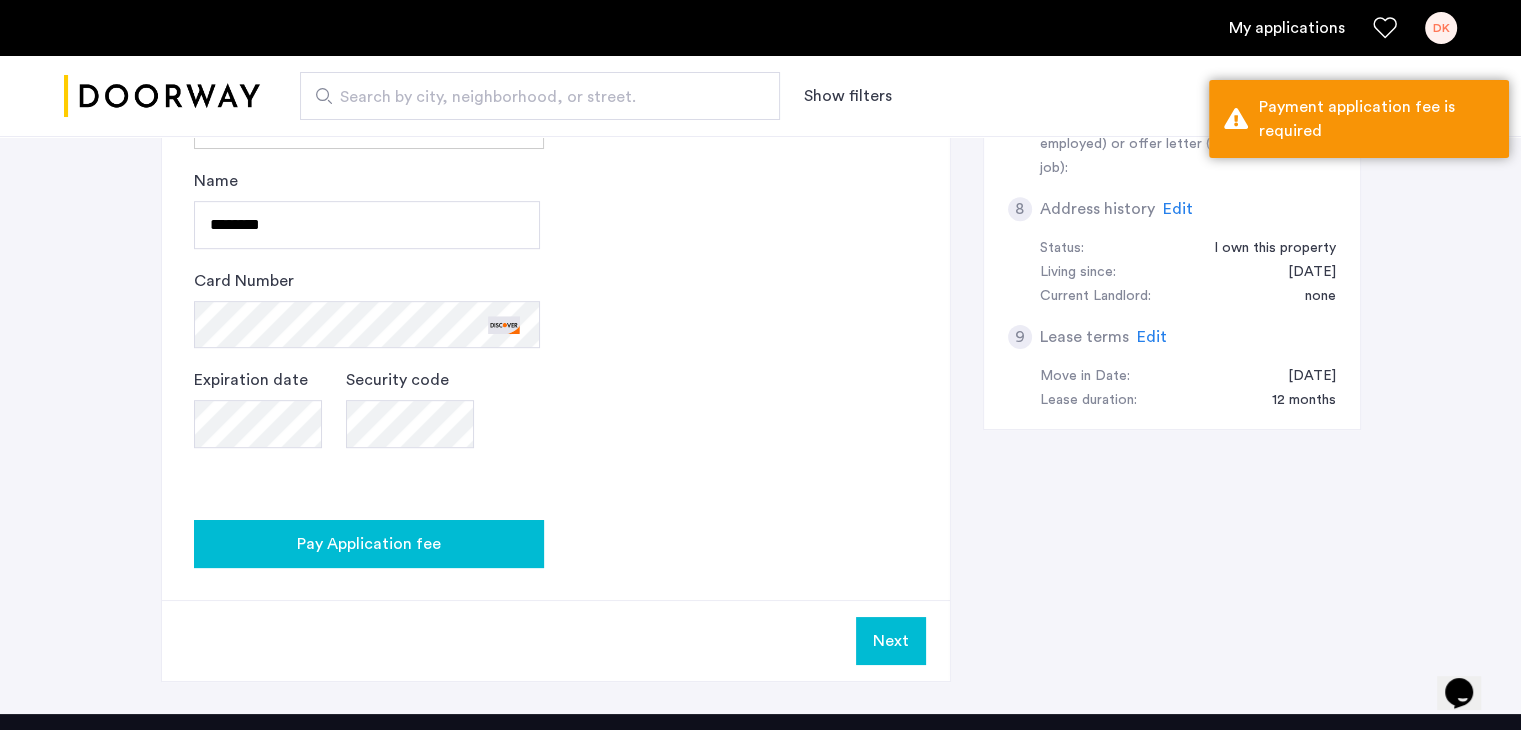 click on "Pay Application fee" 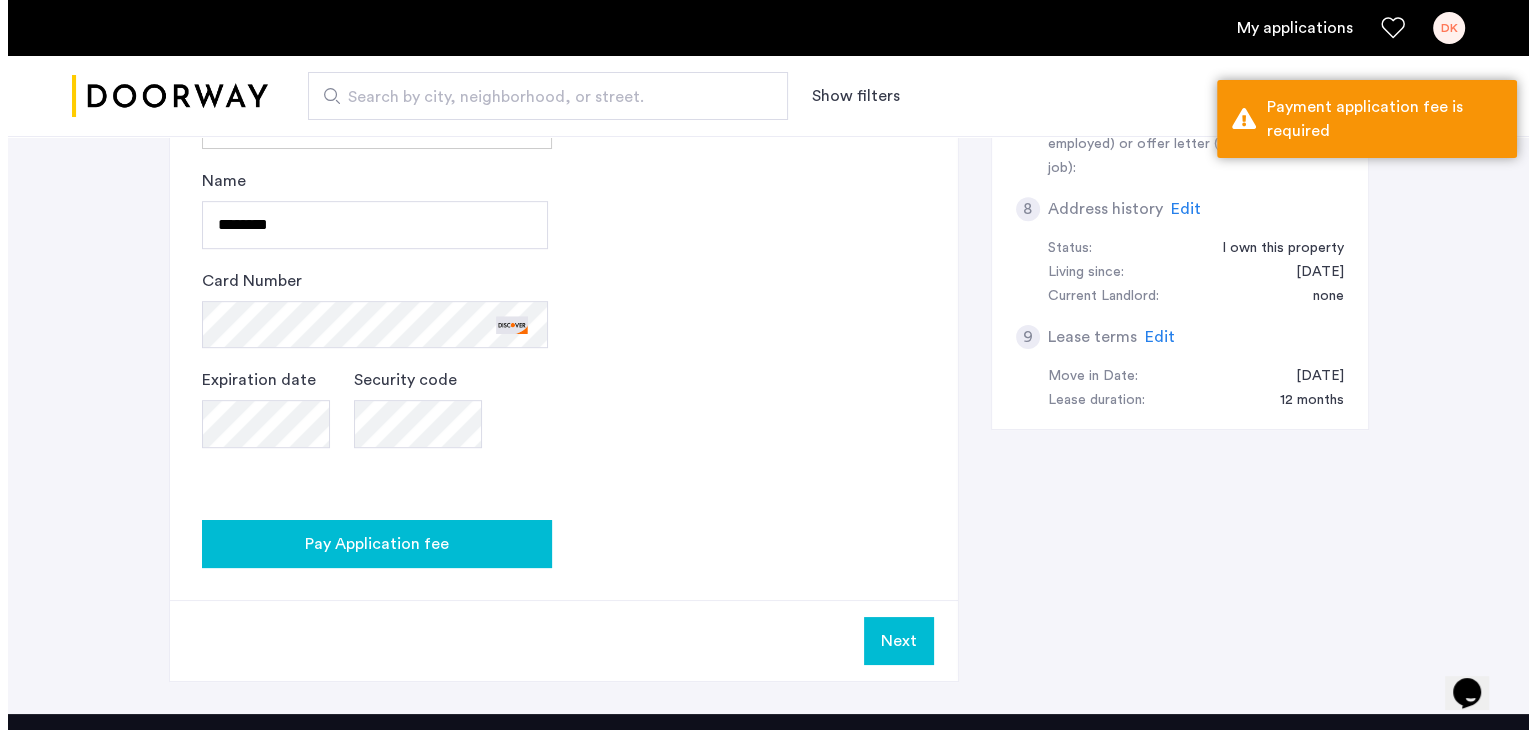 scroll, scrollTop: 0, scrollLeft: 0, axis: both 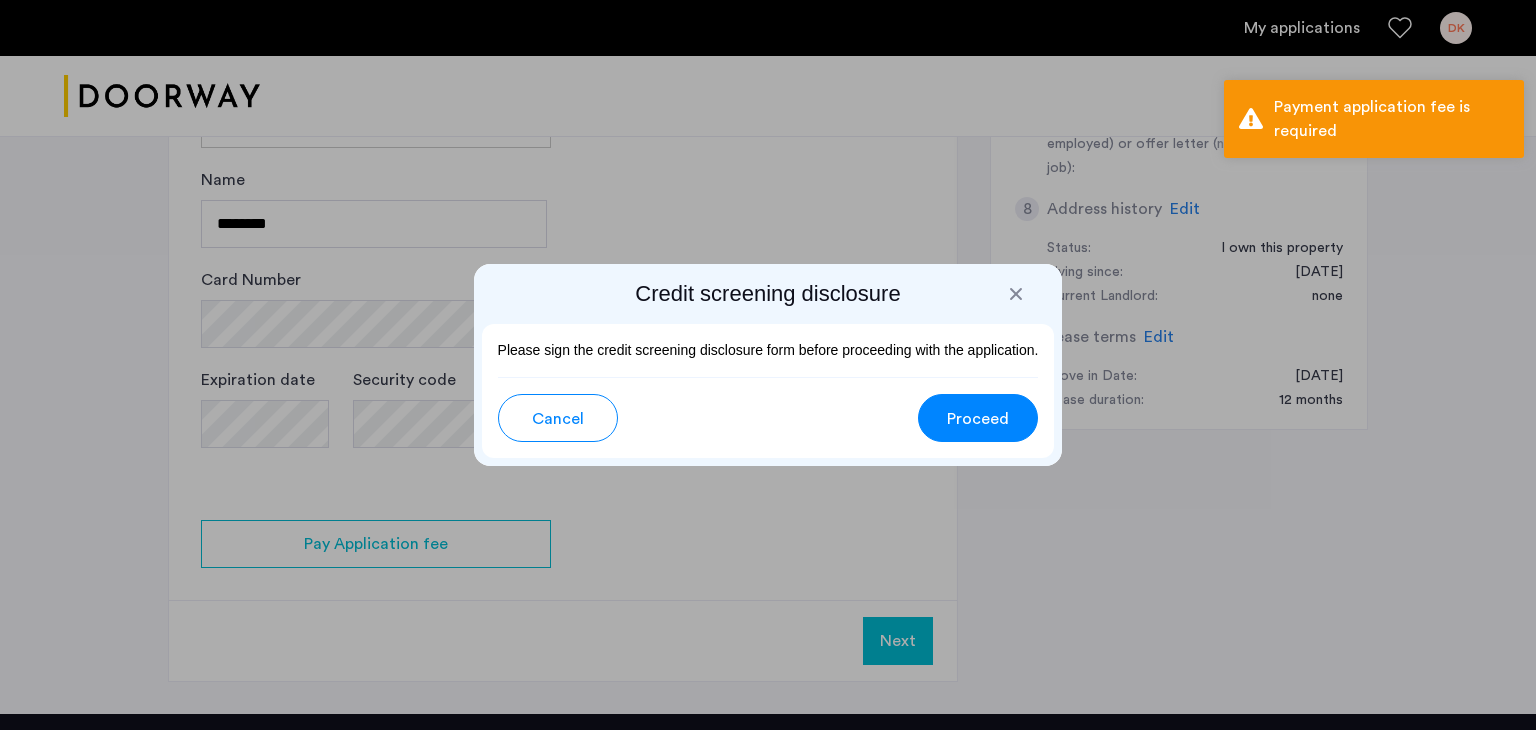 click on "Proceed" at bounding box center (978, 419) 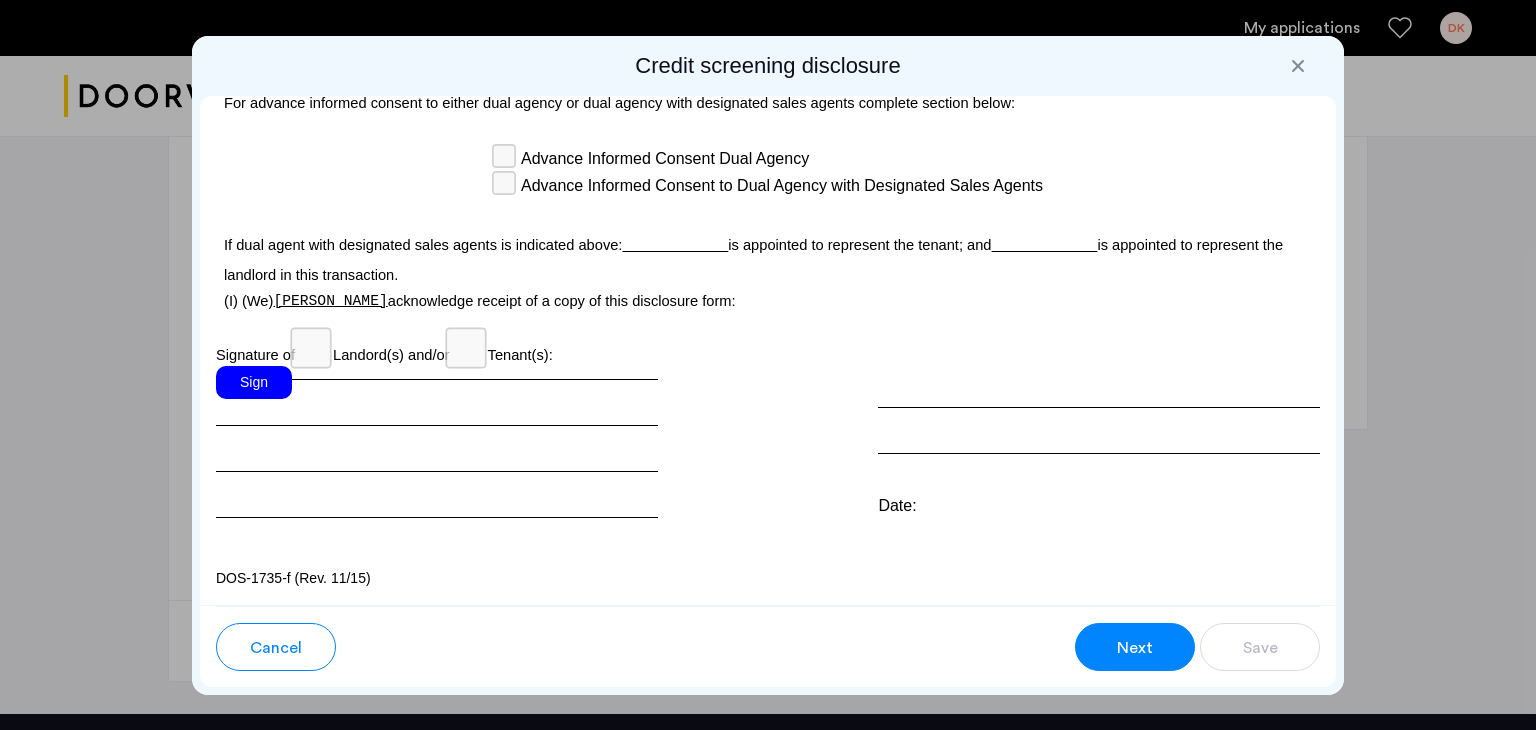 scroll, scrollTop: 5793, scrollLeft: 0, axis: vertical 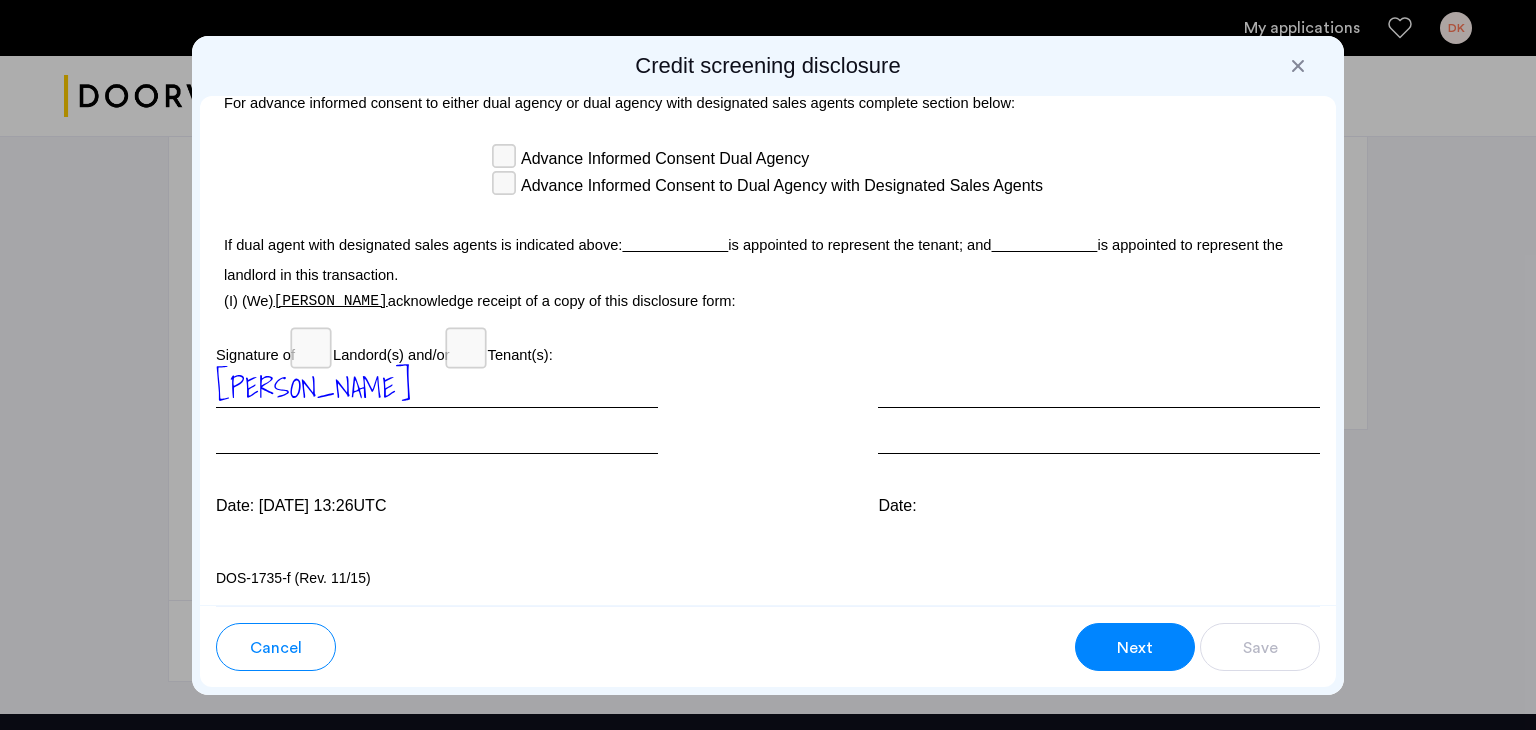 click on "Douglas King" at bounding box center (313, 387) 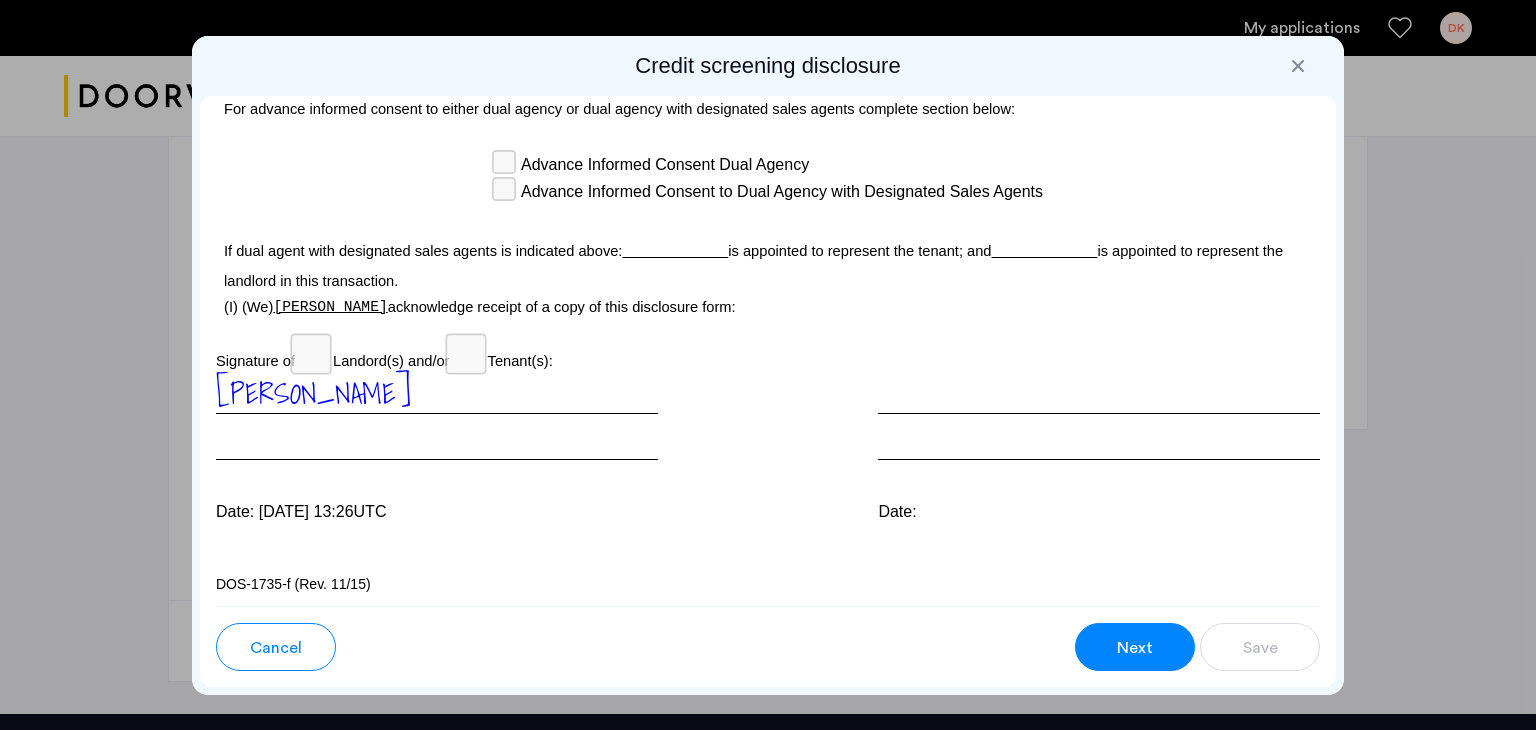 scroll, scrollTop: 5732, scrollLeft: 0, axis: vertical 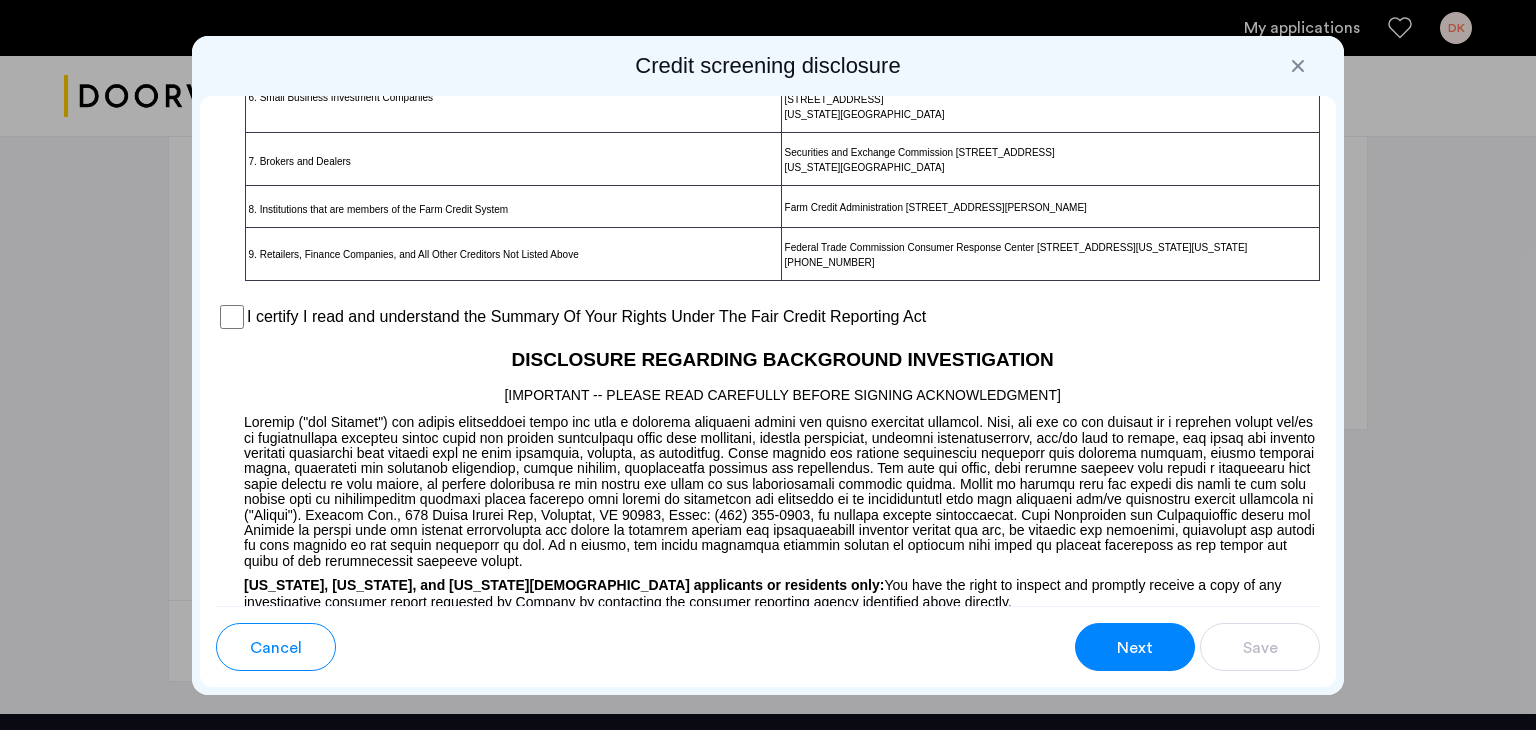 click at bounding box center (768, 291) 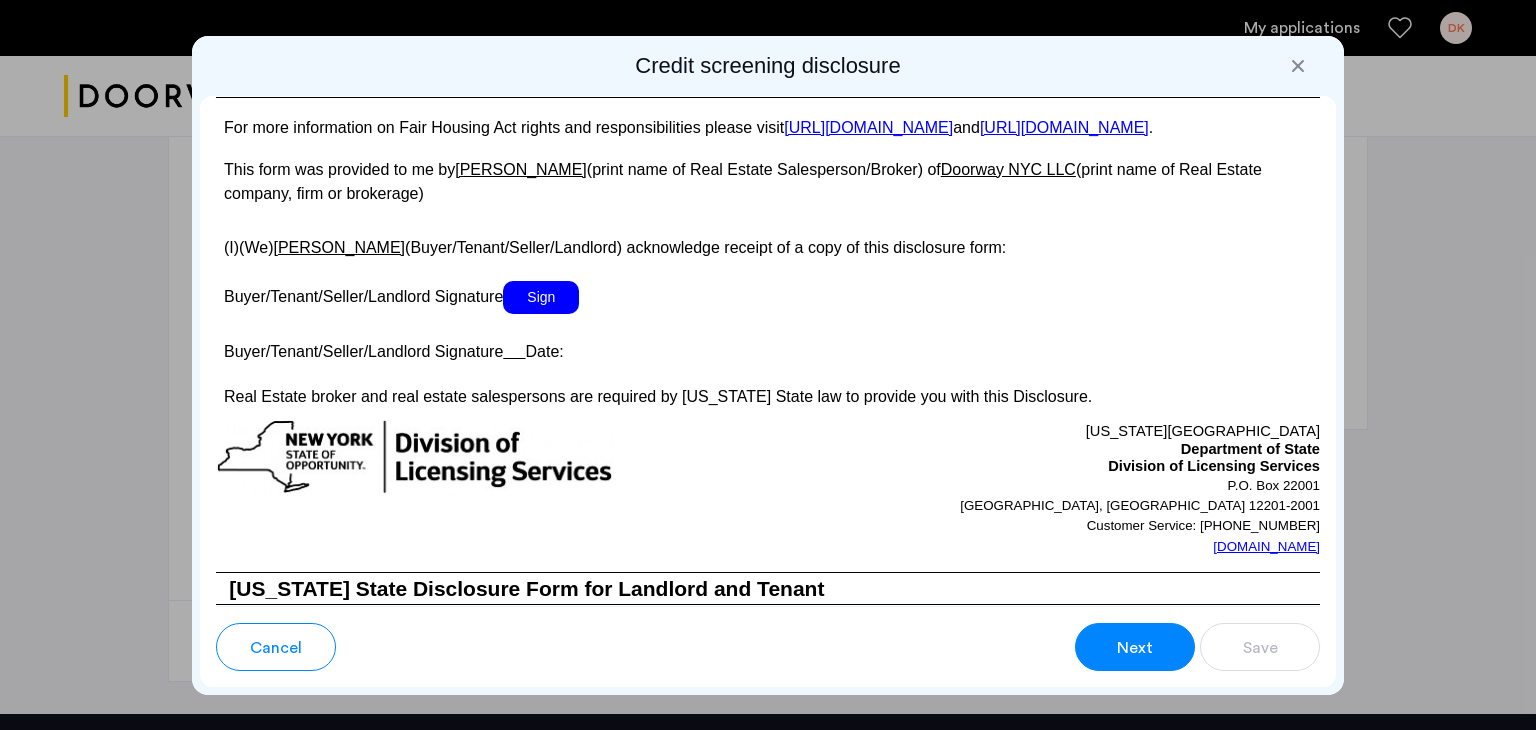 scroll, scrollTop: 3608, scrollLeft: 0, axis: vertical 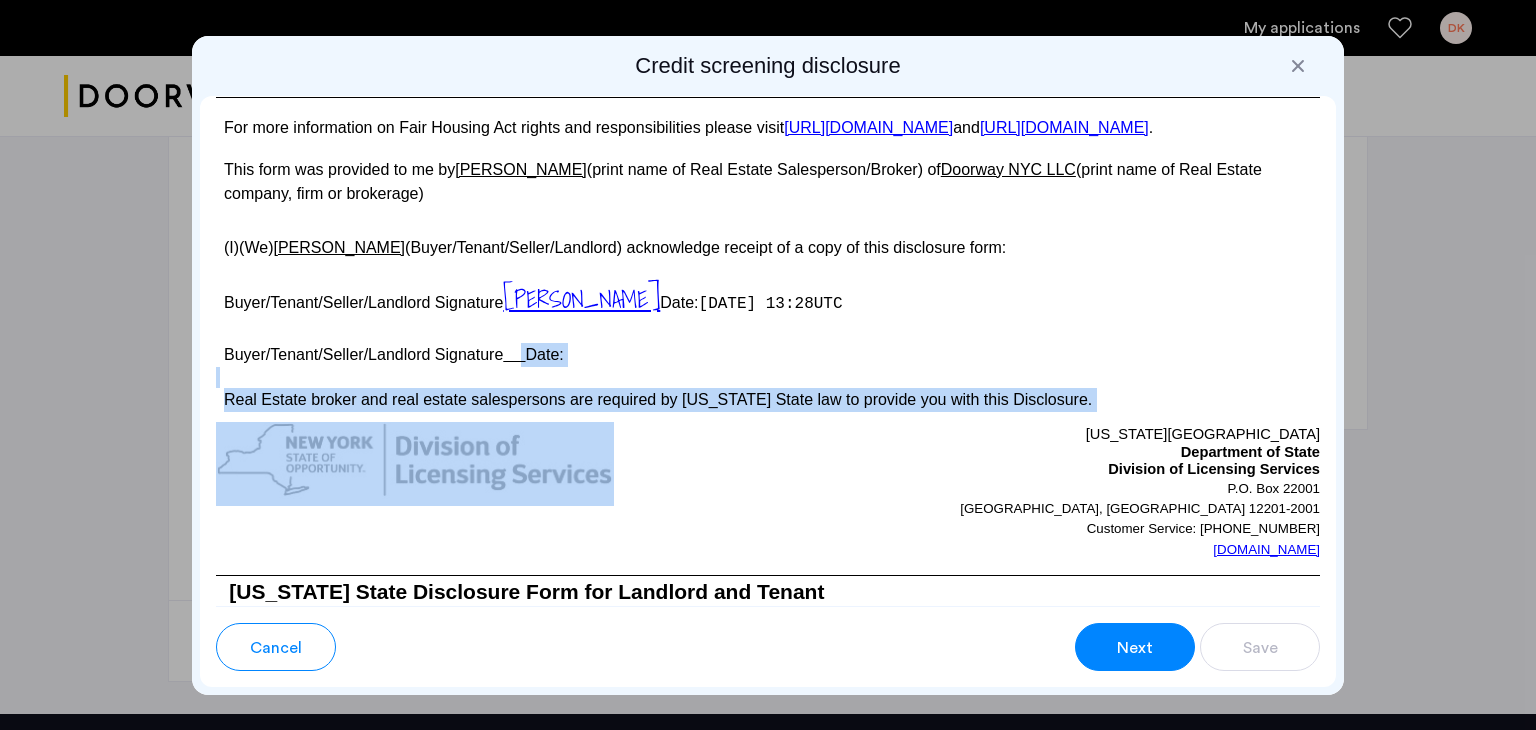 drag, startPoint x: 526, startPoint y: 420, endPoint x: 806, endPoint y: 486, distance: 287.67343 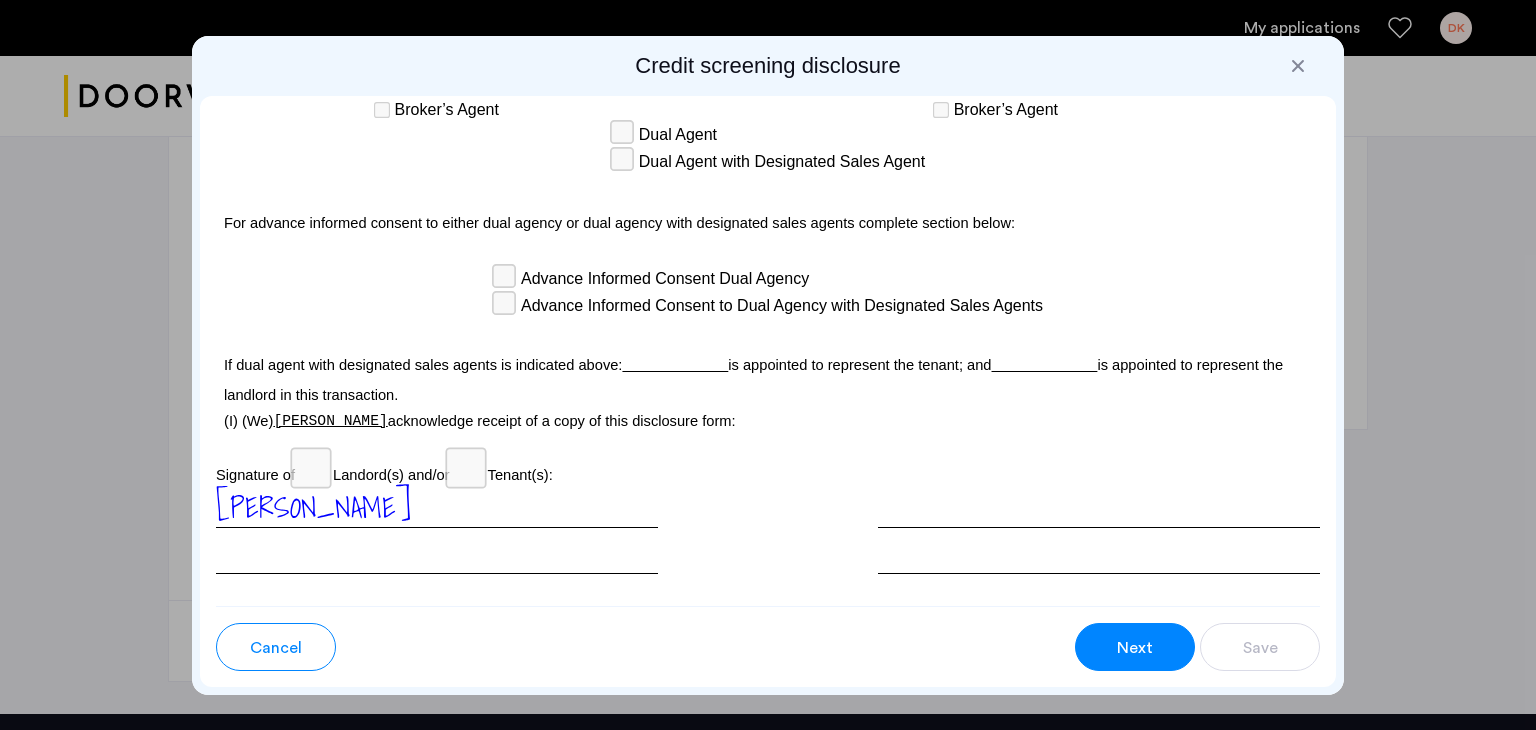 scroll, scrollTop: 5814, scrollLeft: 0, axis: vertical 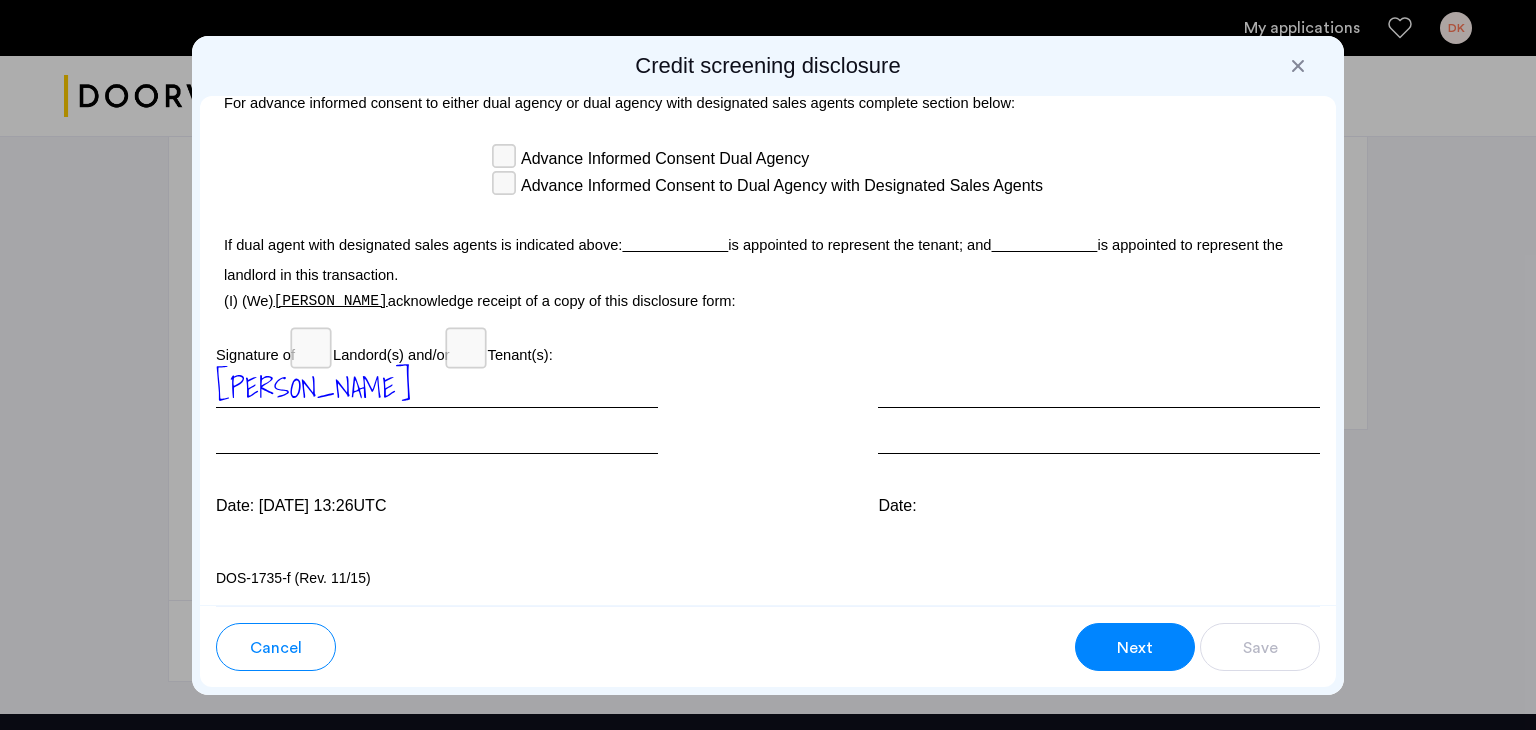 click on "Next" at bounding box center (1135, 648) 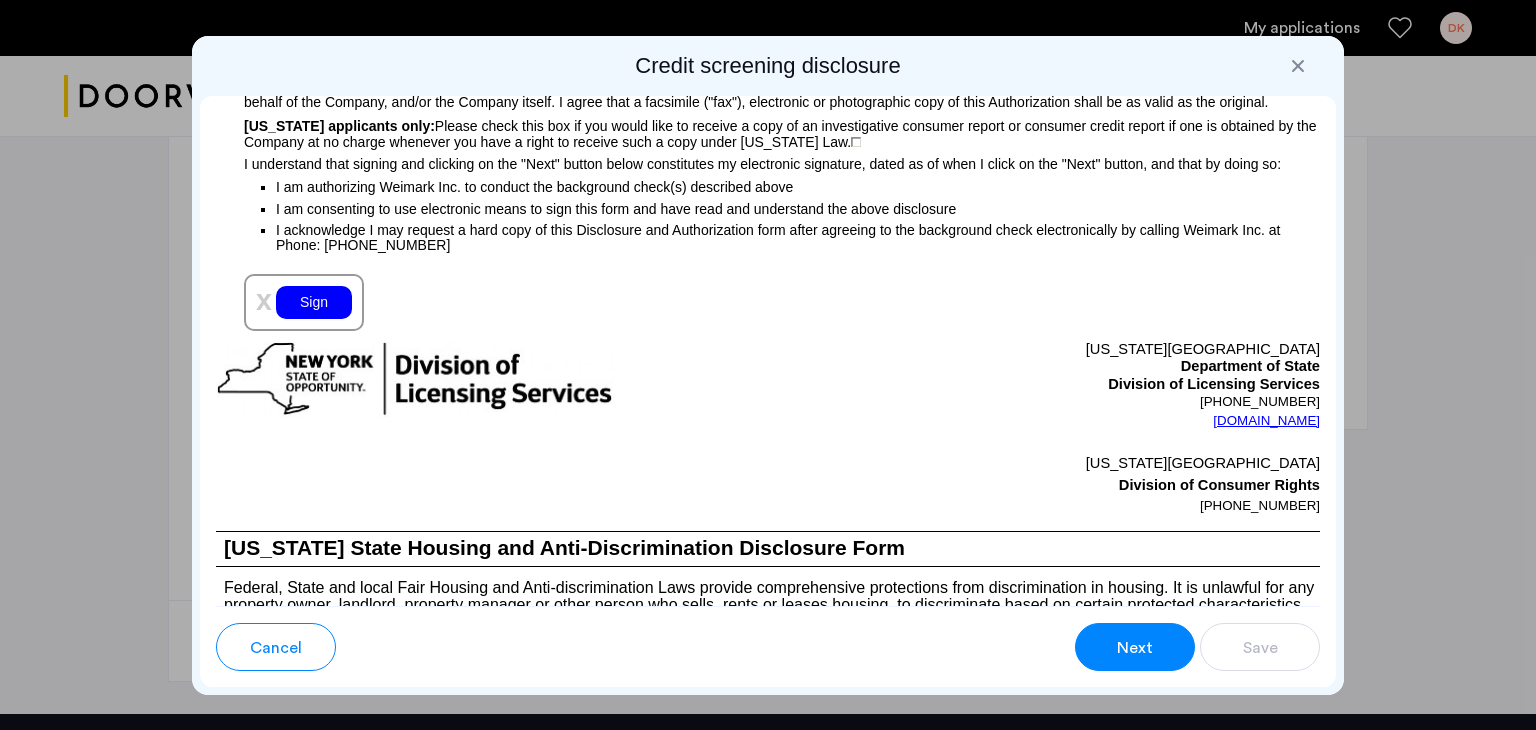 click on "Sign" at bounding box center (314, 302) 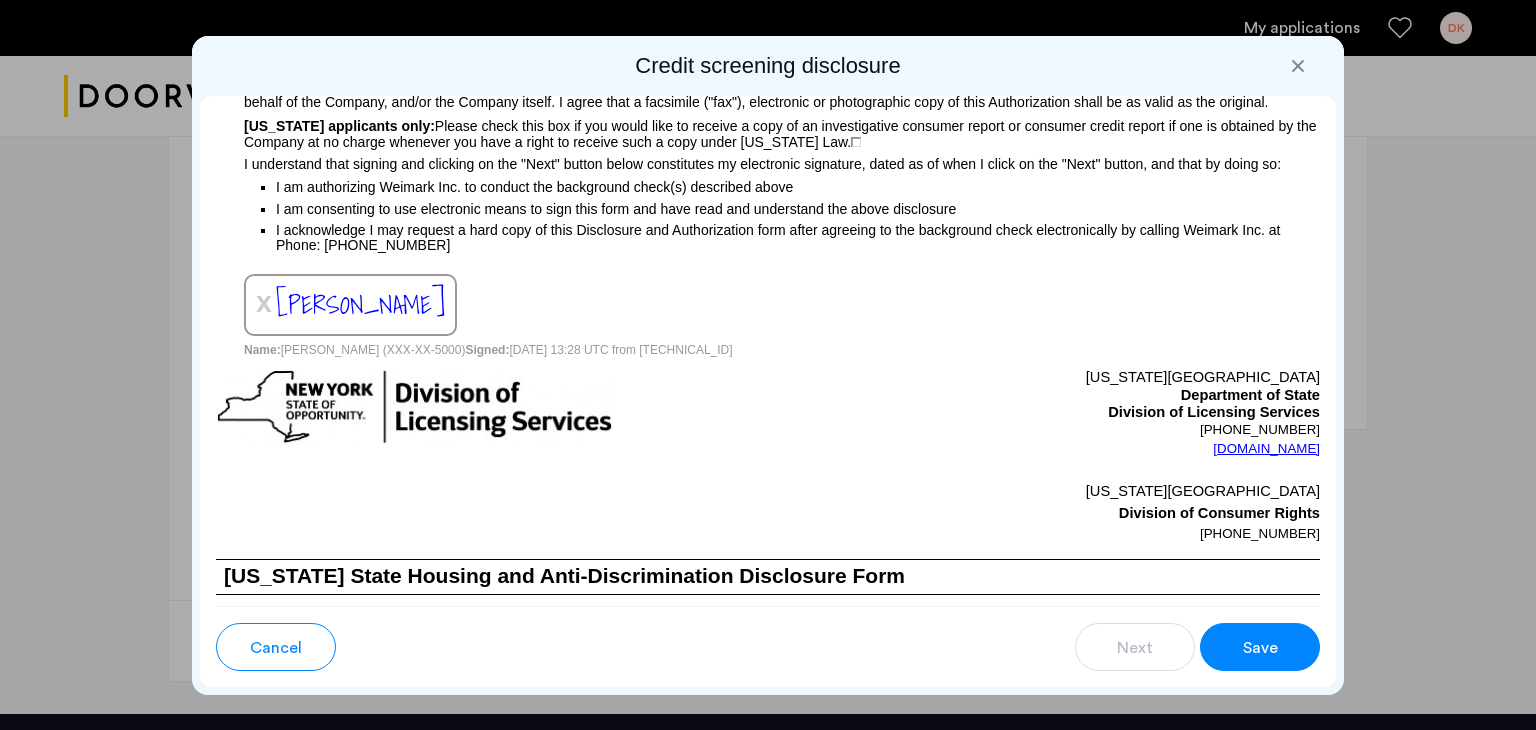 click on "Save" at bounding box center [1260, 647] 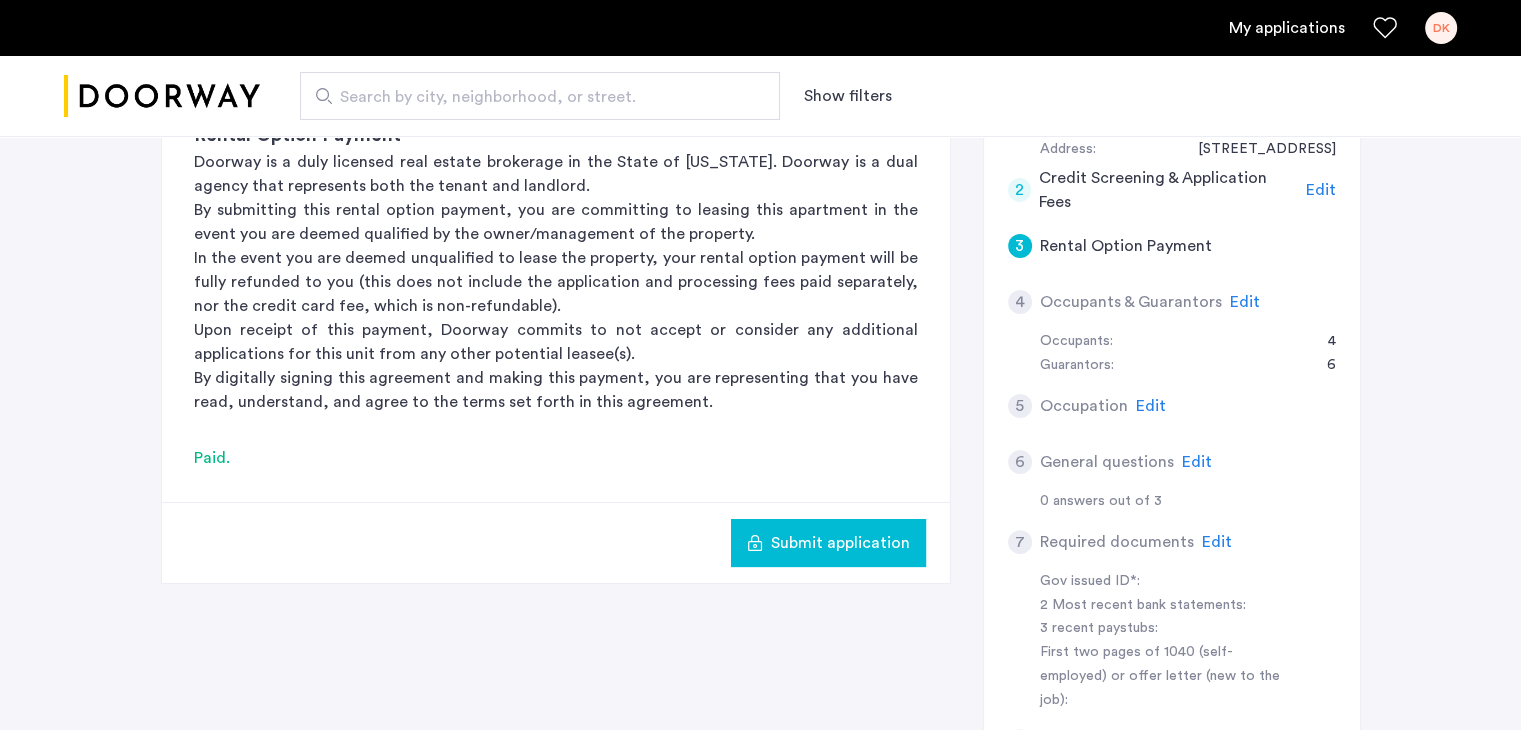 scroll, scrollTop: 450, scrollLeft: 0, axis: vertical 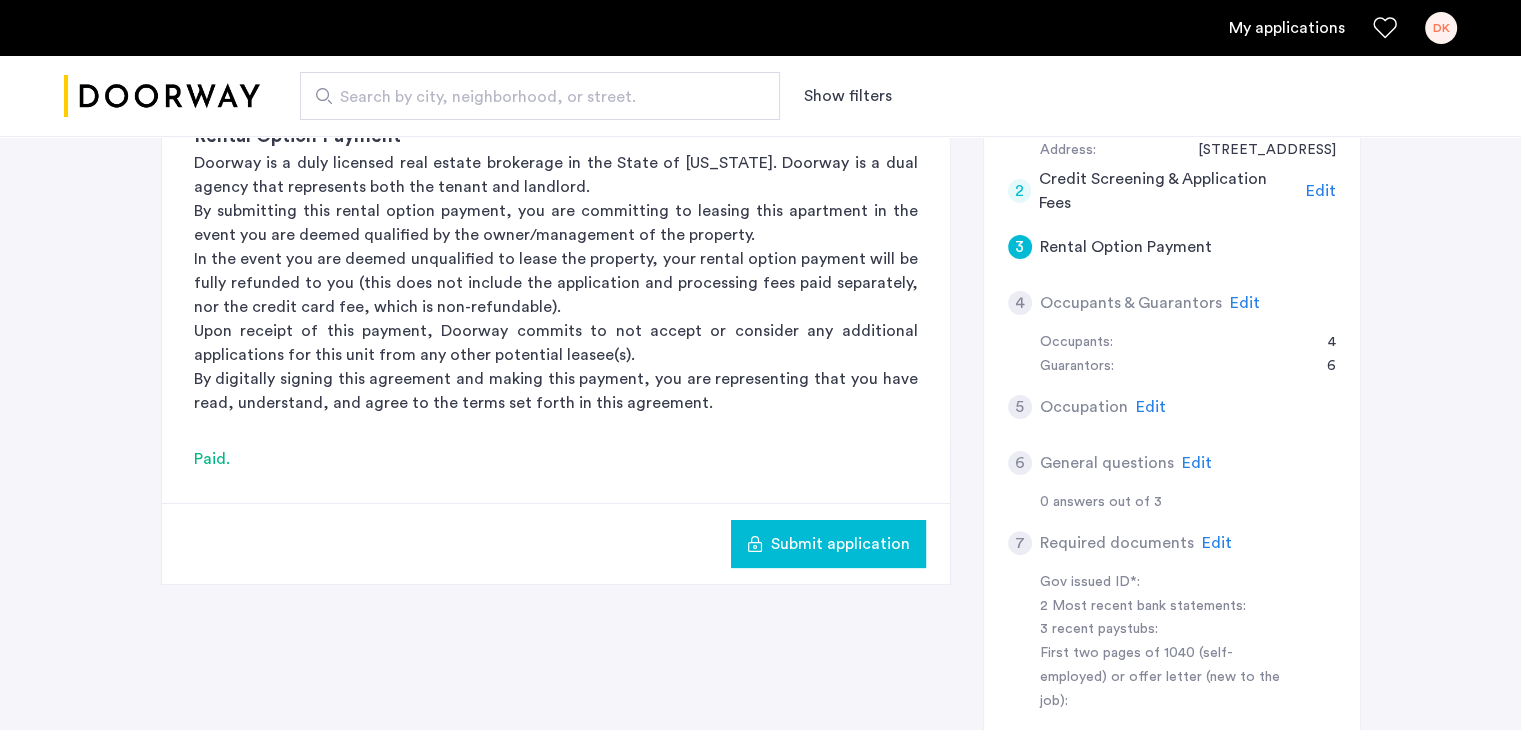 click on "Submit application" 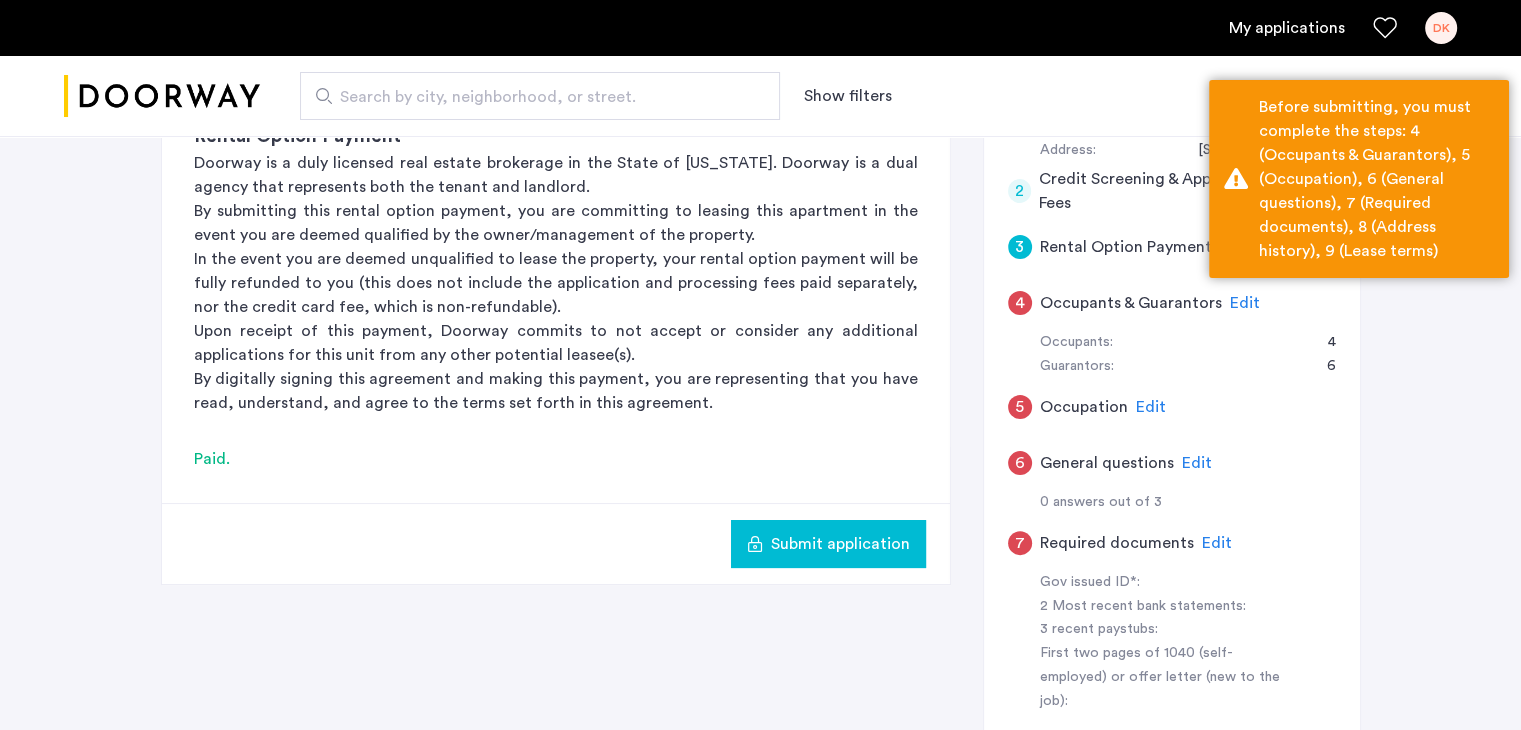 click on "5 Occupation Edit" 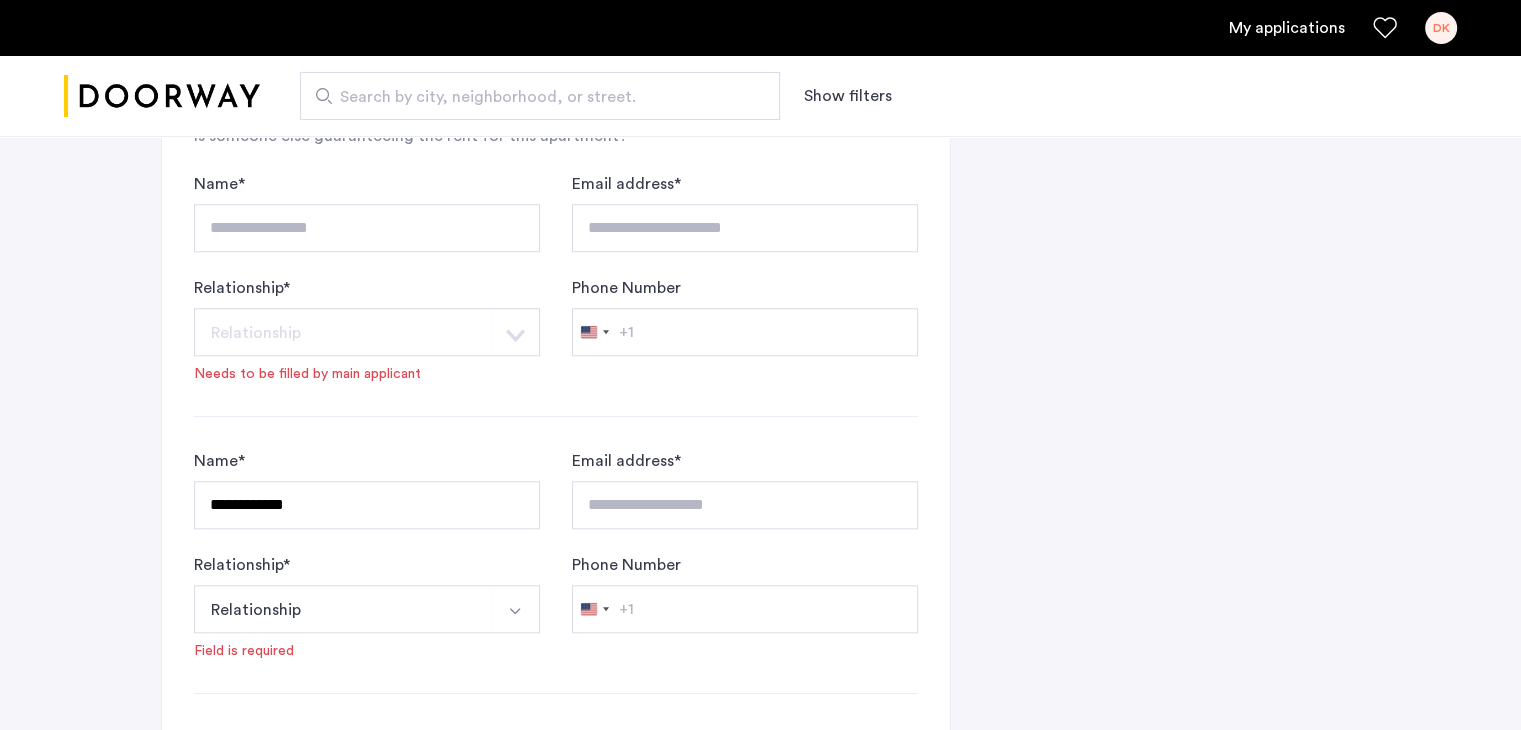 scroll, scrollTop: 1911, scrollLeft: 0, axis: vertical 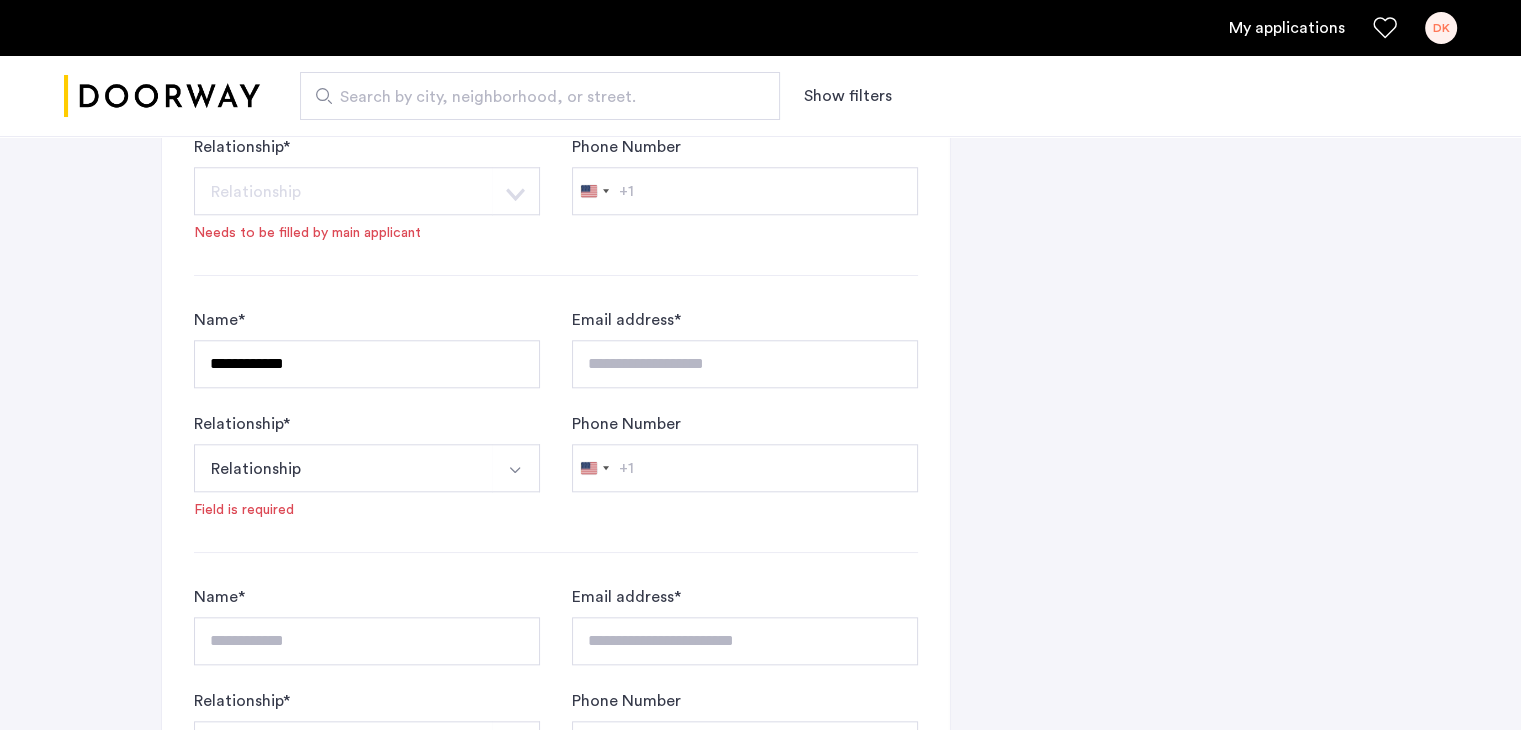 click at bounding box center (515, 470) 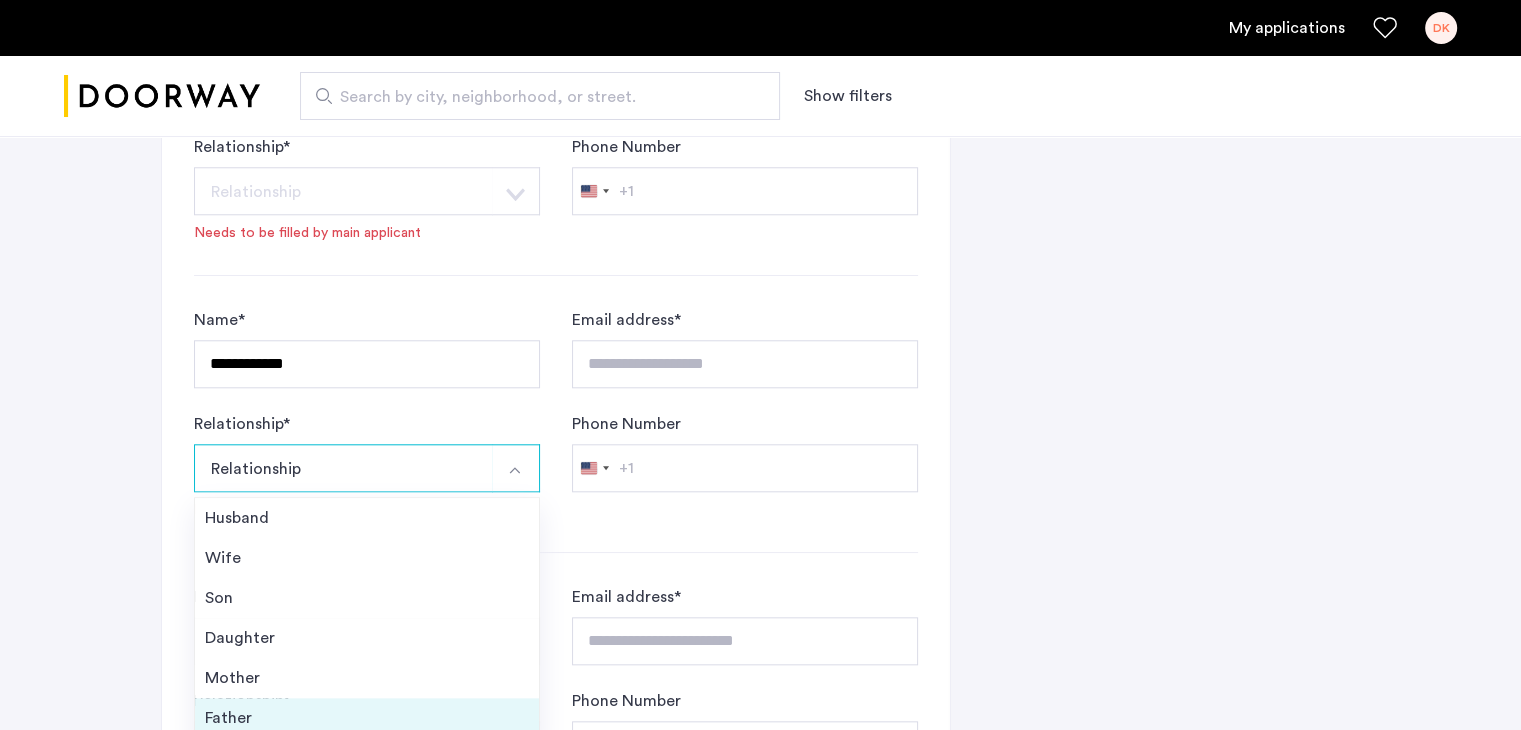 click on "Father" at bounding box center [367, 718] 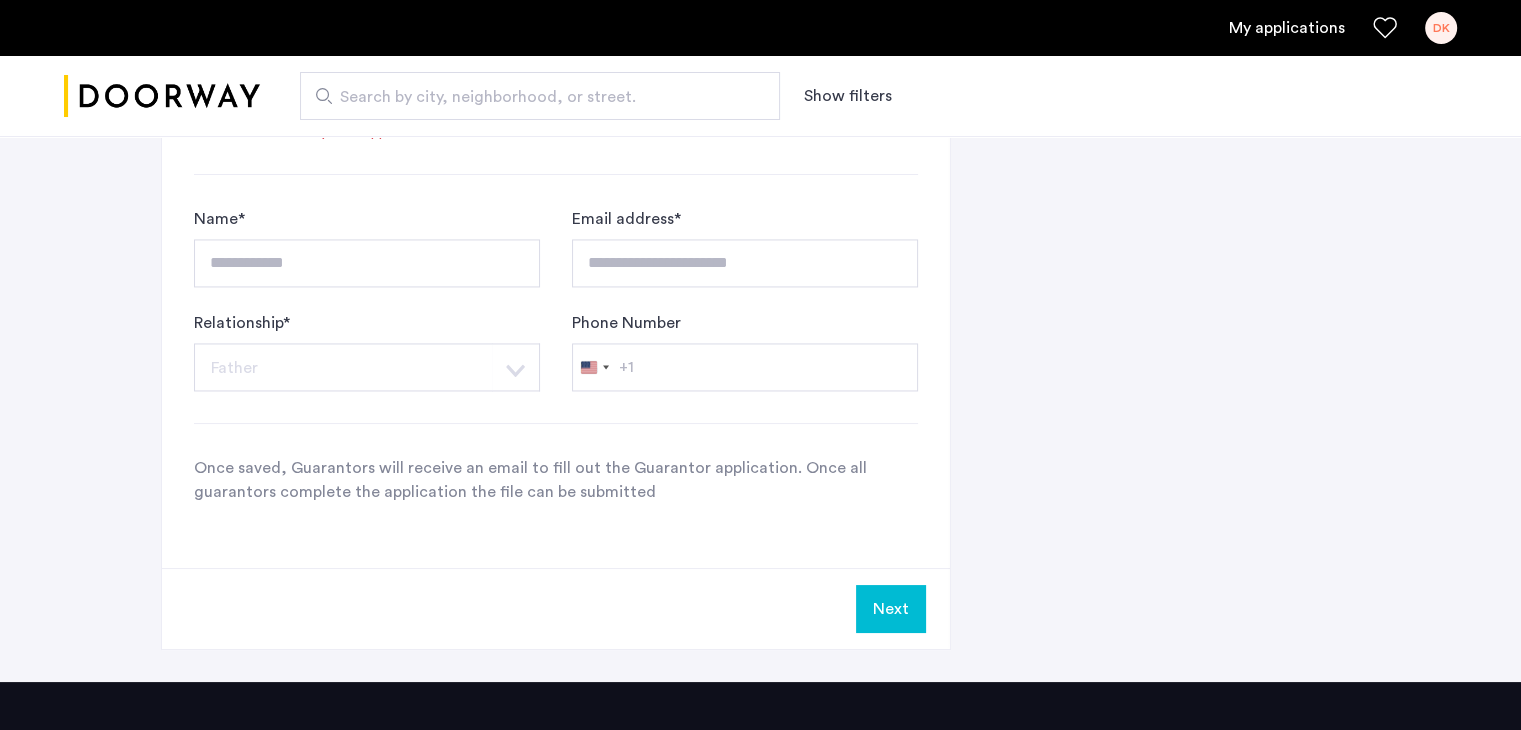 scroll, scrollTop: 3092, scrollLeft: 0, axis: vertical 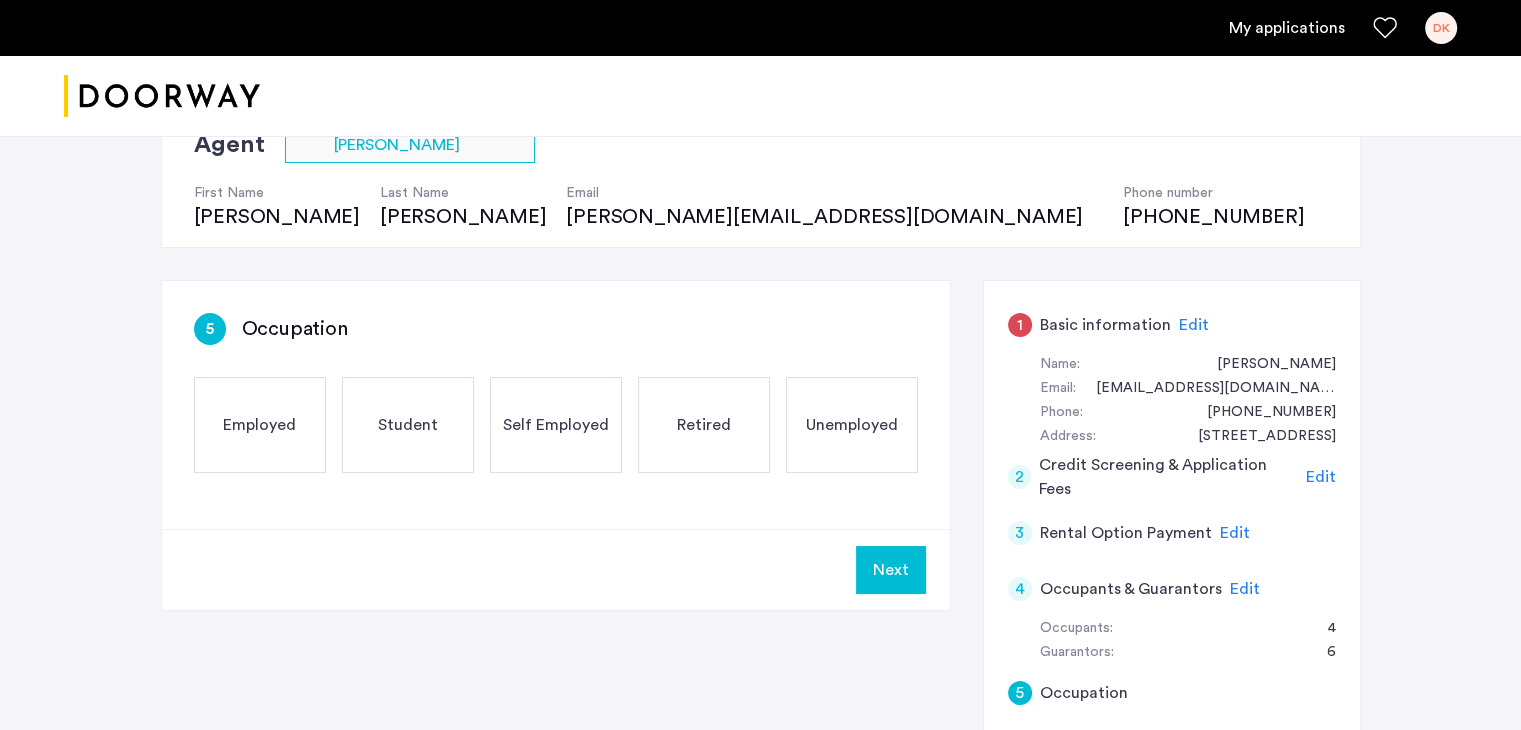 click on "Employed" 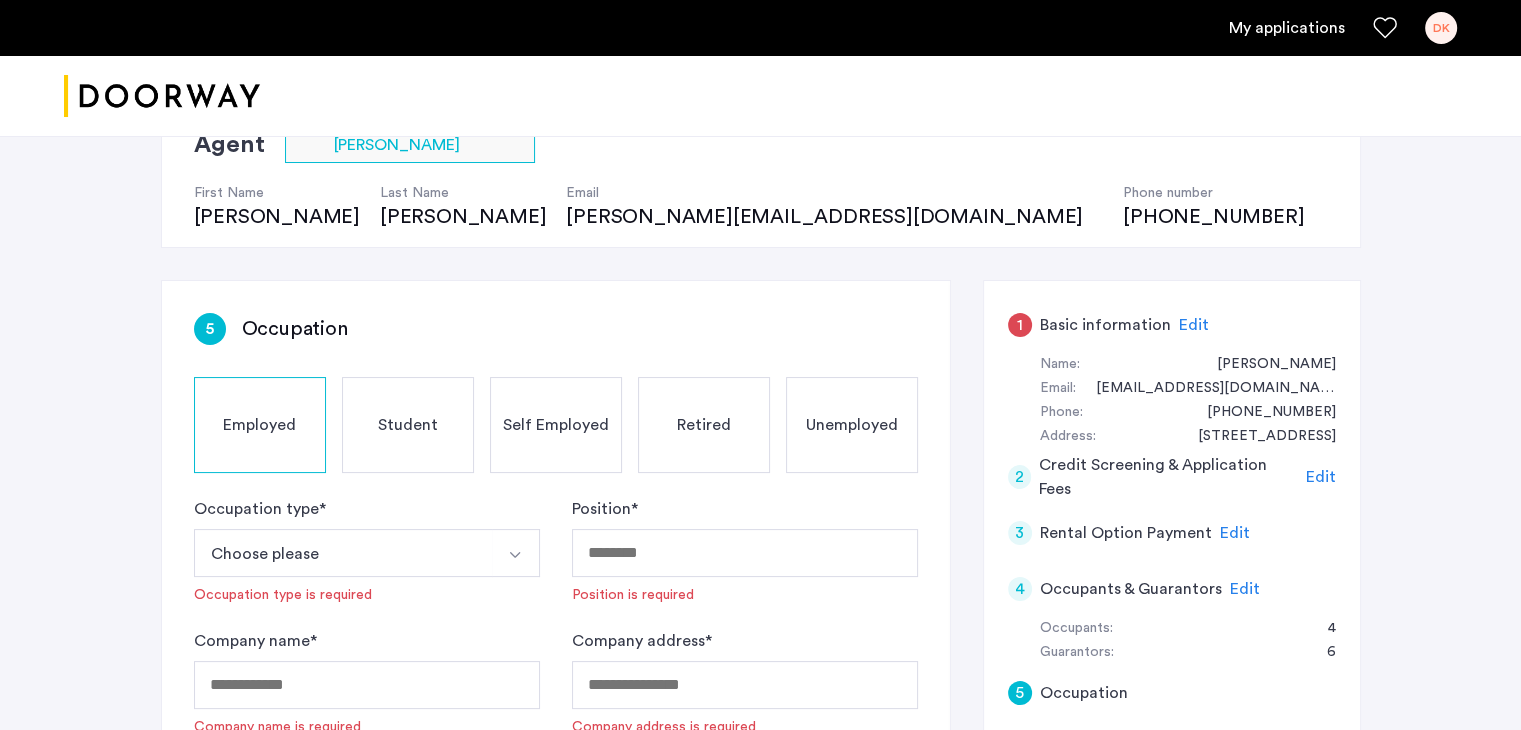 click on "Choose please" at bounding box center [343, 553] 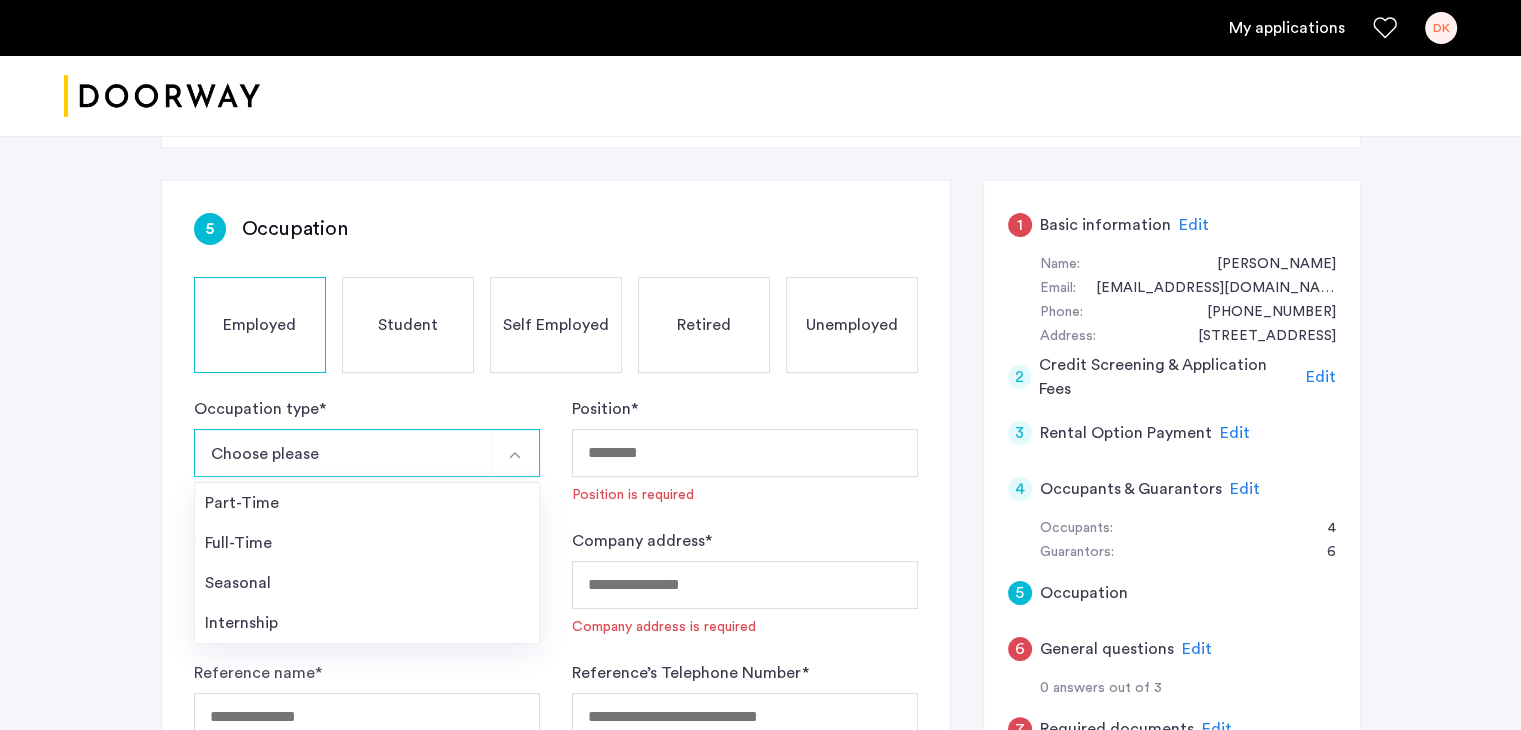 scroll, scrollTop: 284, scrollLeft: 0, axis: vertical 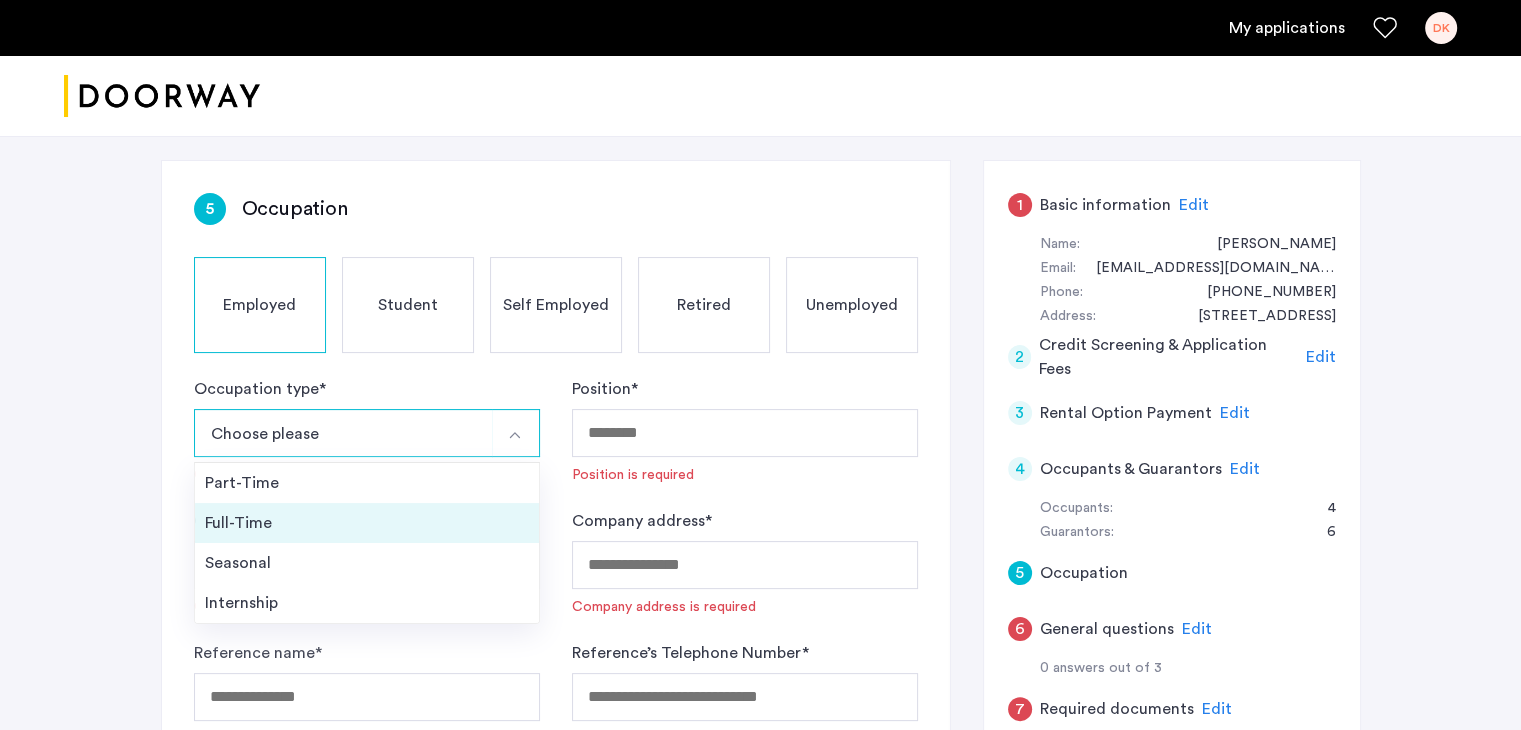click on "Full-Time" at bounding box center [367, 523] 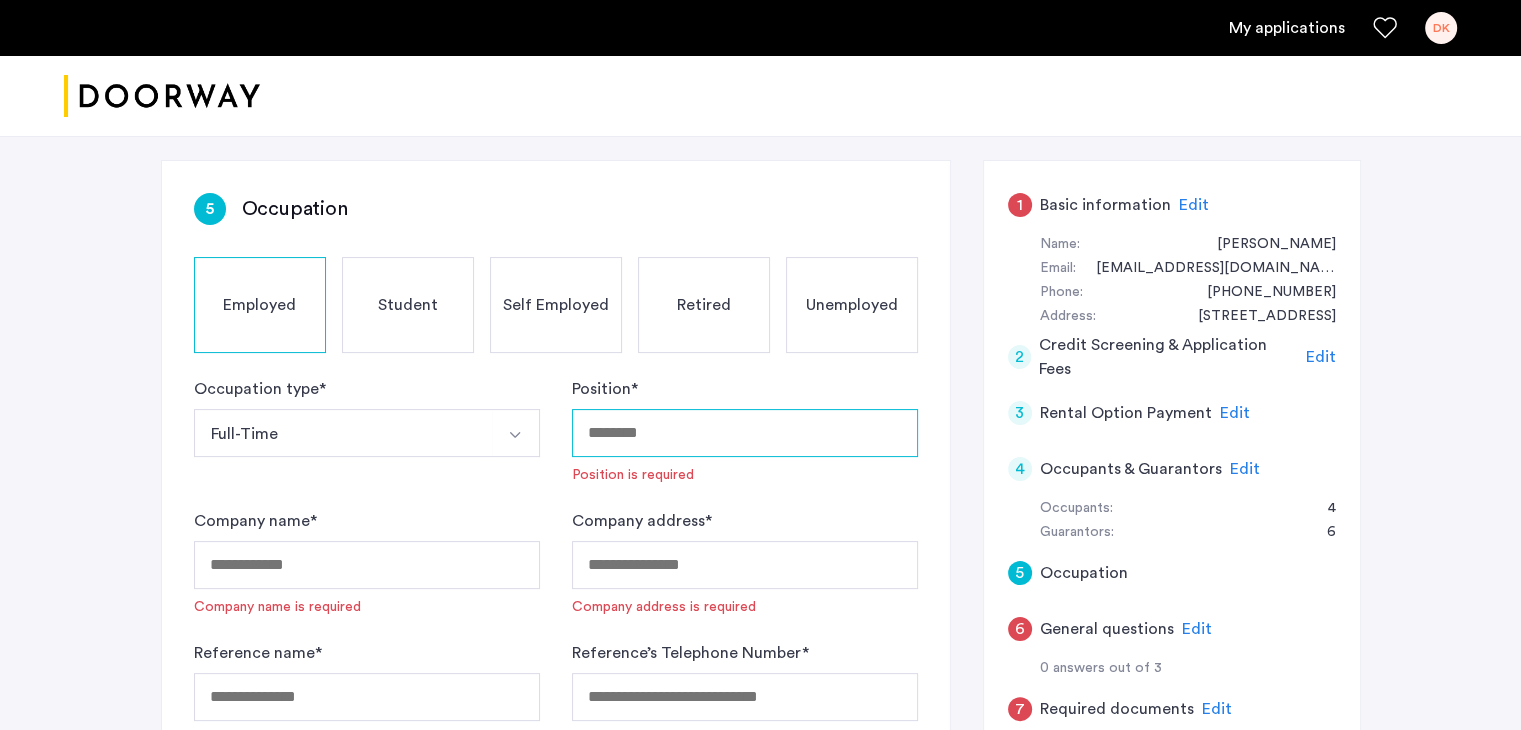 click on "Position  *" at bounding box center (745, 433) 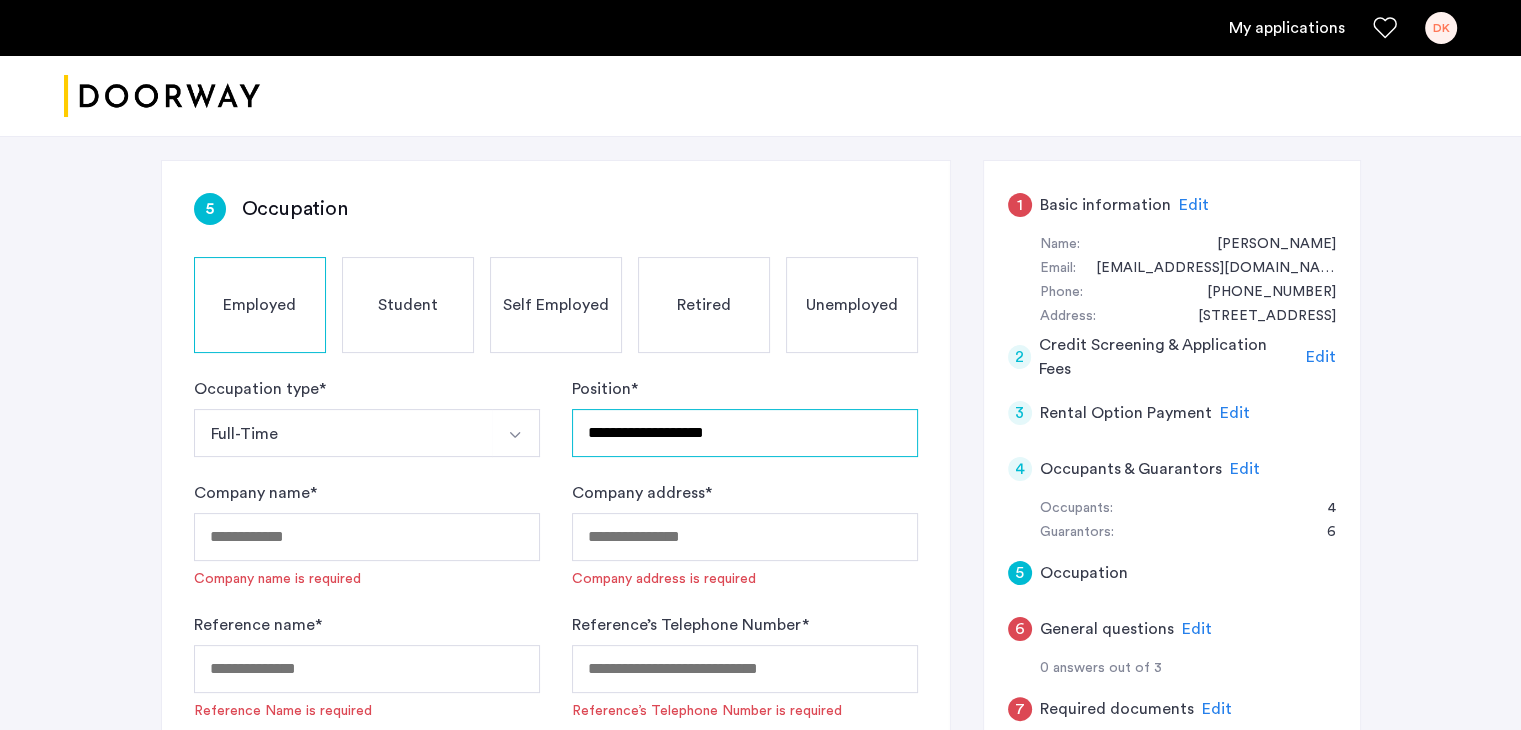 type on "**********" 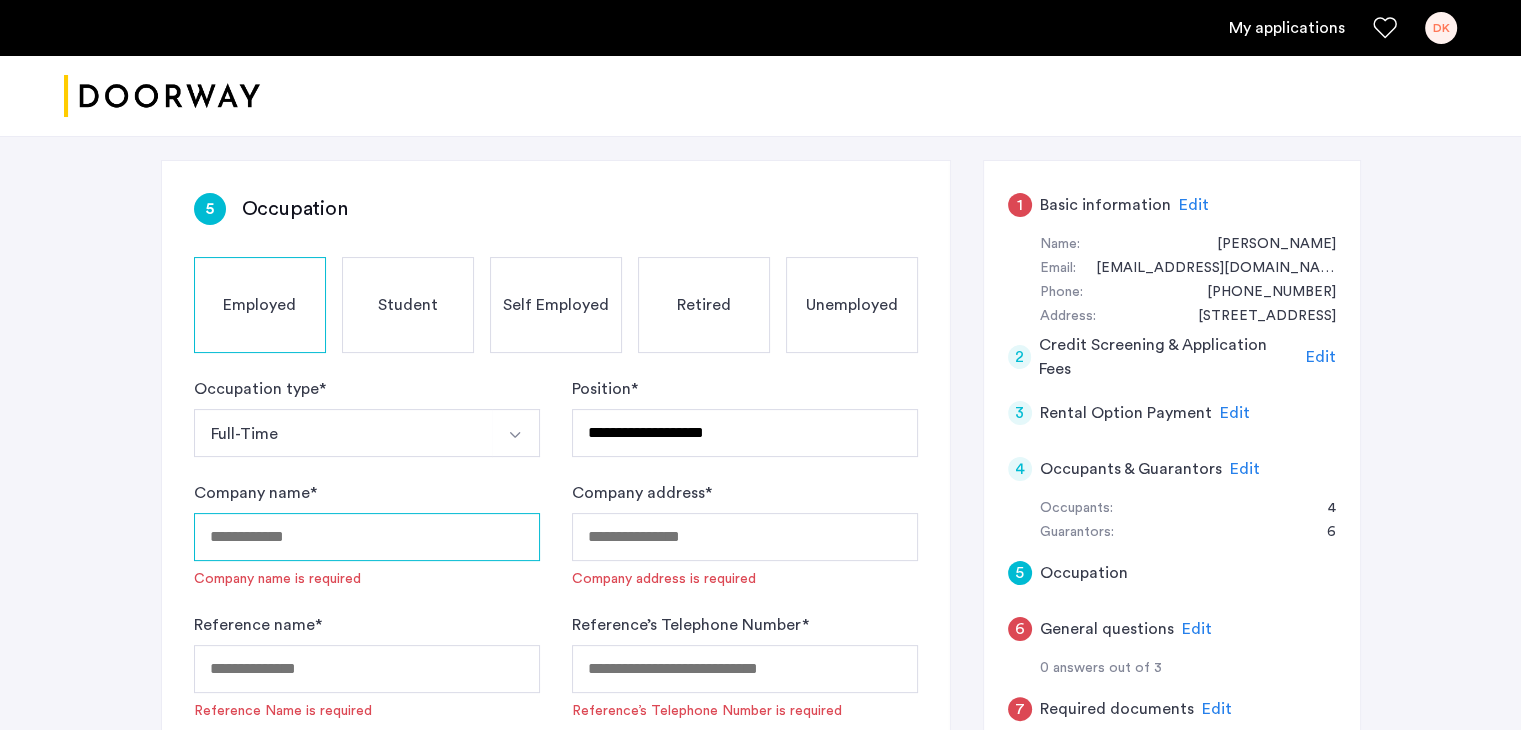click on "Company name  *" at bounding box center (367, 537) 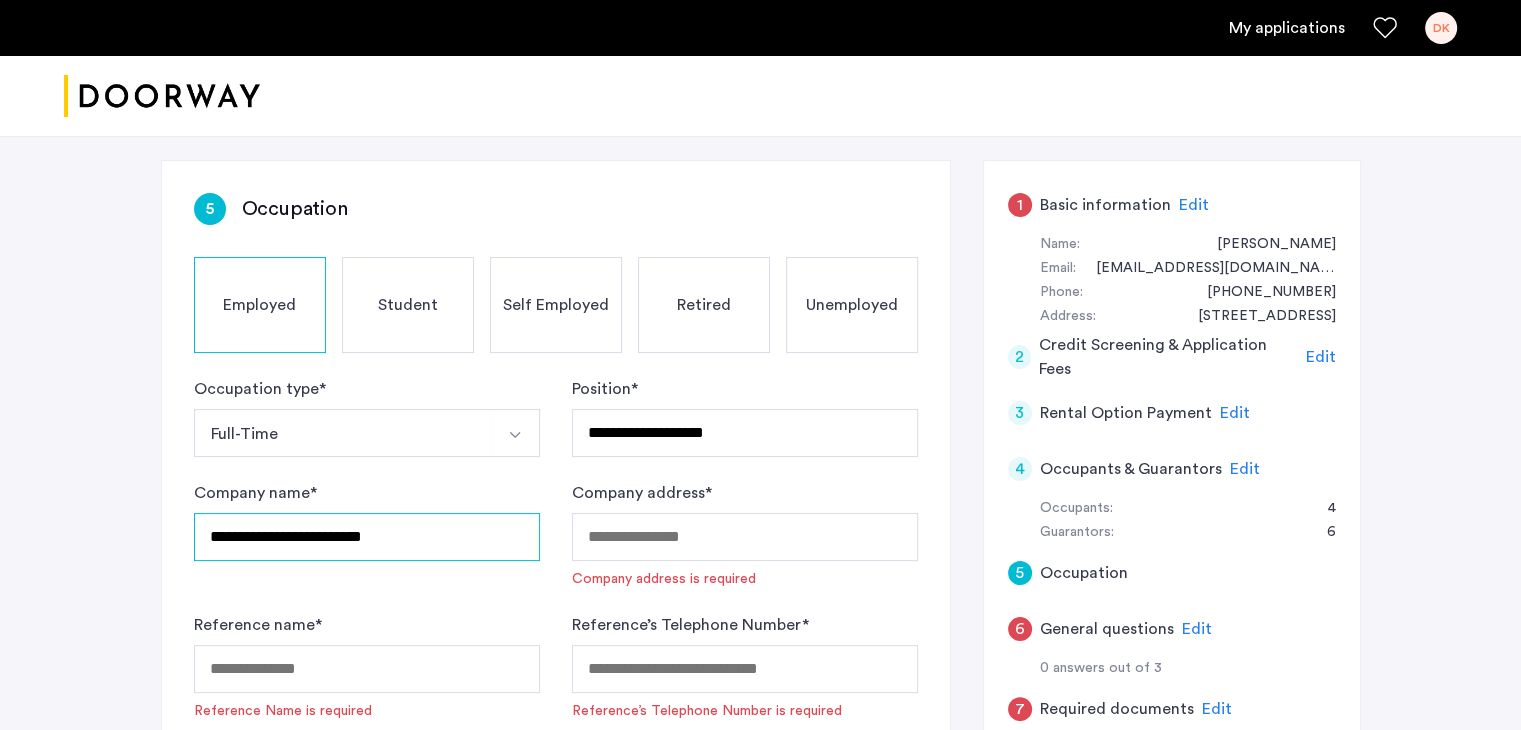type on "**********" 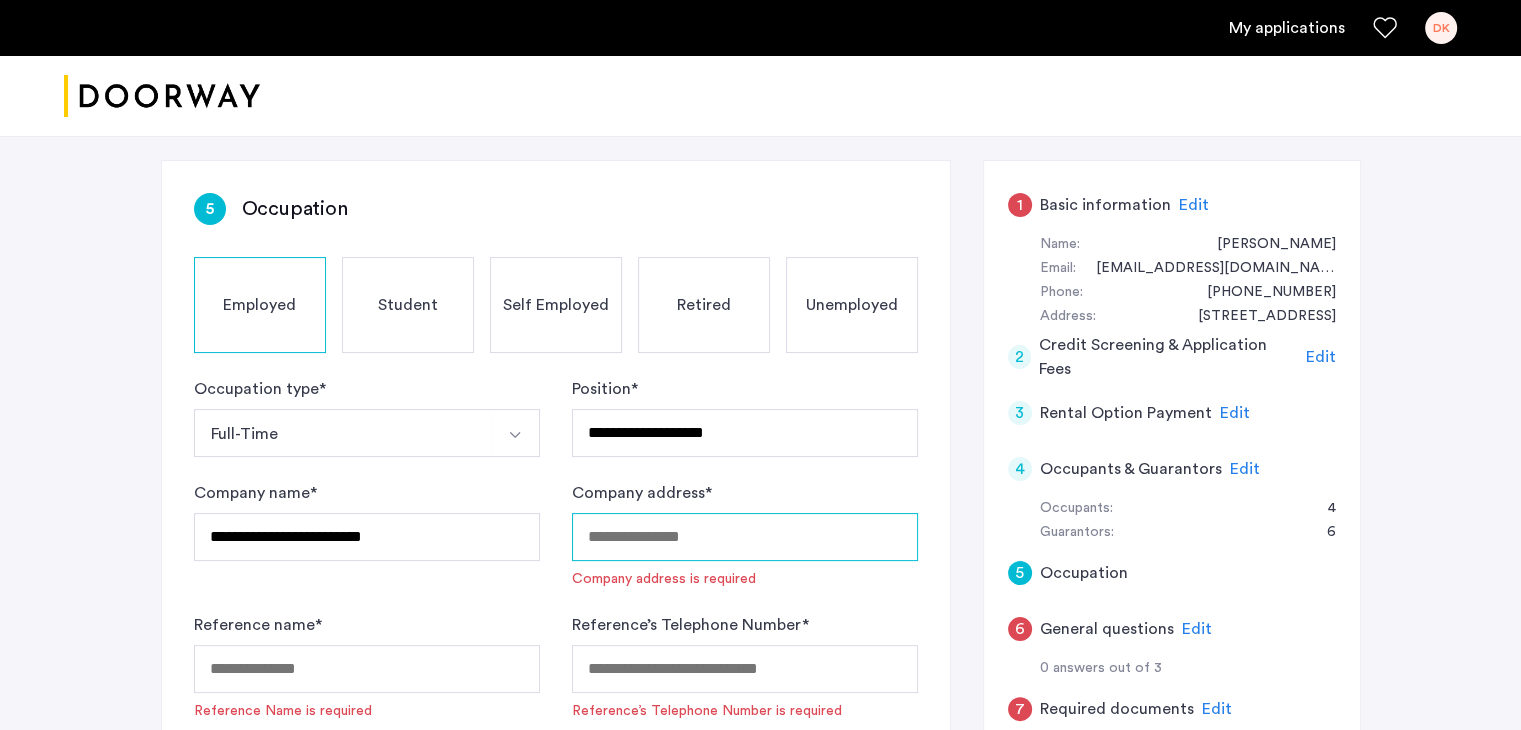 click on "Company address  *" at bounding box center [745, 537] 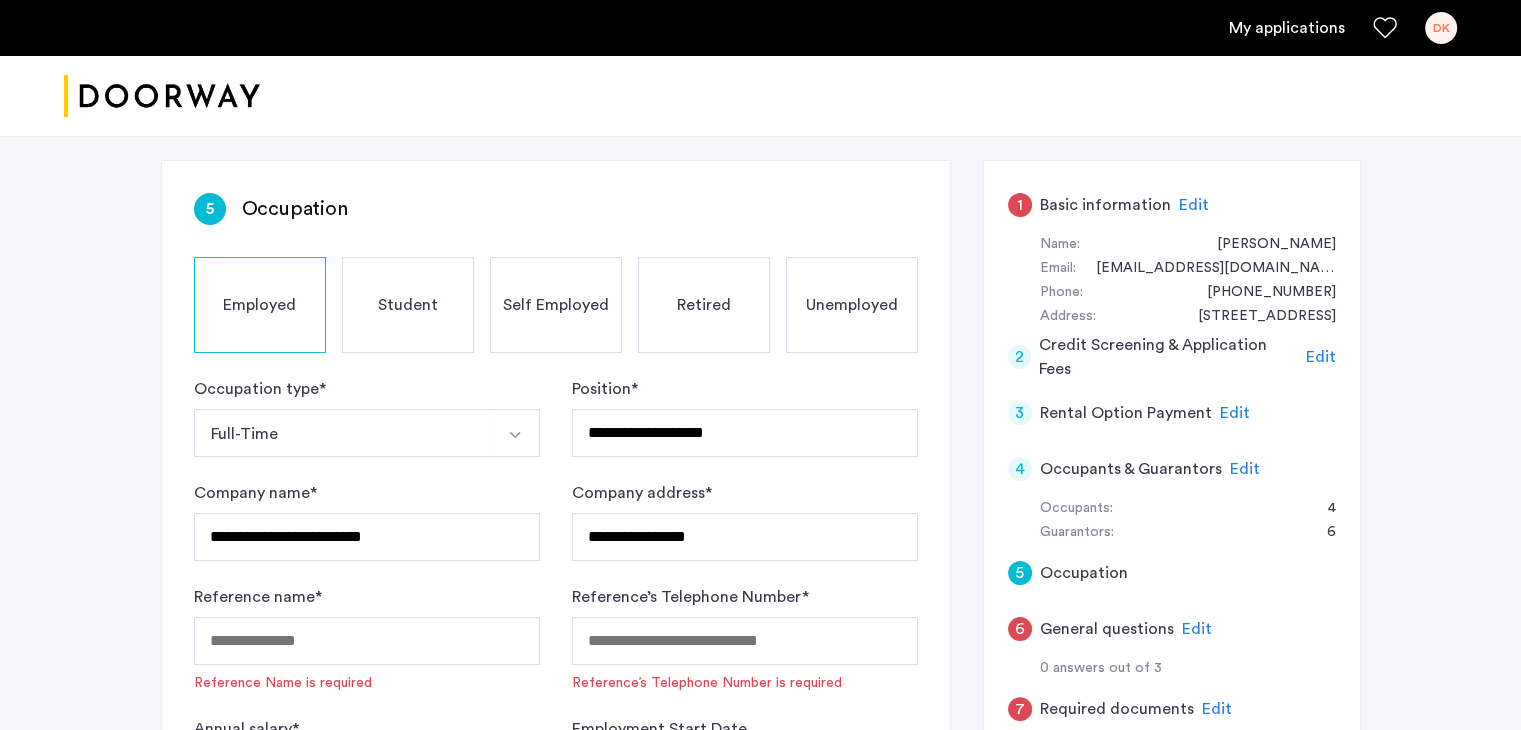 click on "**********" 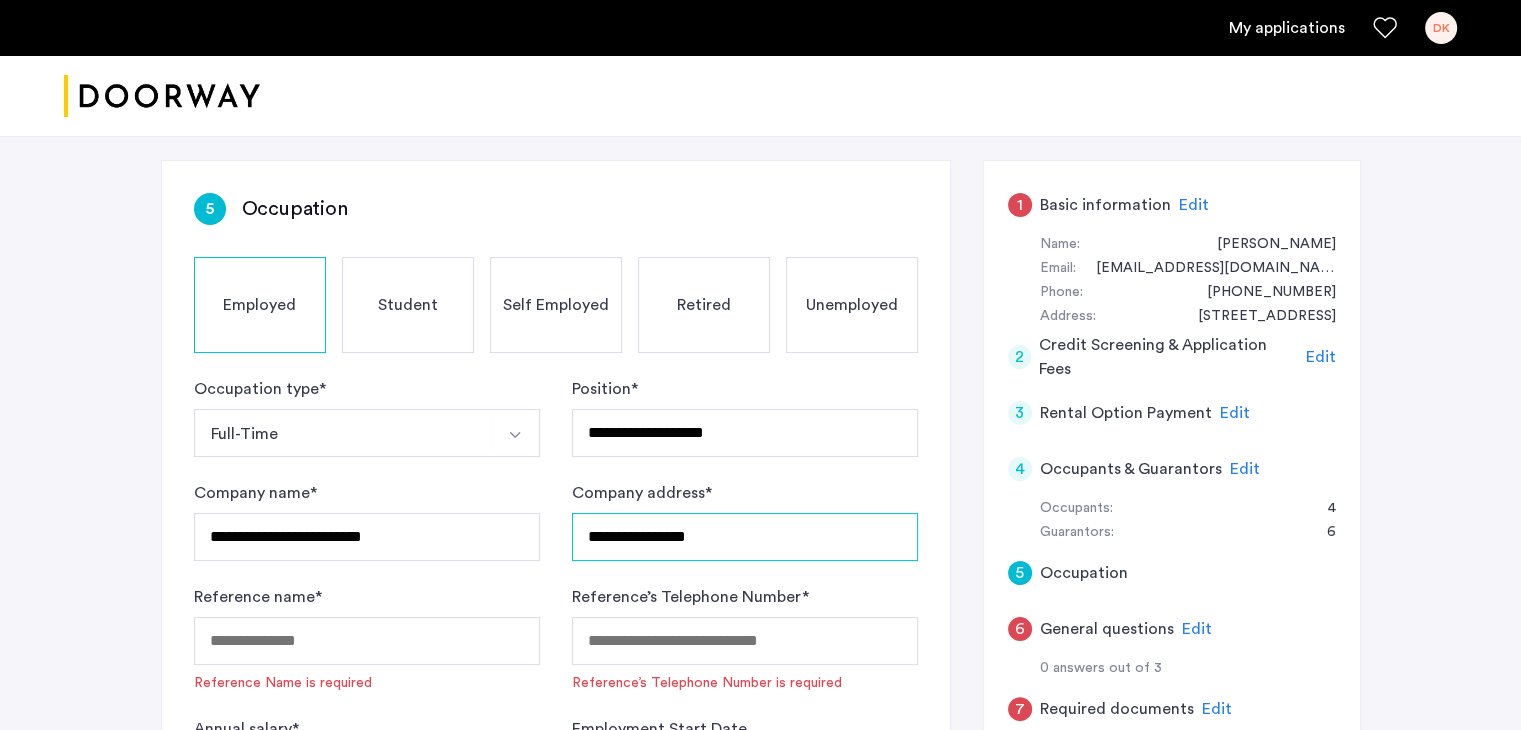 click on "**********" at bounding box center [745, 537] 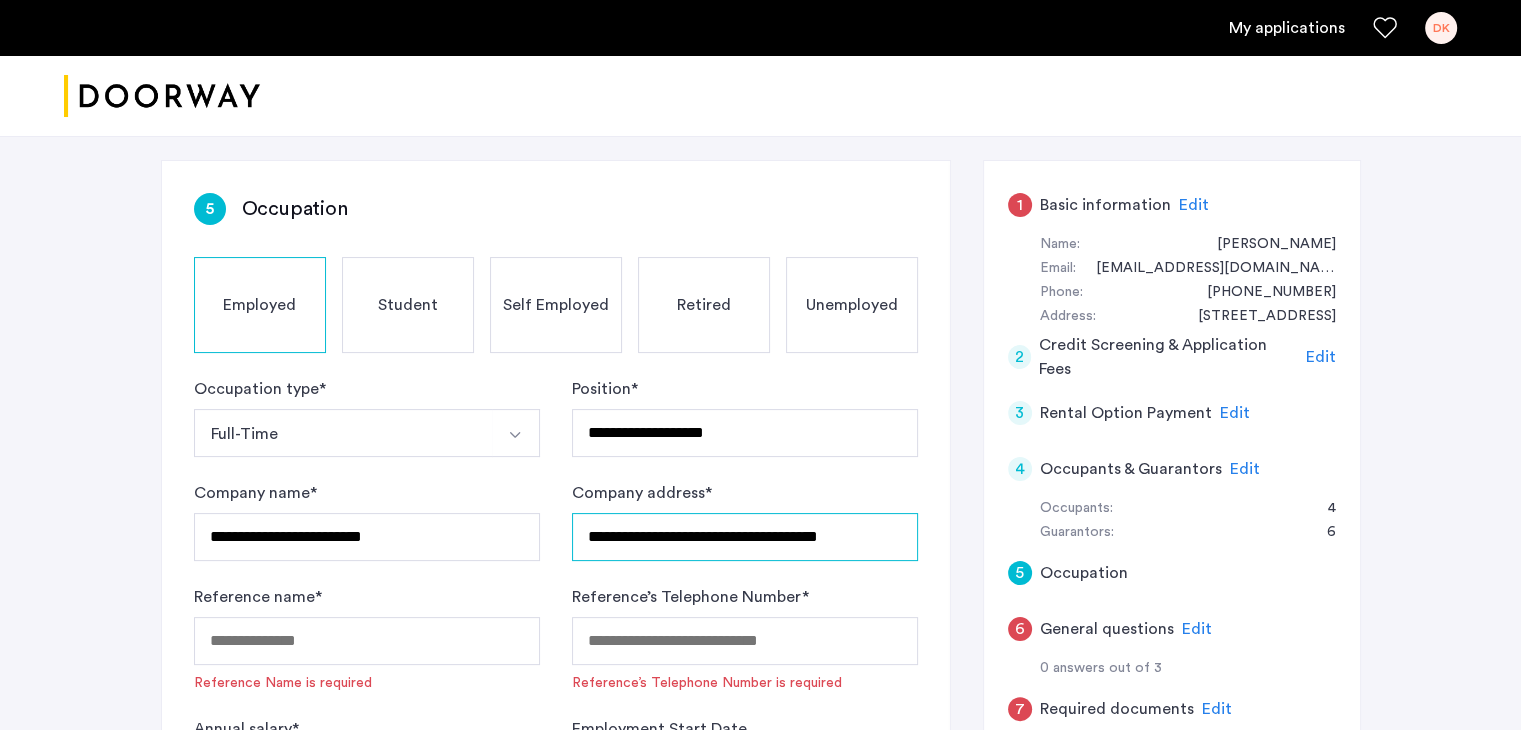 type on "**********" 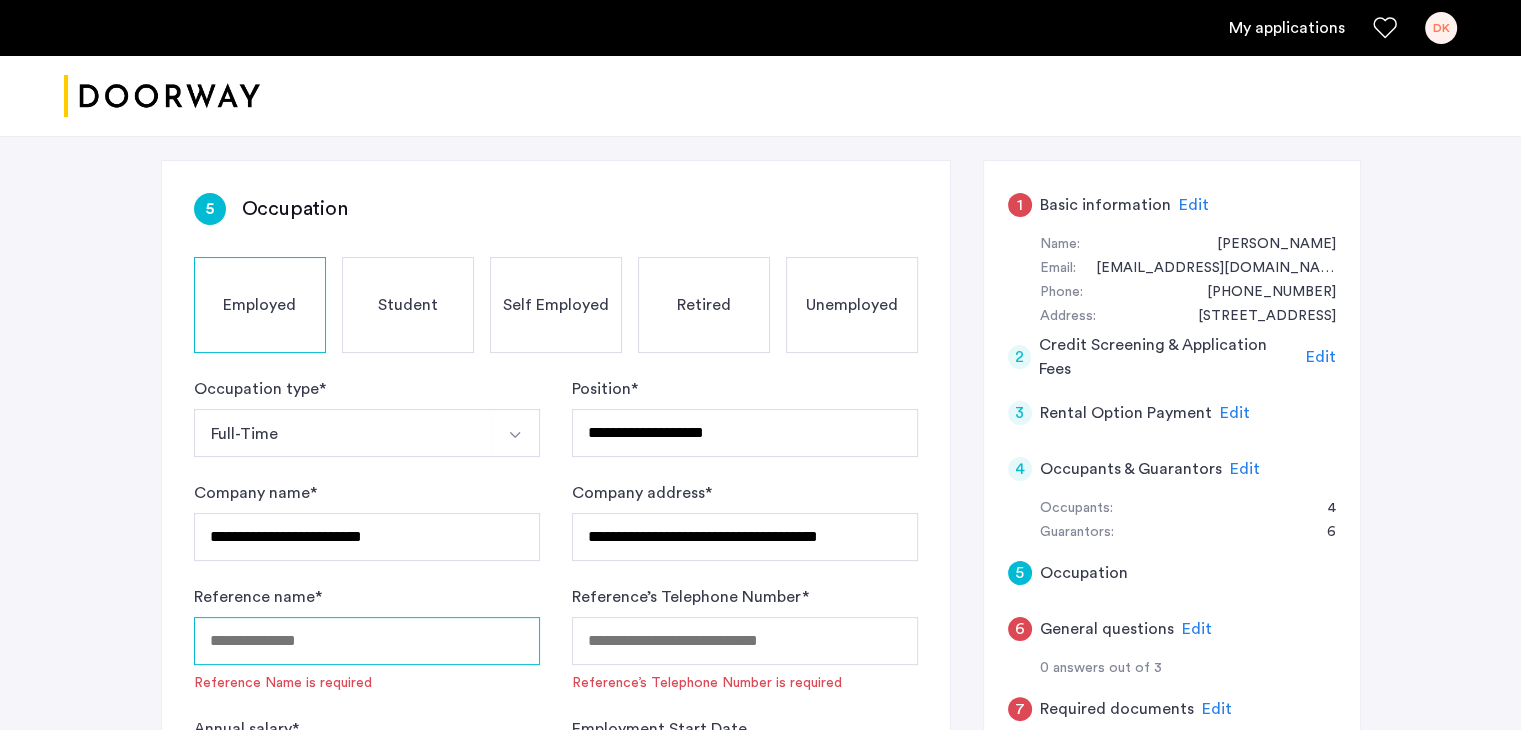 click on "Reference name  *" at bounding box center (367, 641) 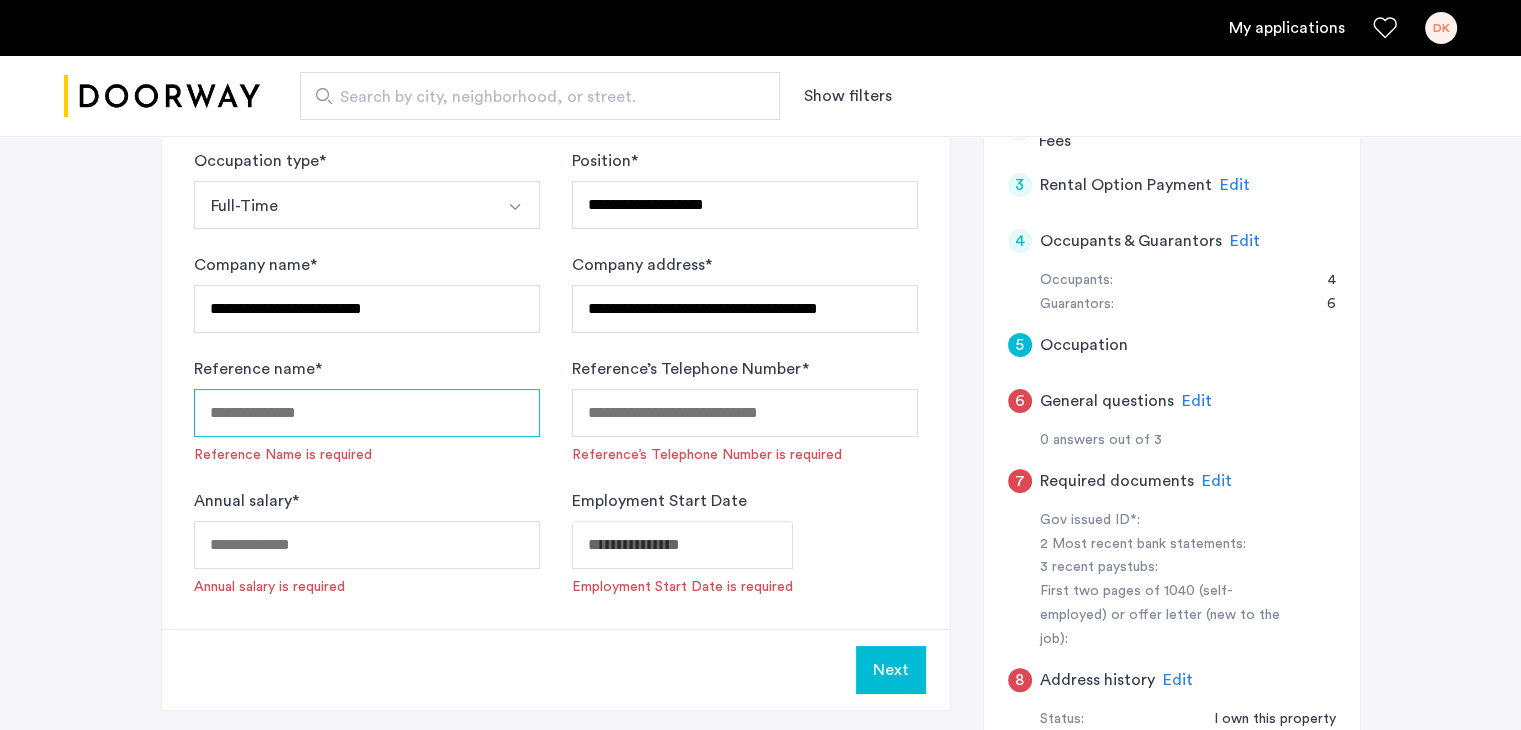 scroll, scrollTop: 511, scrollLeft: 0, axis: vertical 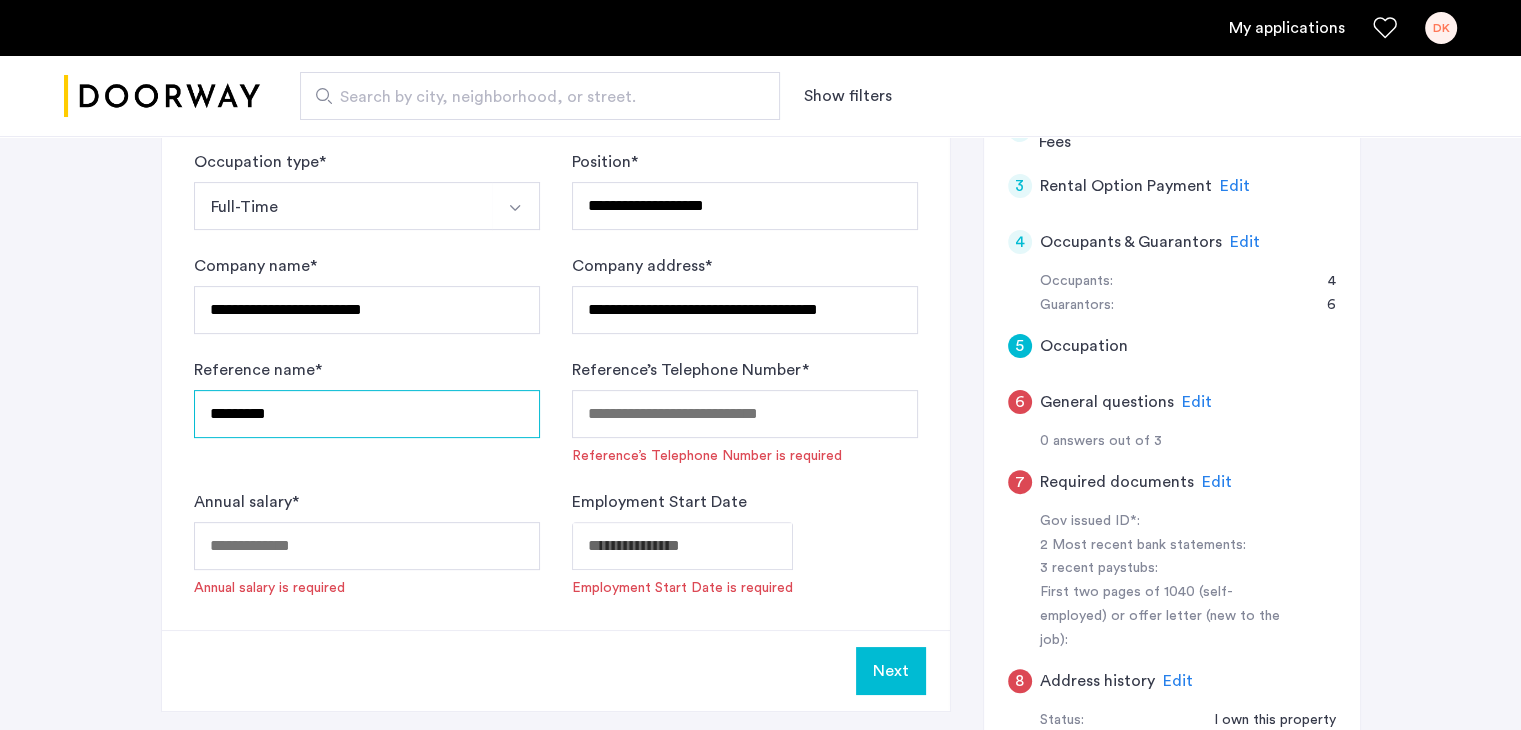 type on "*********" 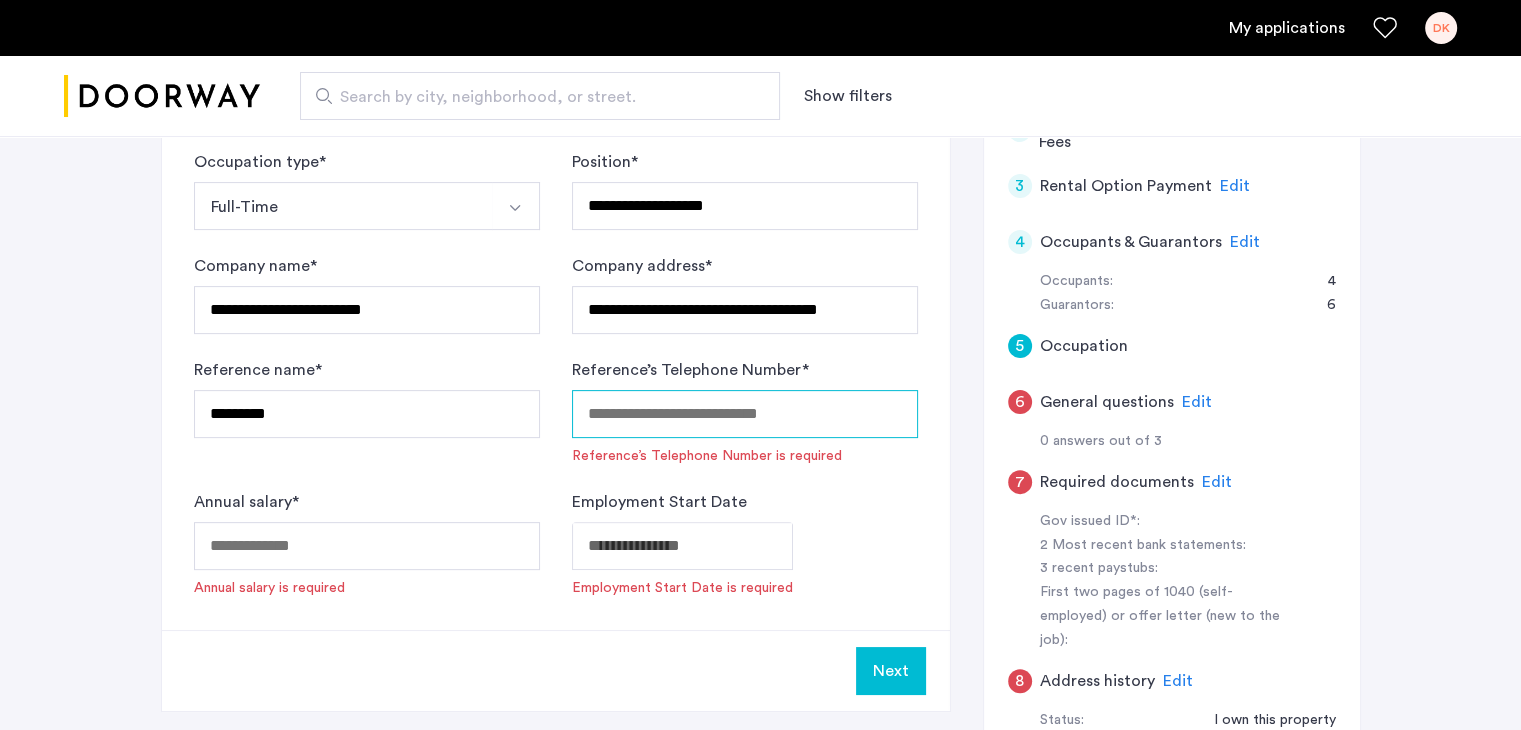 click on "Reference’s Telephone Number  *" at bounding box center [745, 414] 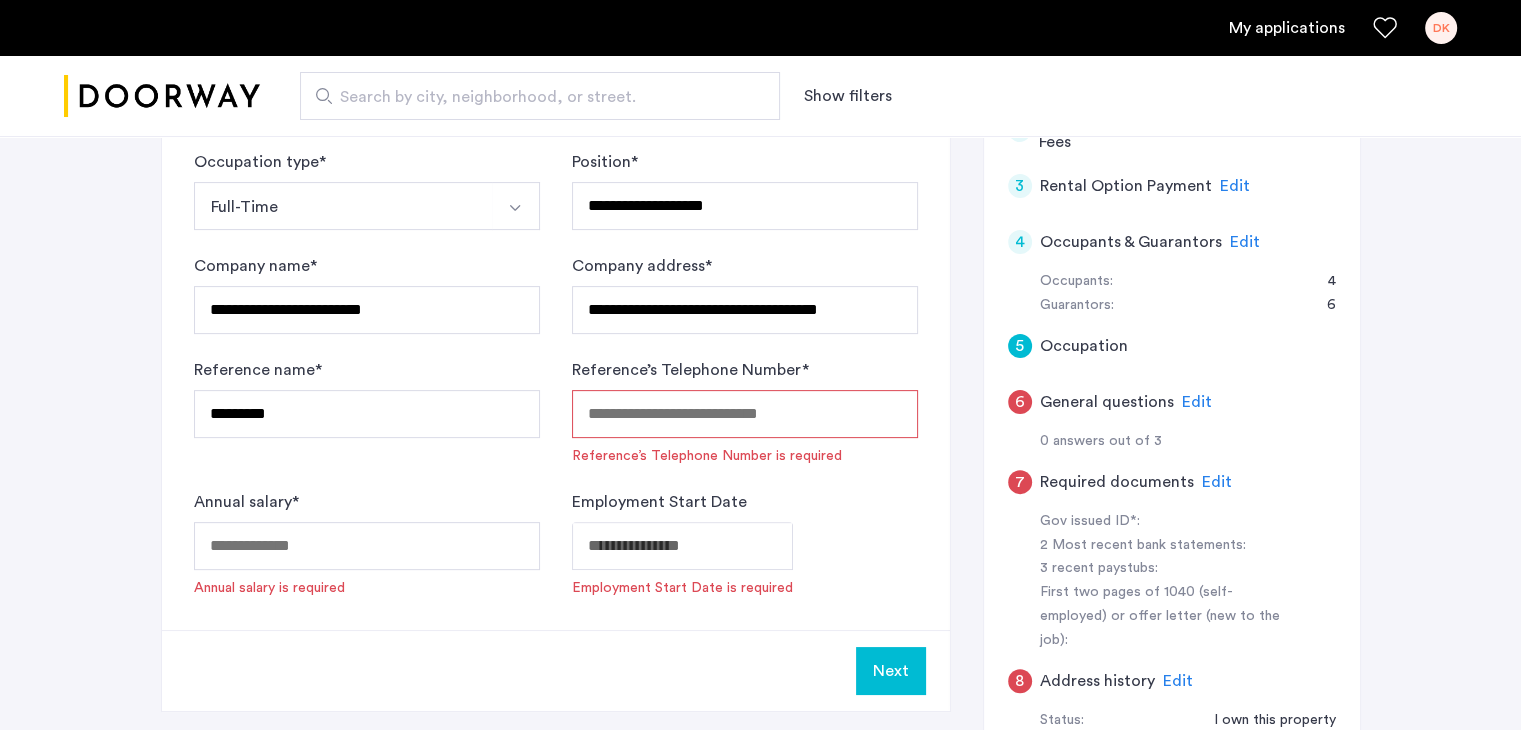 click on "Reference’s Telephone Number  *" at bounding box center [745, 414] 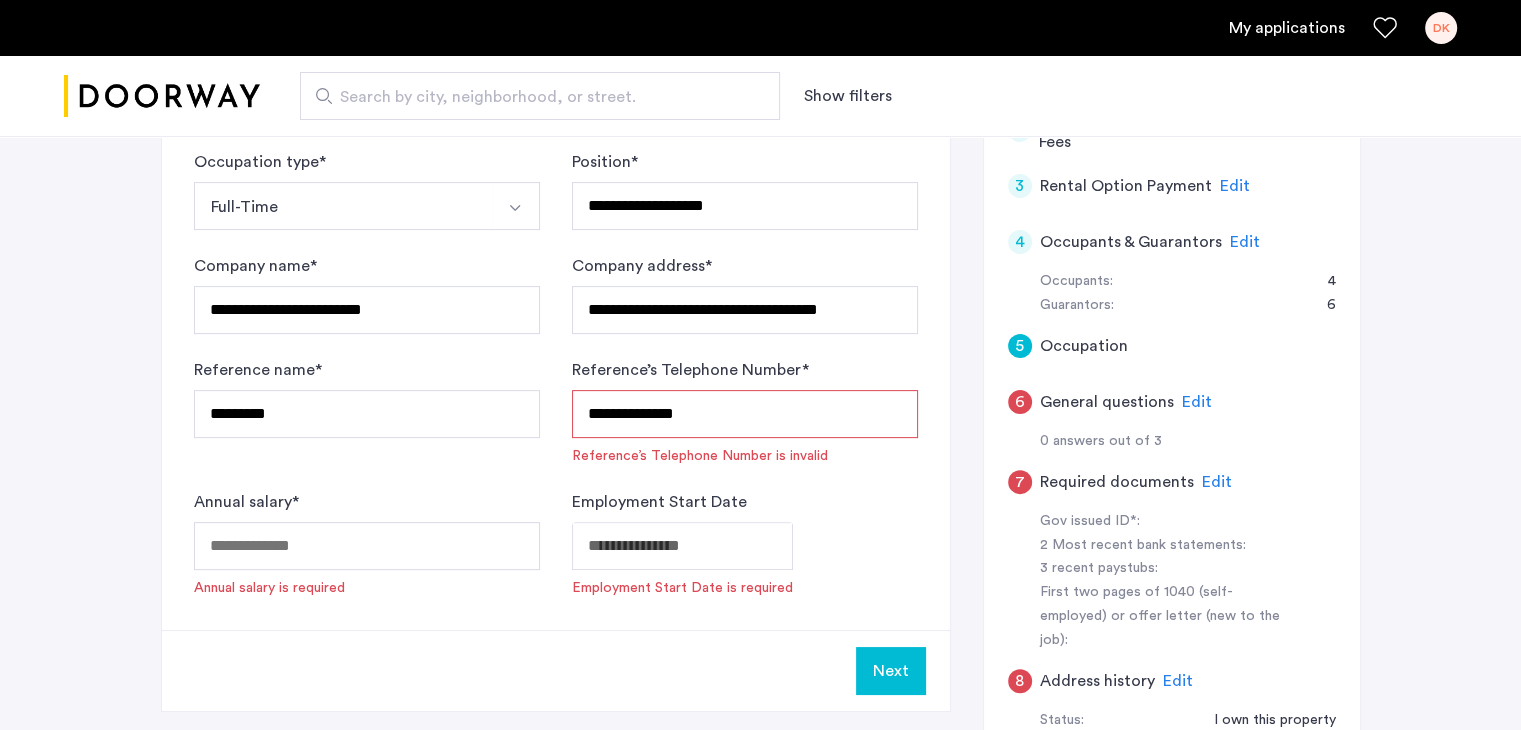 type on "**********" 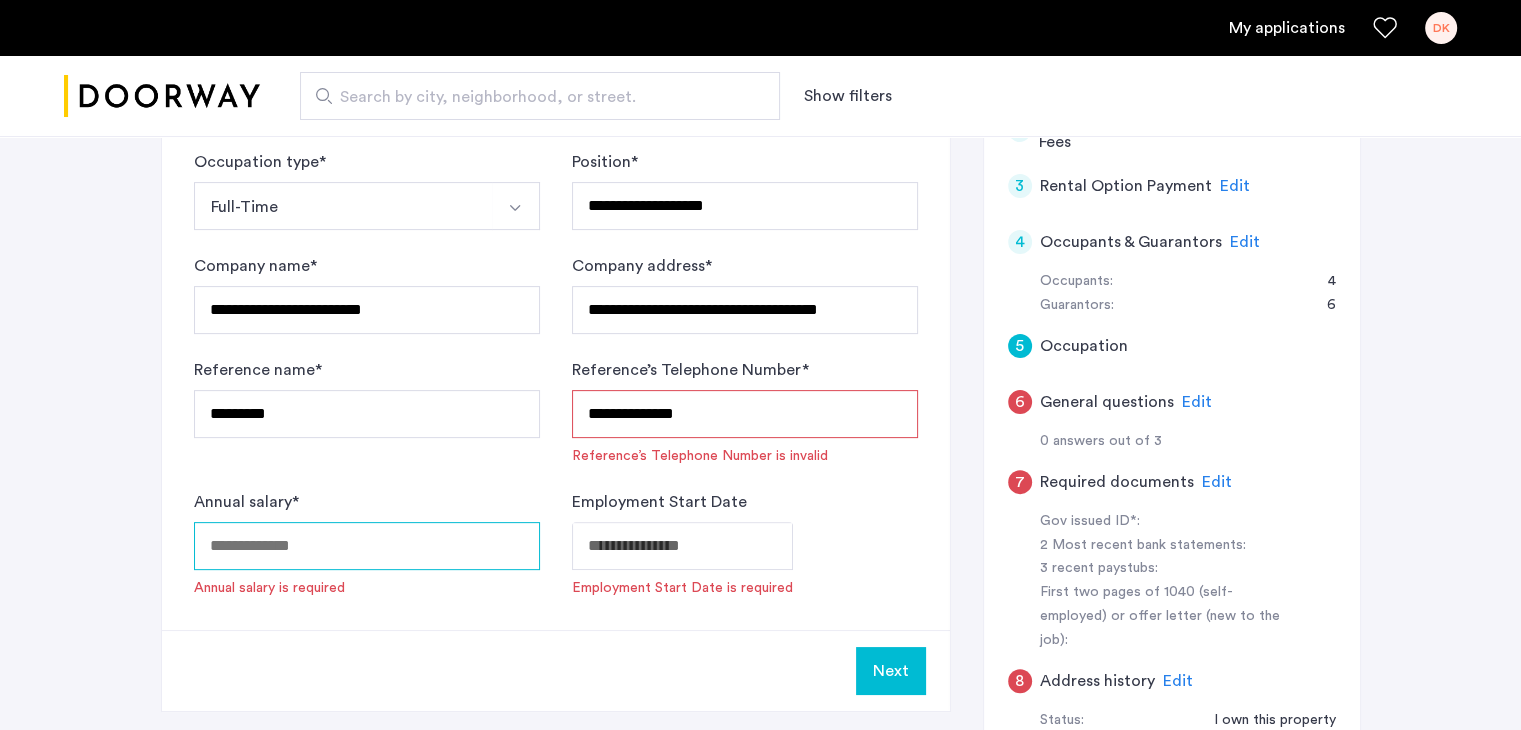 click on "Annual salary  *" at bounding box center [367, 546] 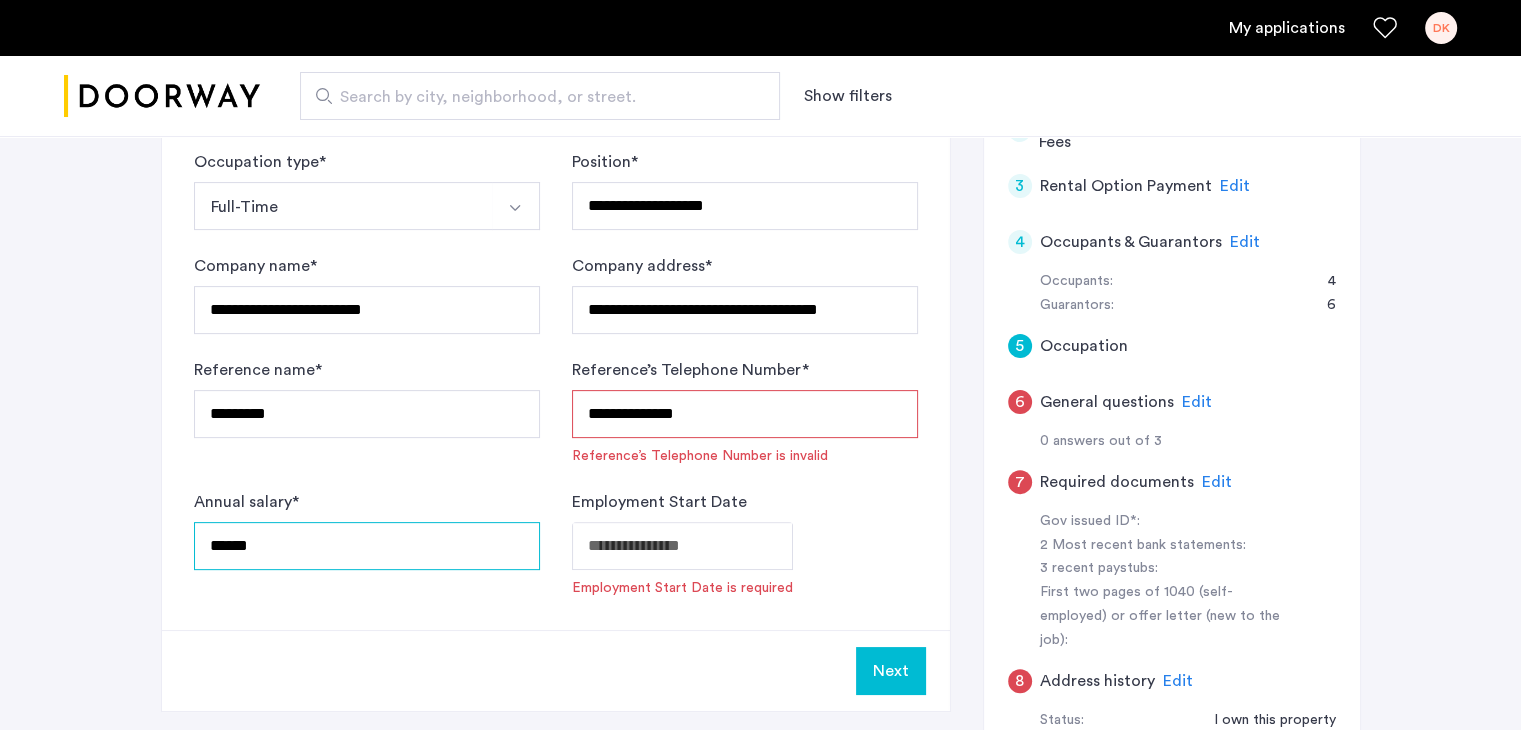 type on "******" 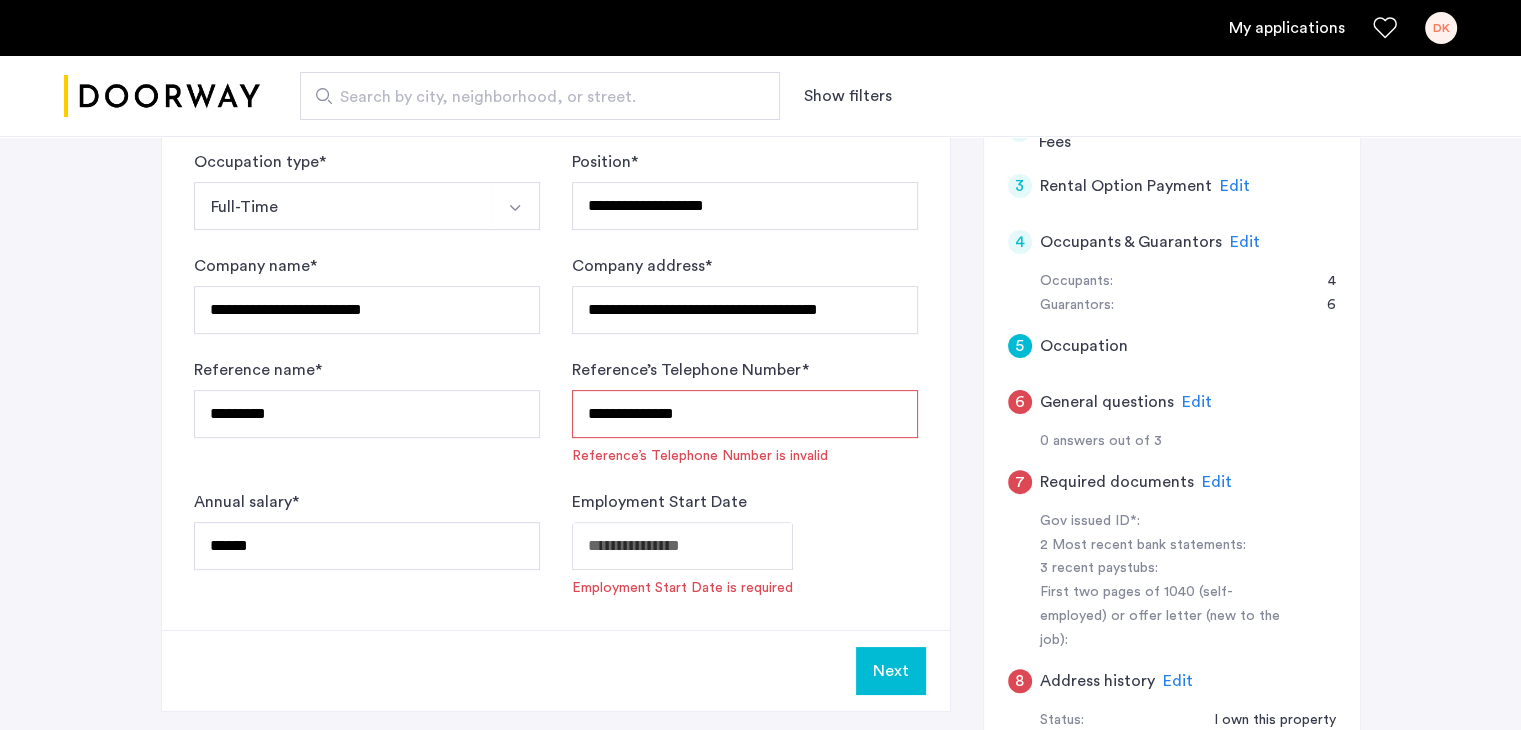 click on "**********" at bounding box center (760, -146) 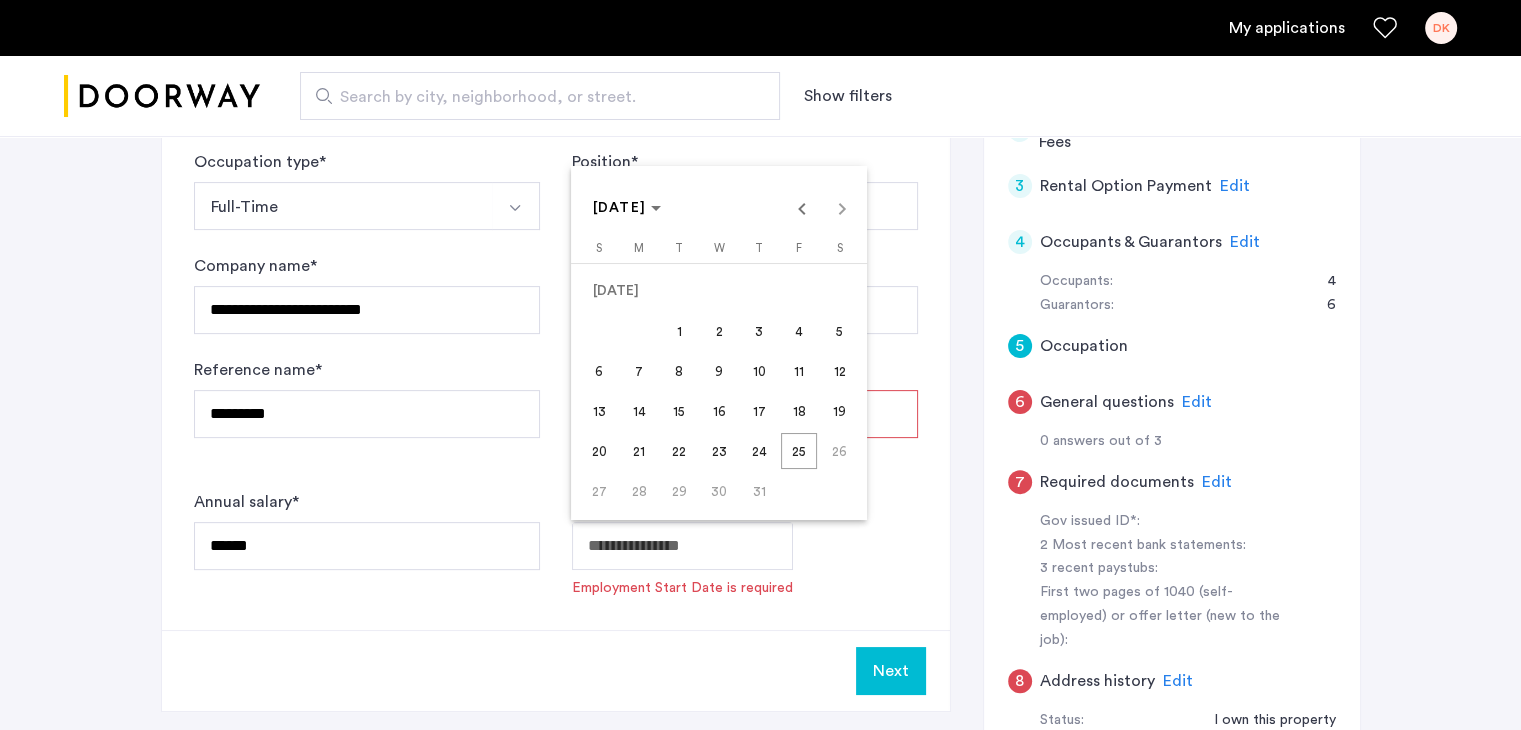 type 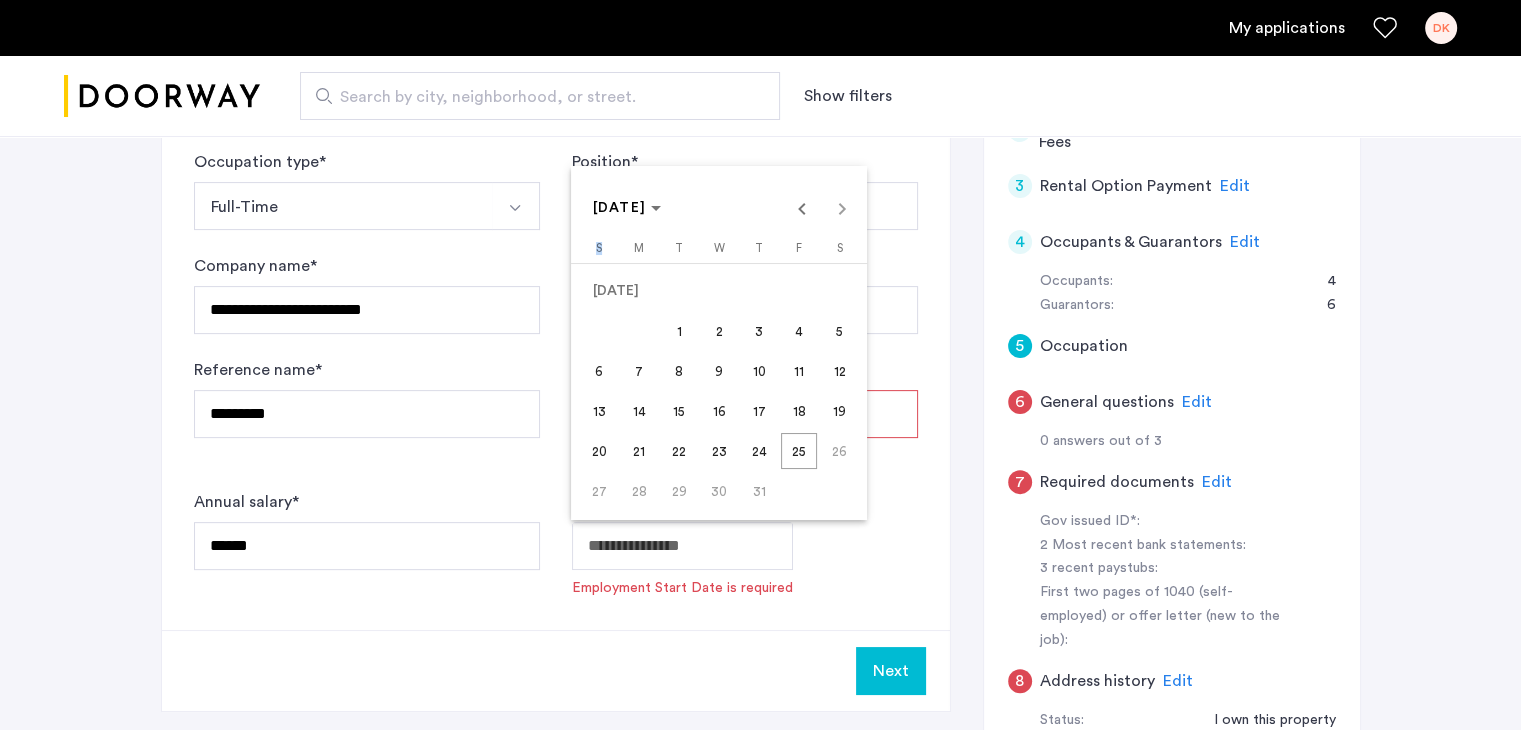 click on "JUL 2025 JUL 2025" at bounding box center (720, 208) 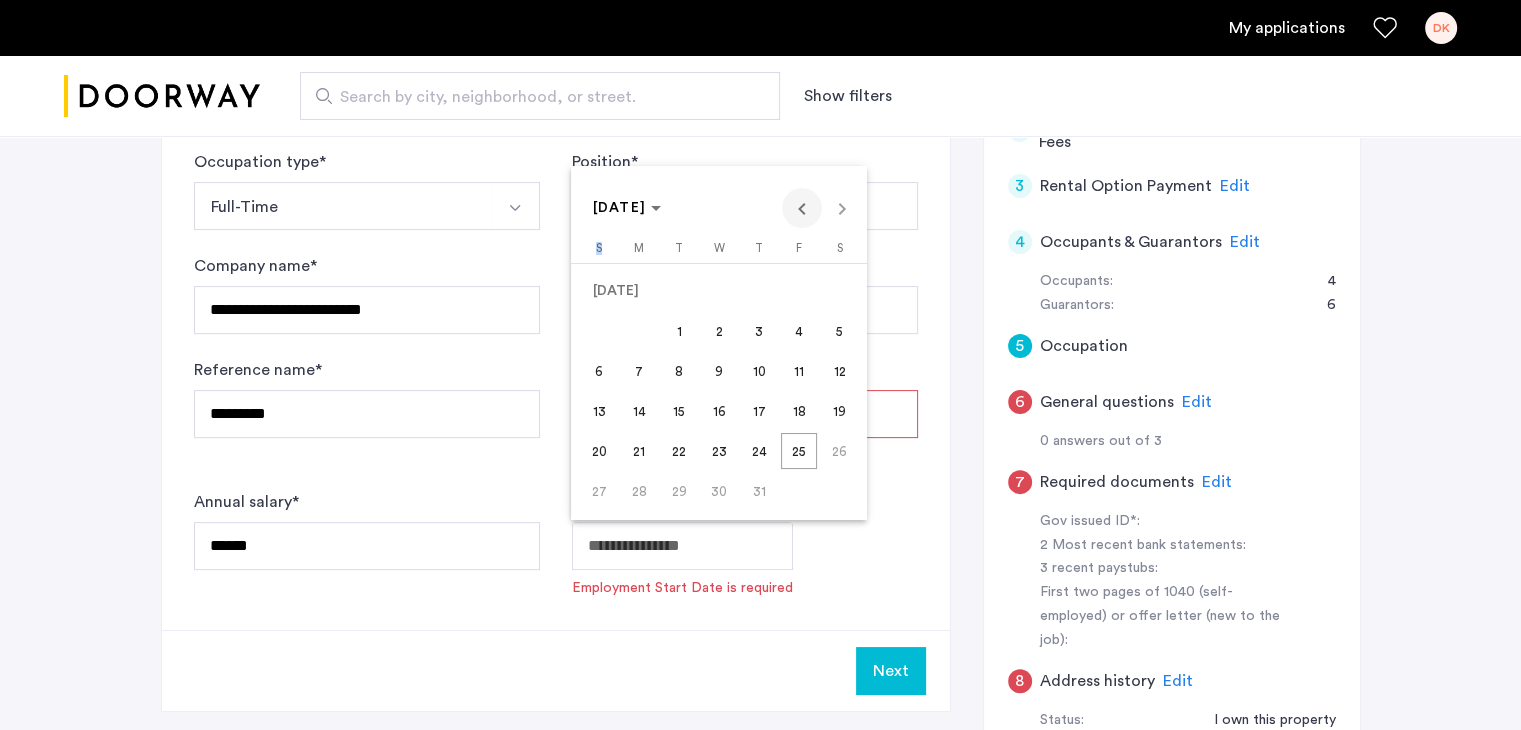 click at bounding box center (802, 208) 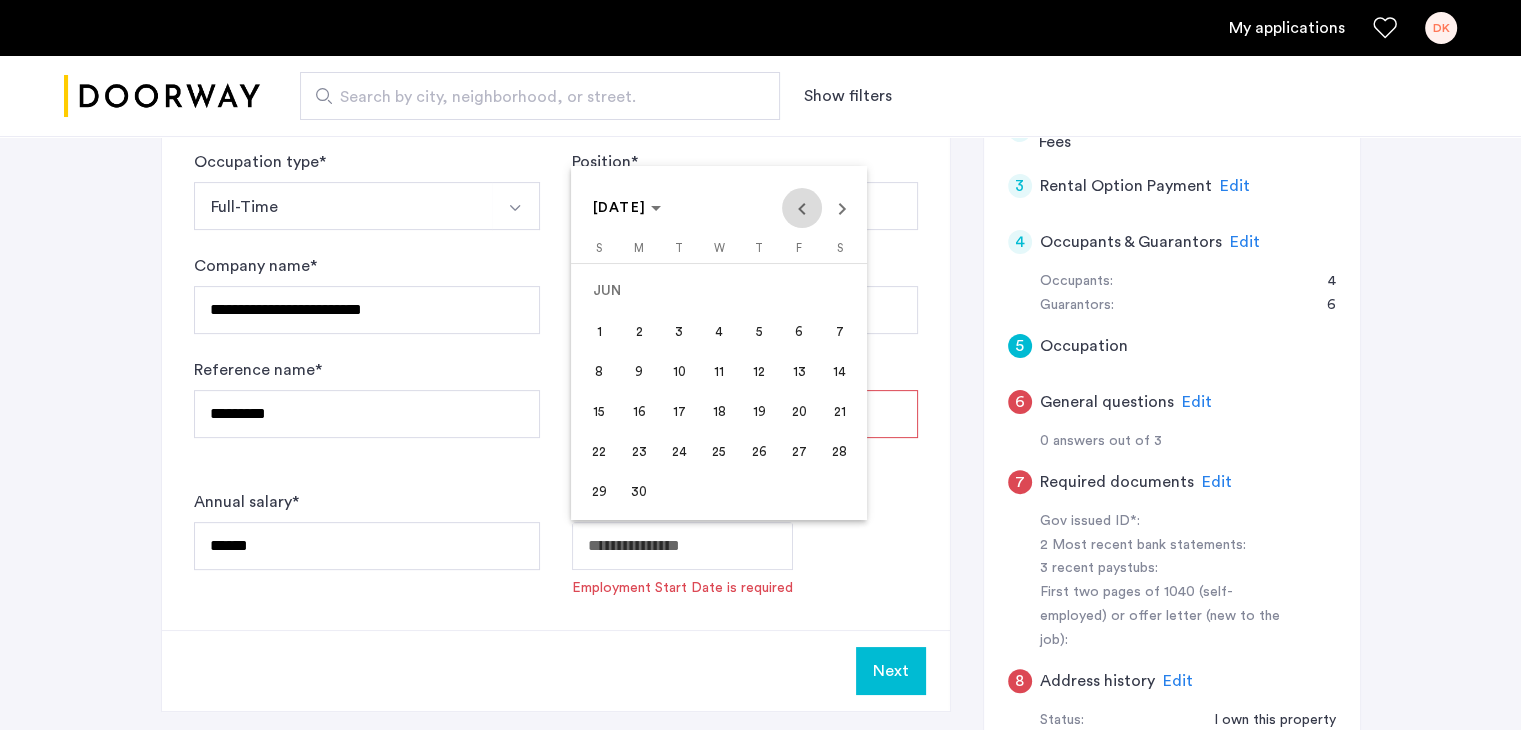 click at bounding box center [802, 208] 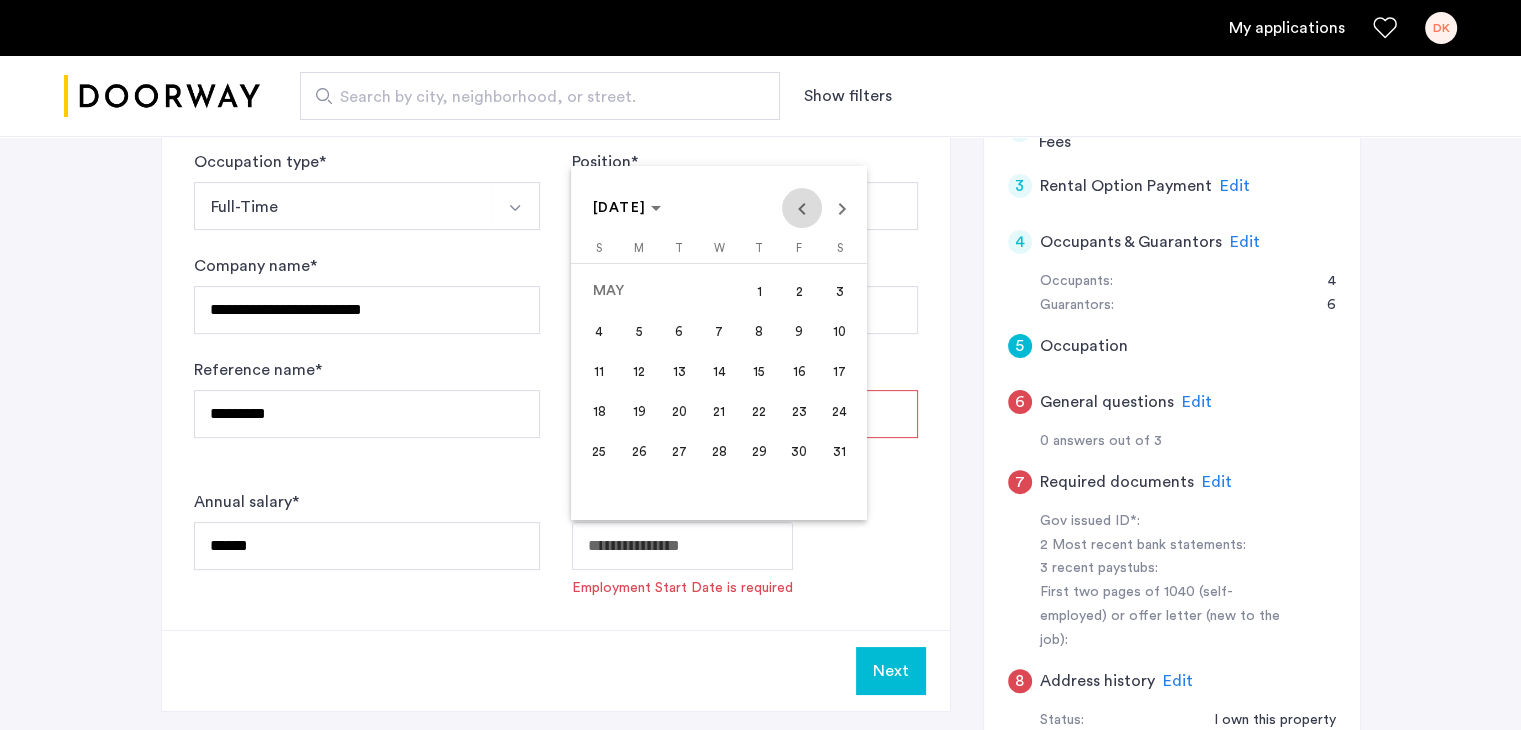 click at bounding box center [802, 208] 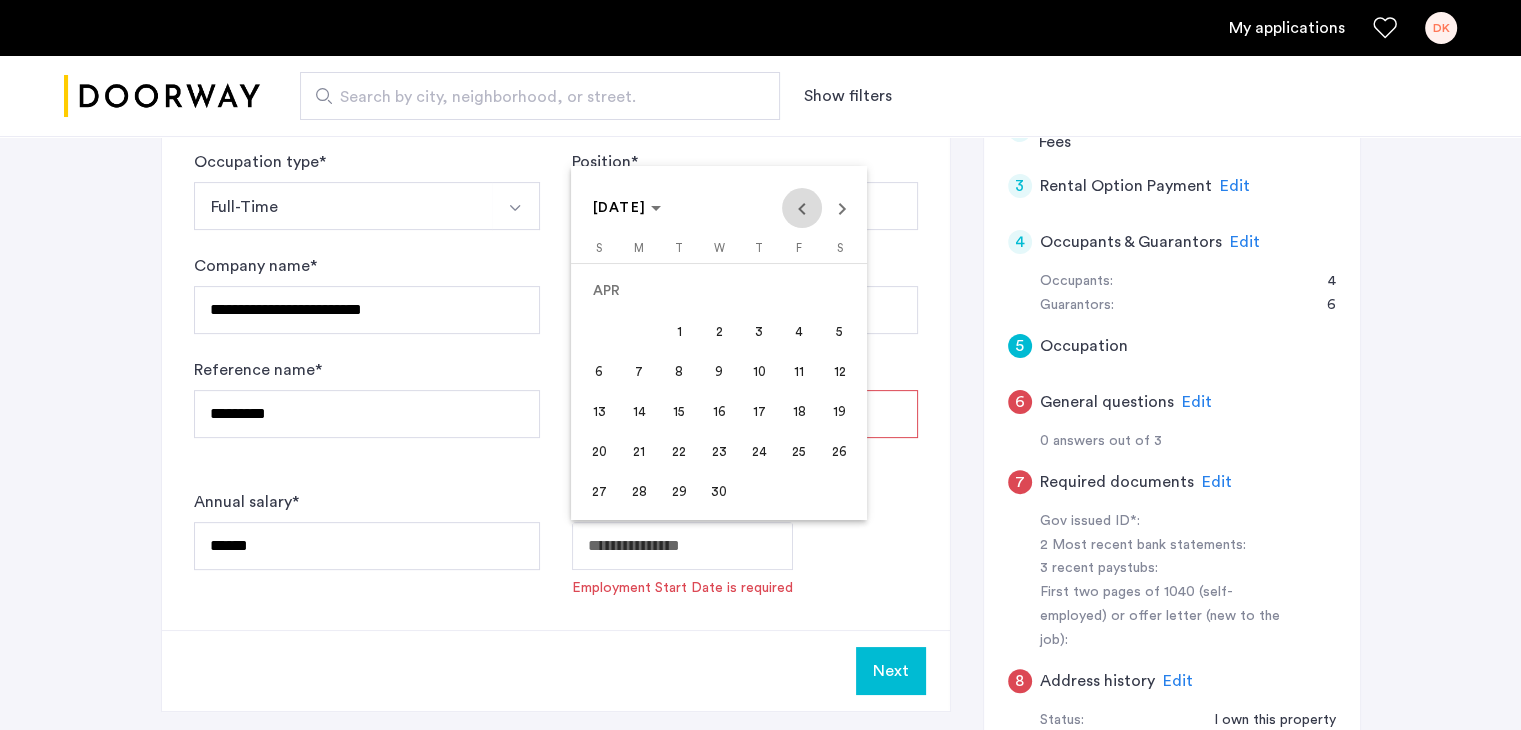 click at bounding box center (802, 208) 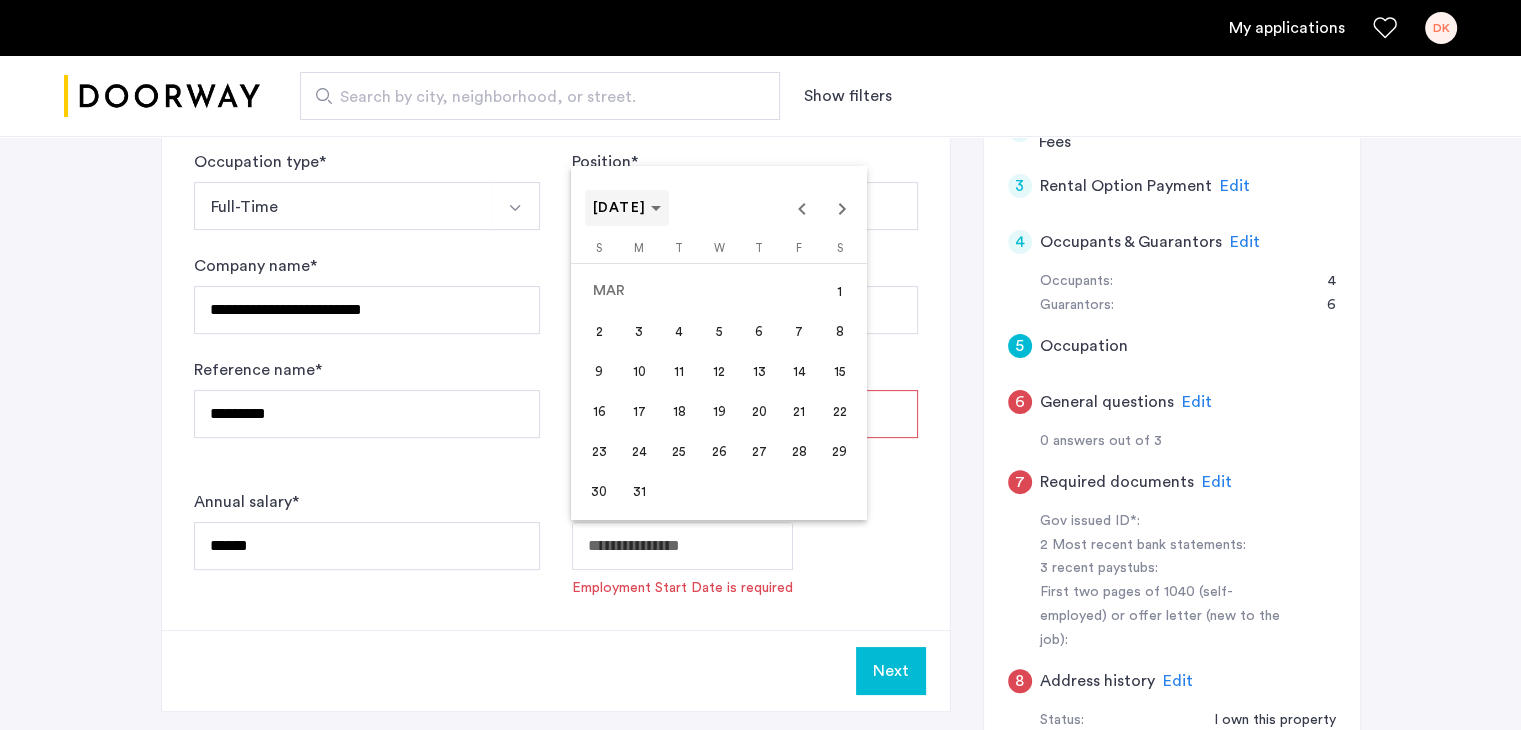 click 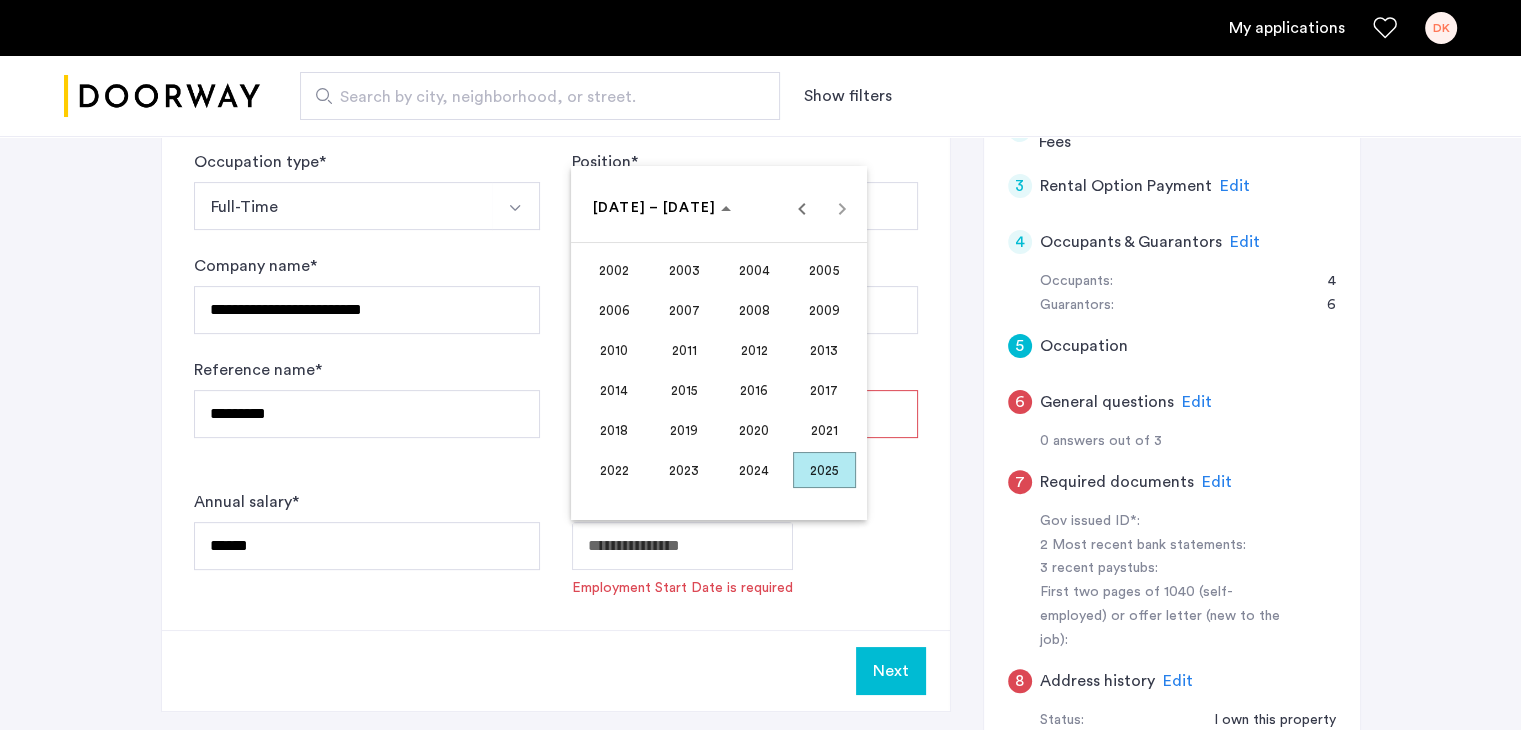 click on "2006" at bounding box center [614, 310] 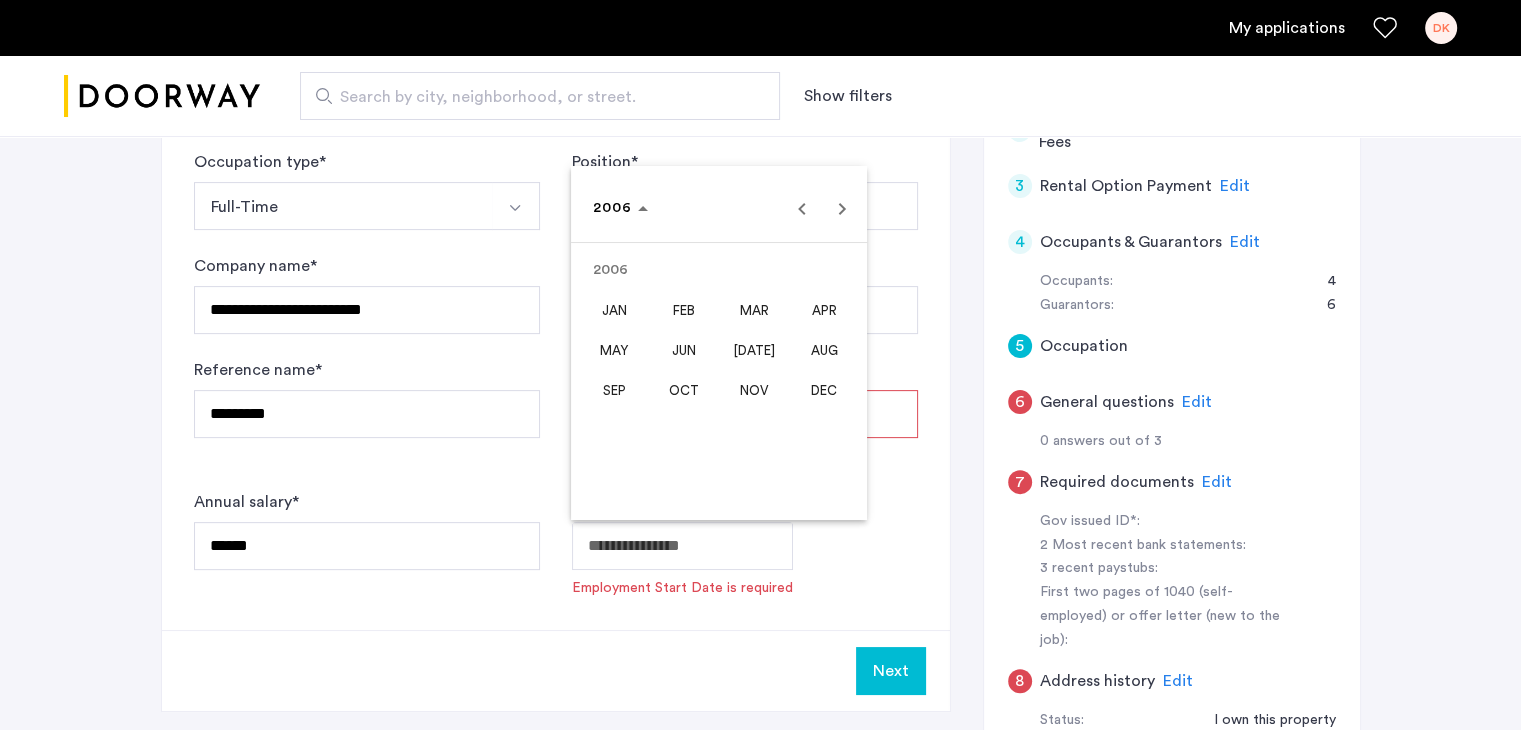 click on "NOV" at bounding box center (754, 390) 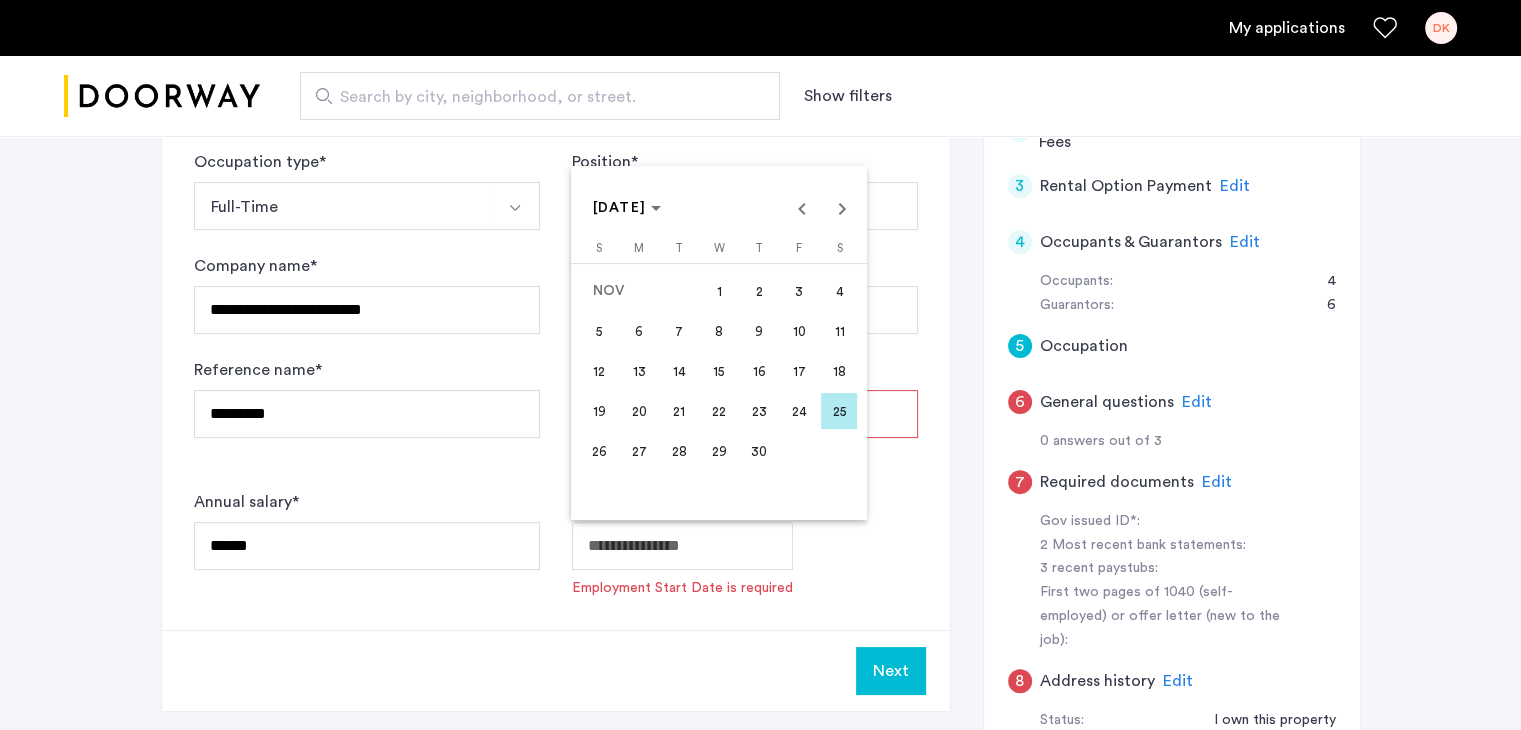 click on "1" at bounding box center [719, 291] 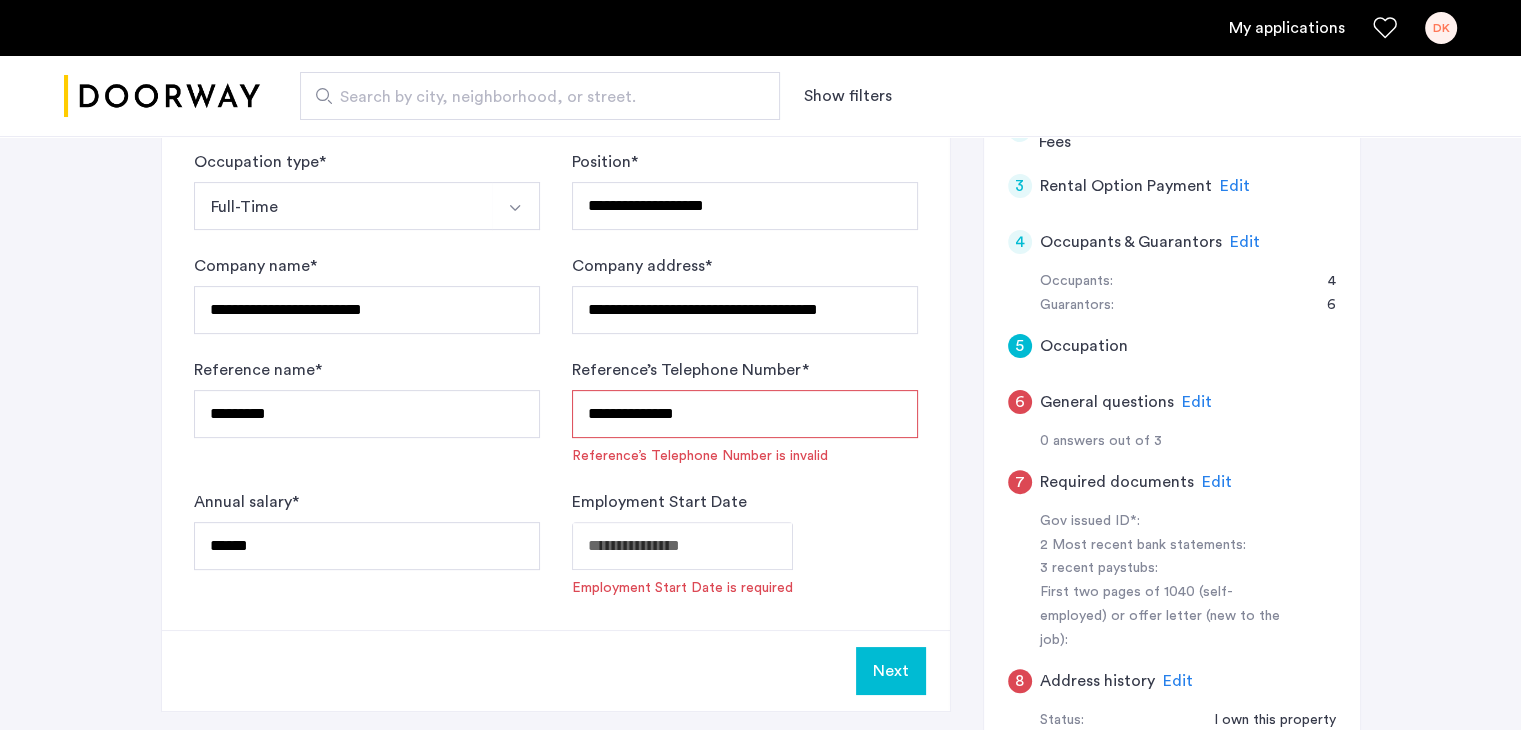 type on "**********" 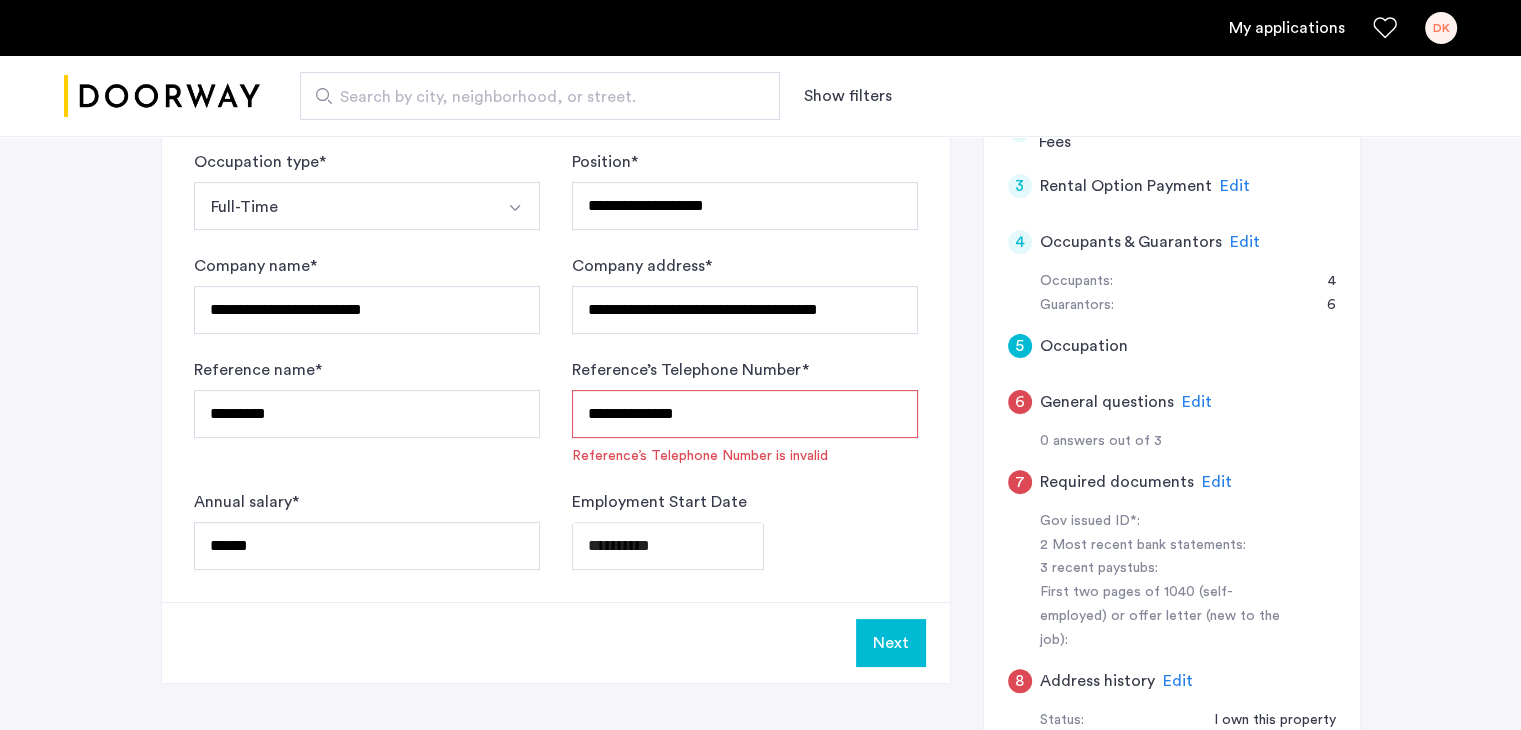 click on "**********" at bounding box center [745, 414] 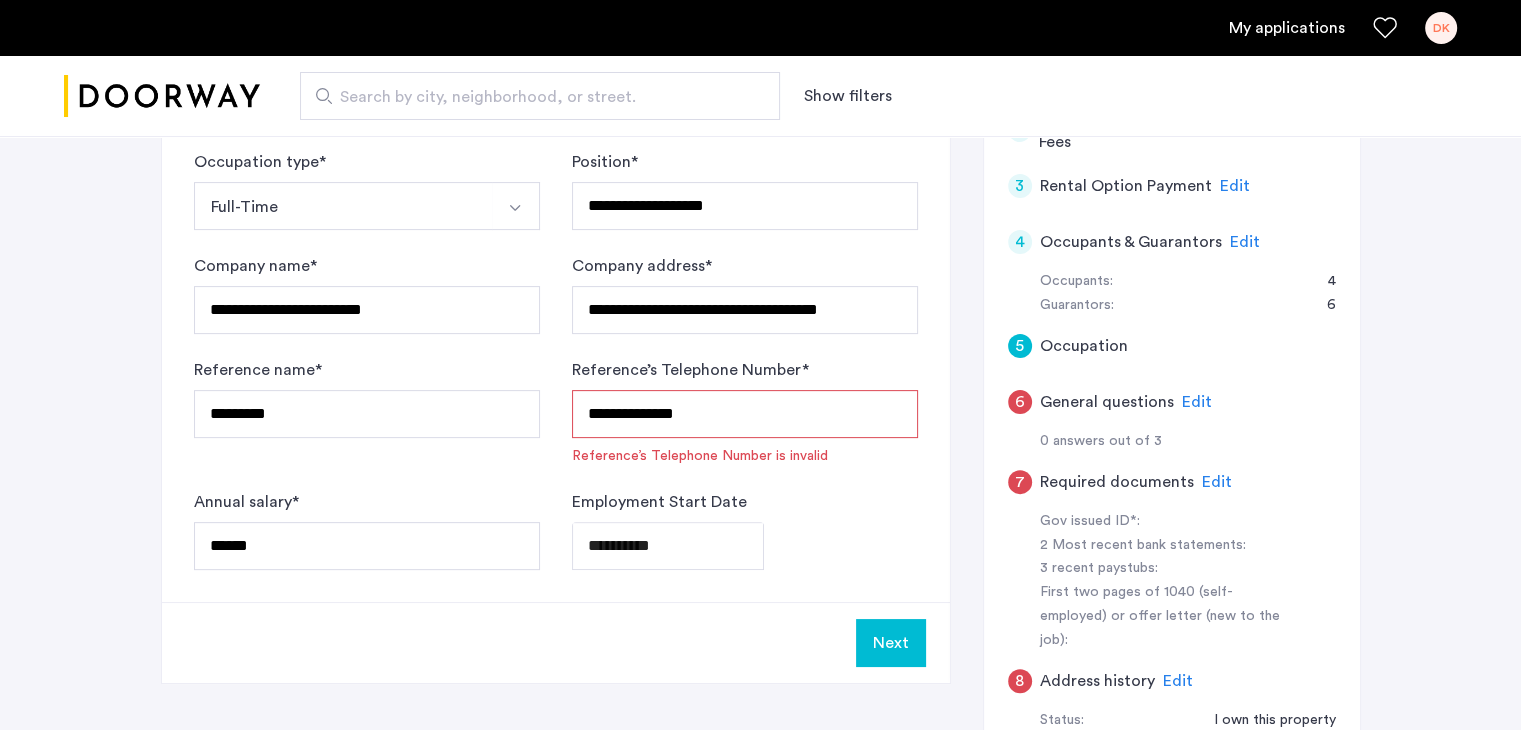 click on "**********" at bounding box center (745, 414) 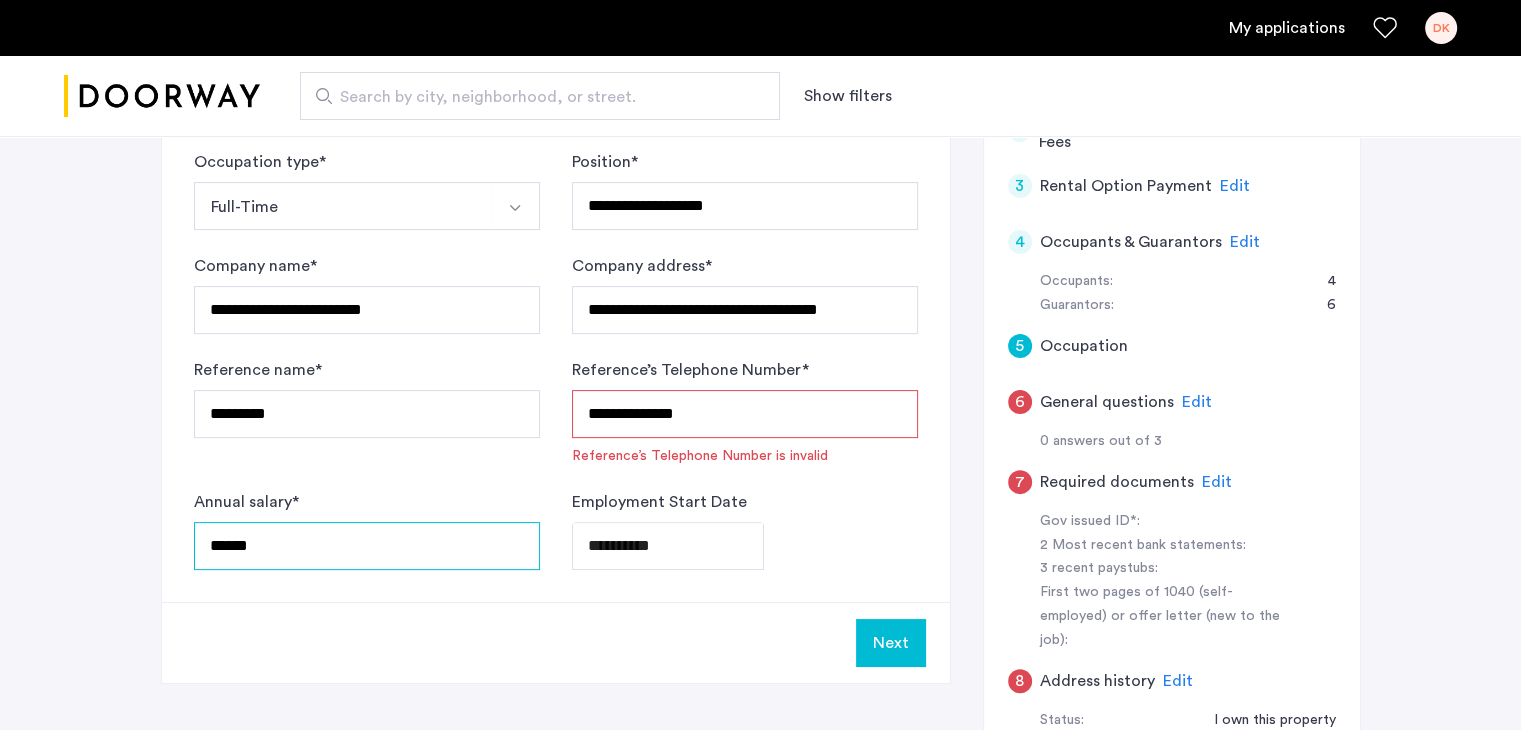 click on "******" at bounding box center [367, 546] 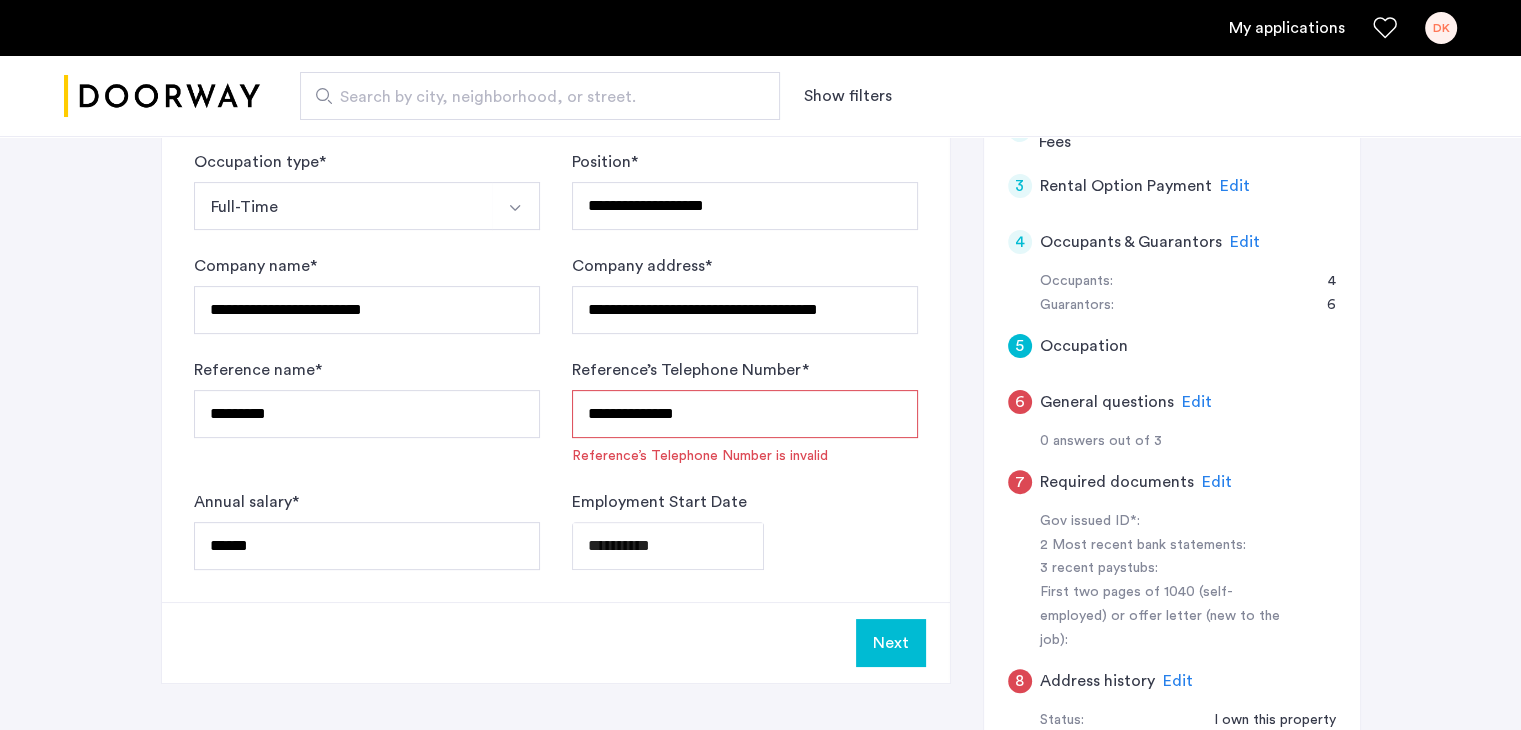click on "**********" at bounding box center [745, 414] 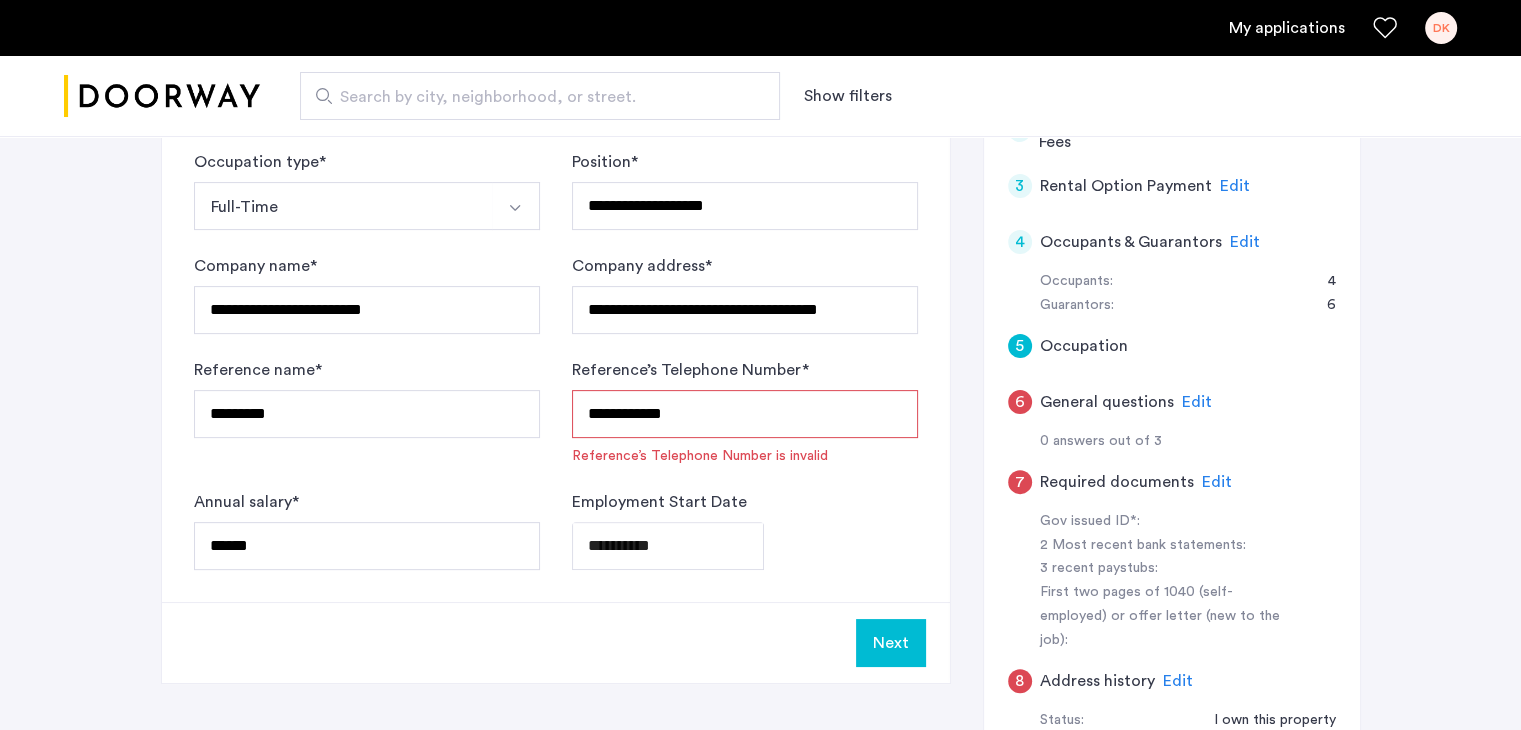 scroll, scrollTop: 523, scrollLeft: 0, axis: vertical 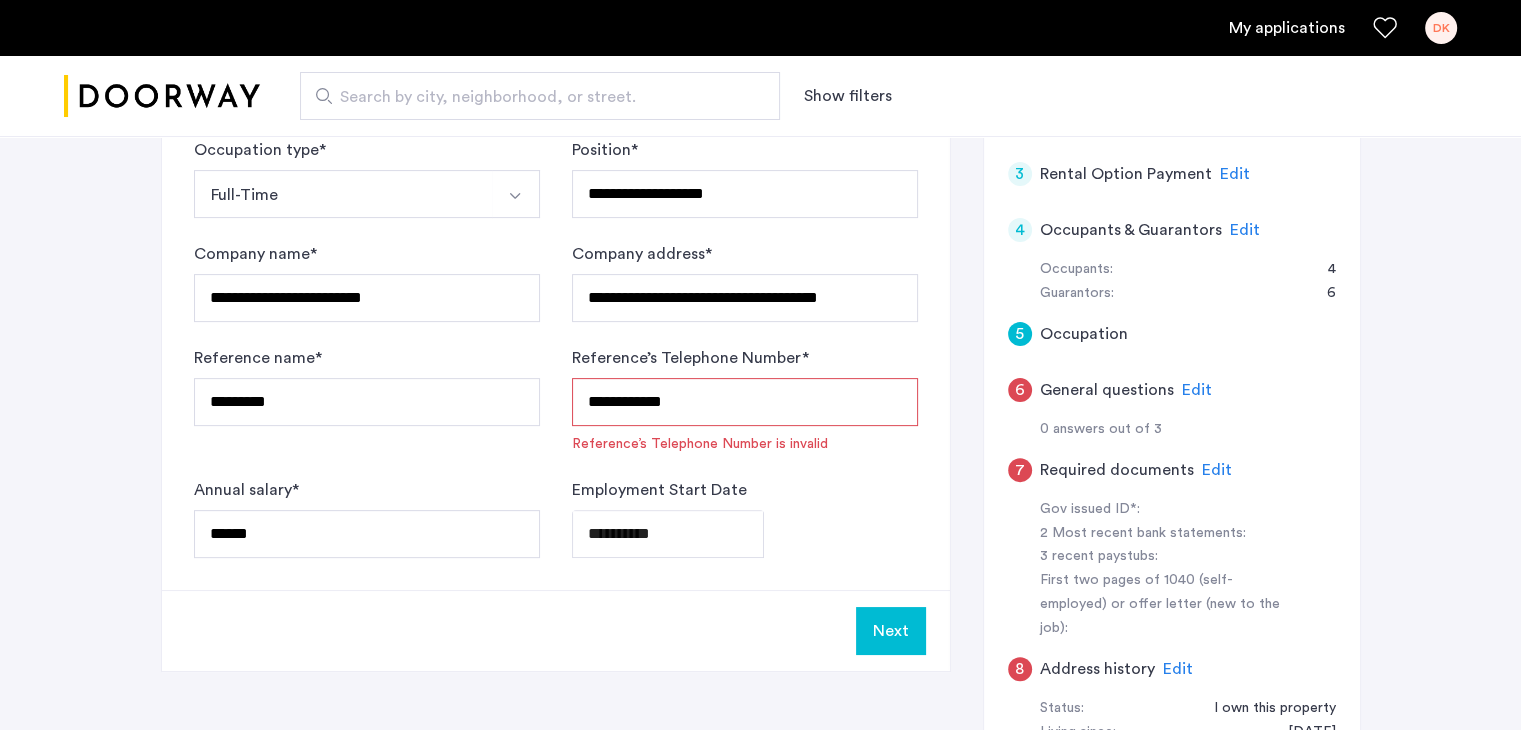 click on "**********" at bounding box center (745, 402) 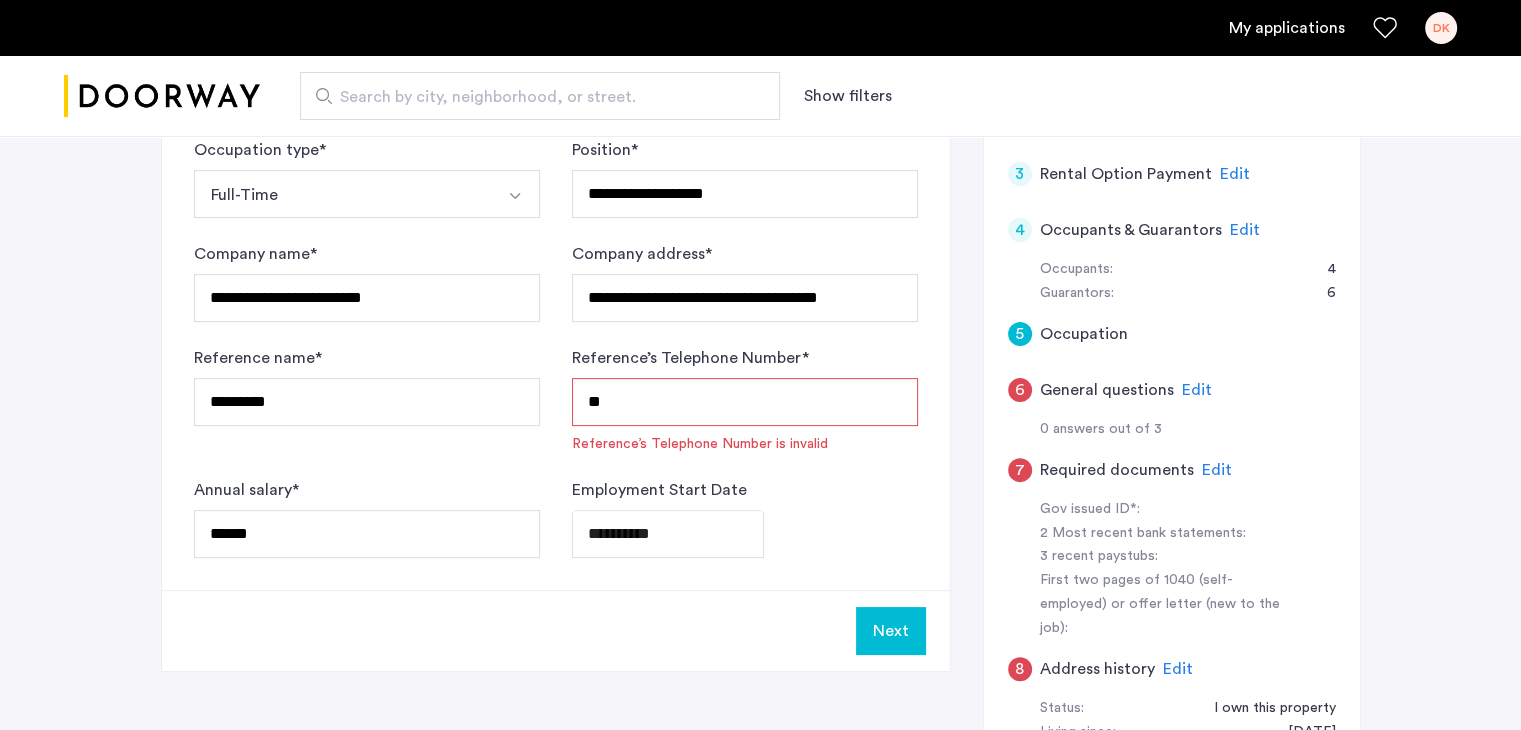 type on "*" 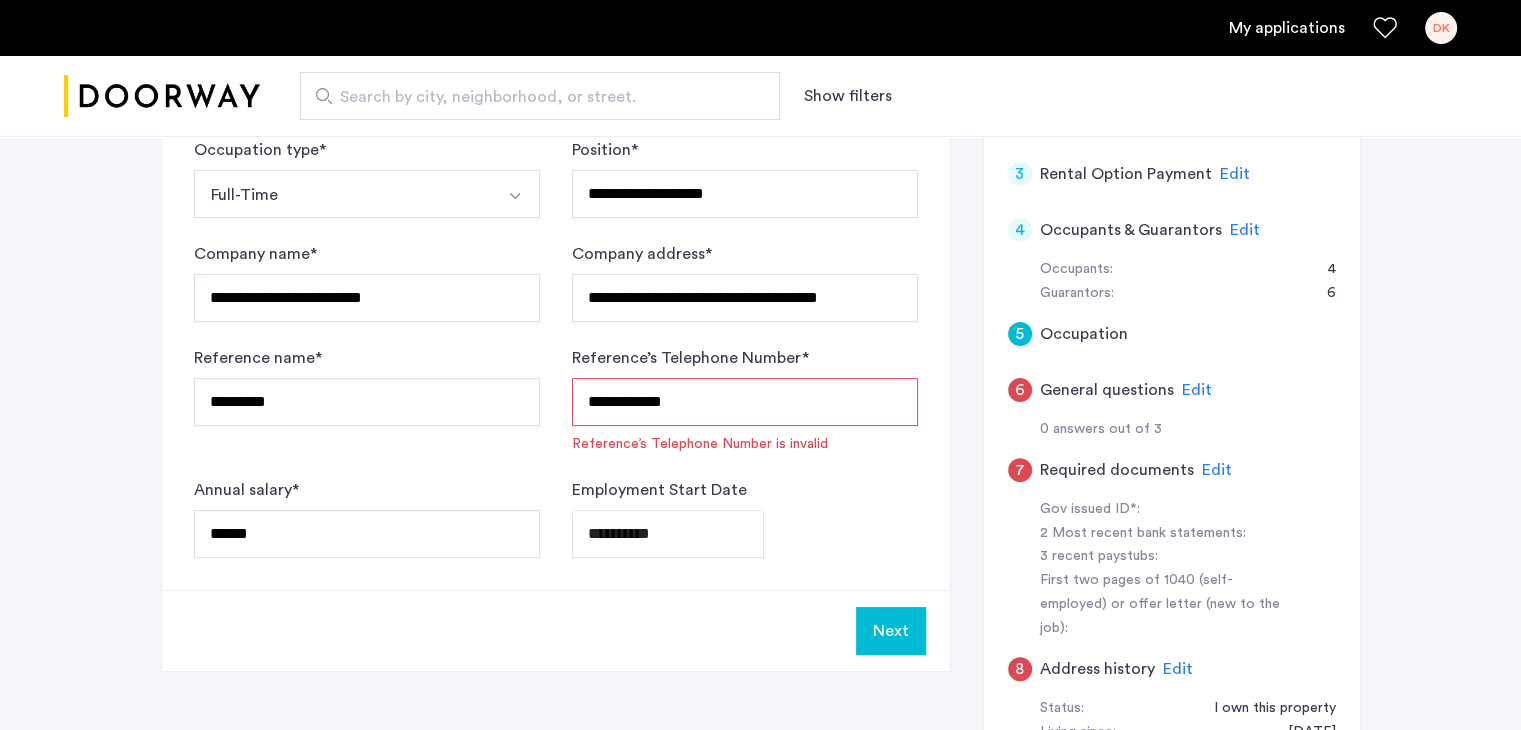 click on "**********" 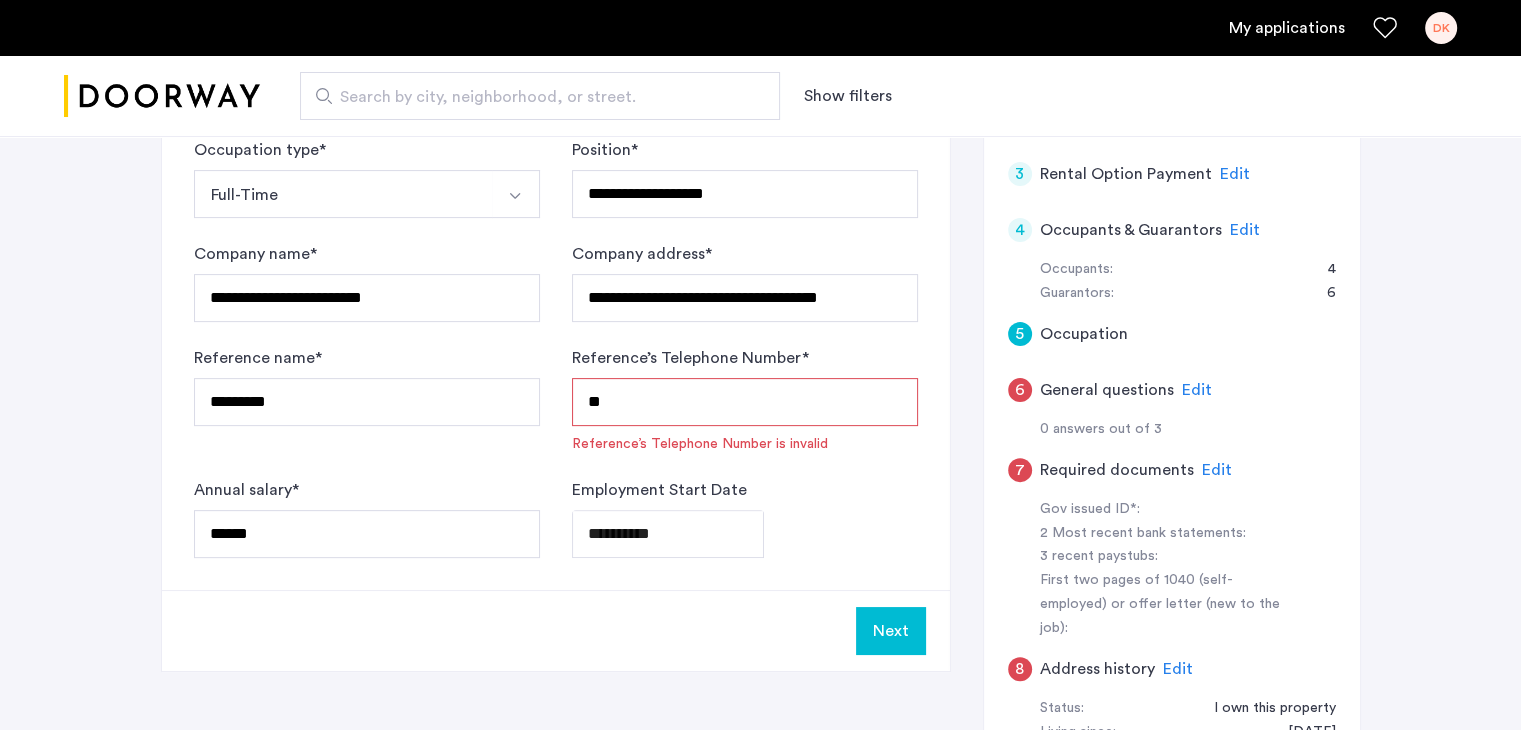 type on "*" 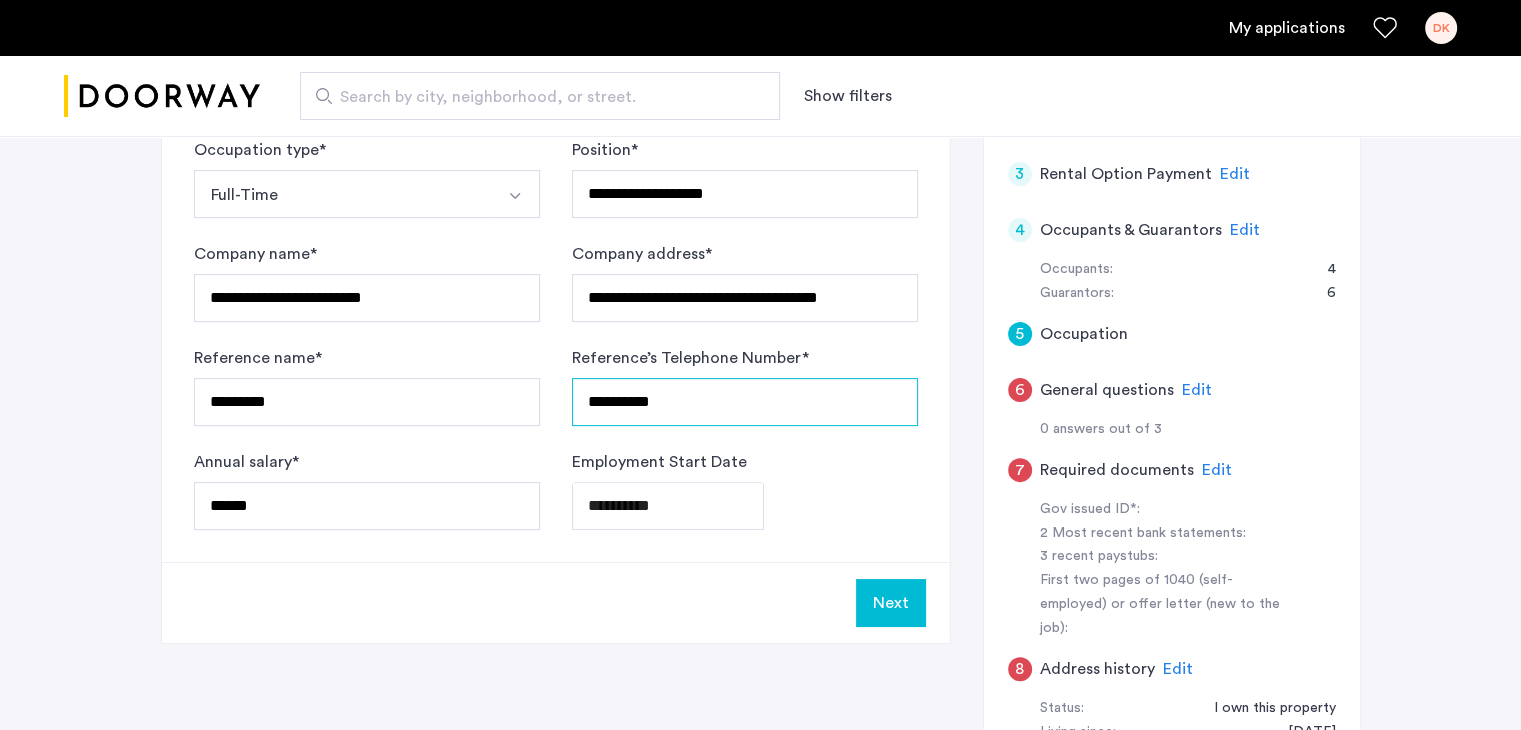 type on "**********" 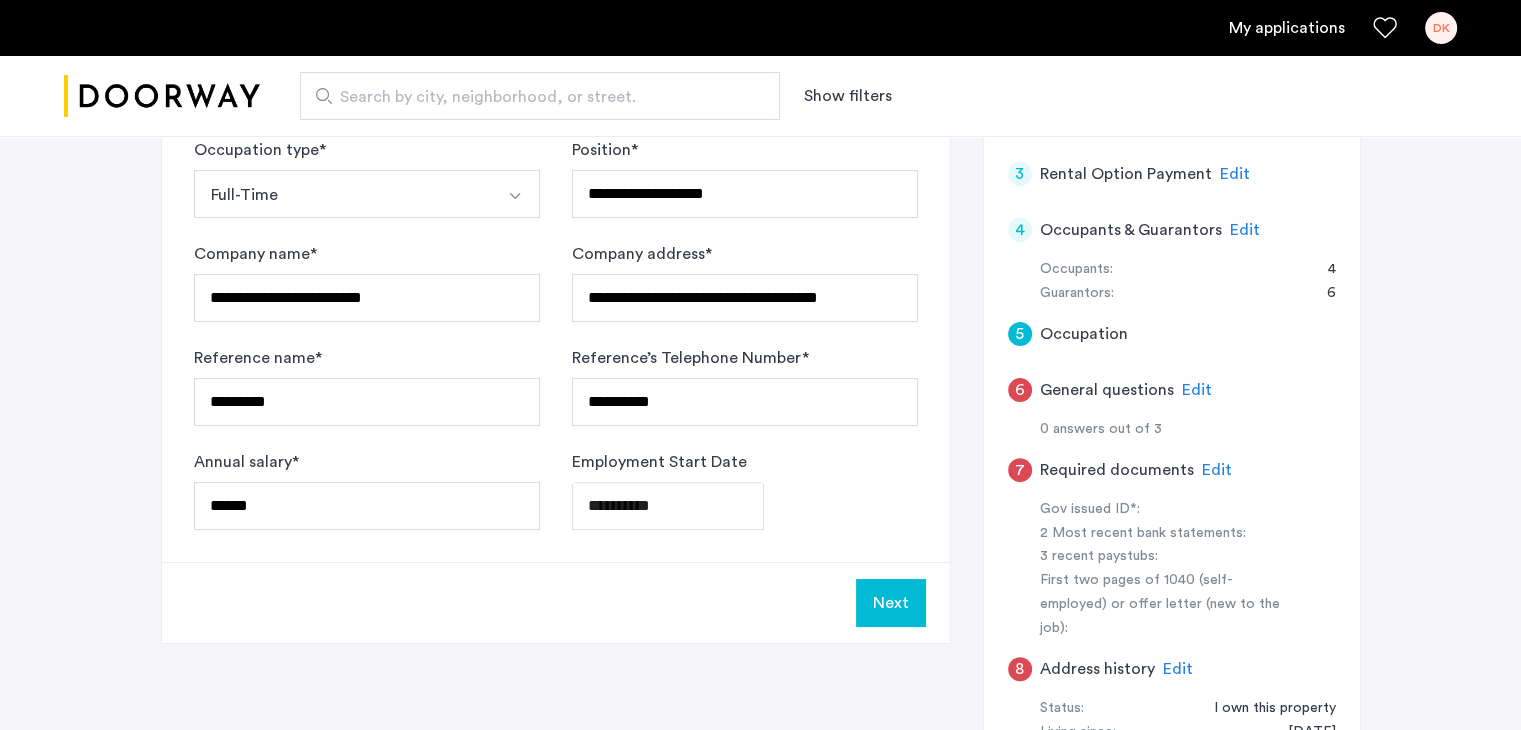 click on "**********" 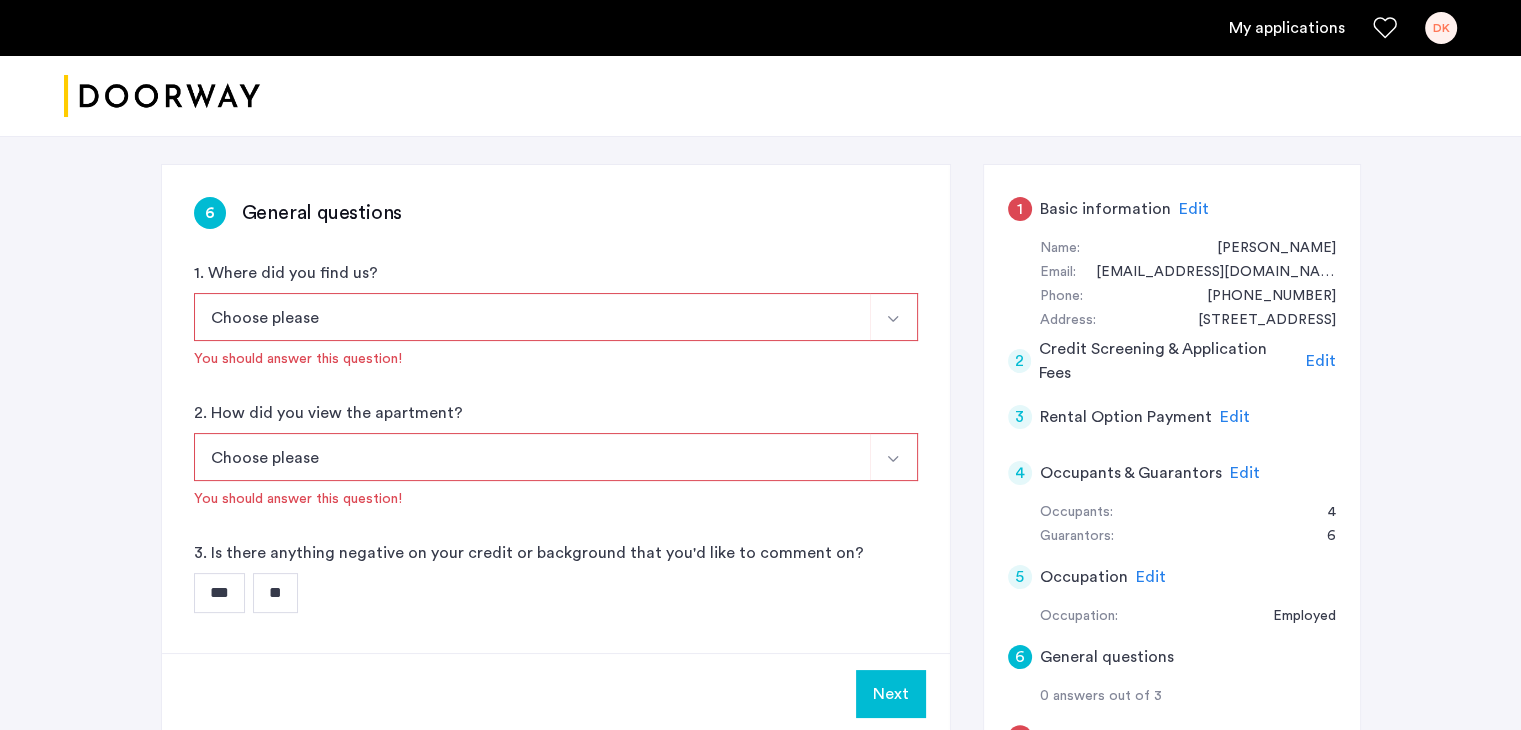 scroll, scrollTop: 280, scrollLeft: 0, axis: vertical 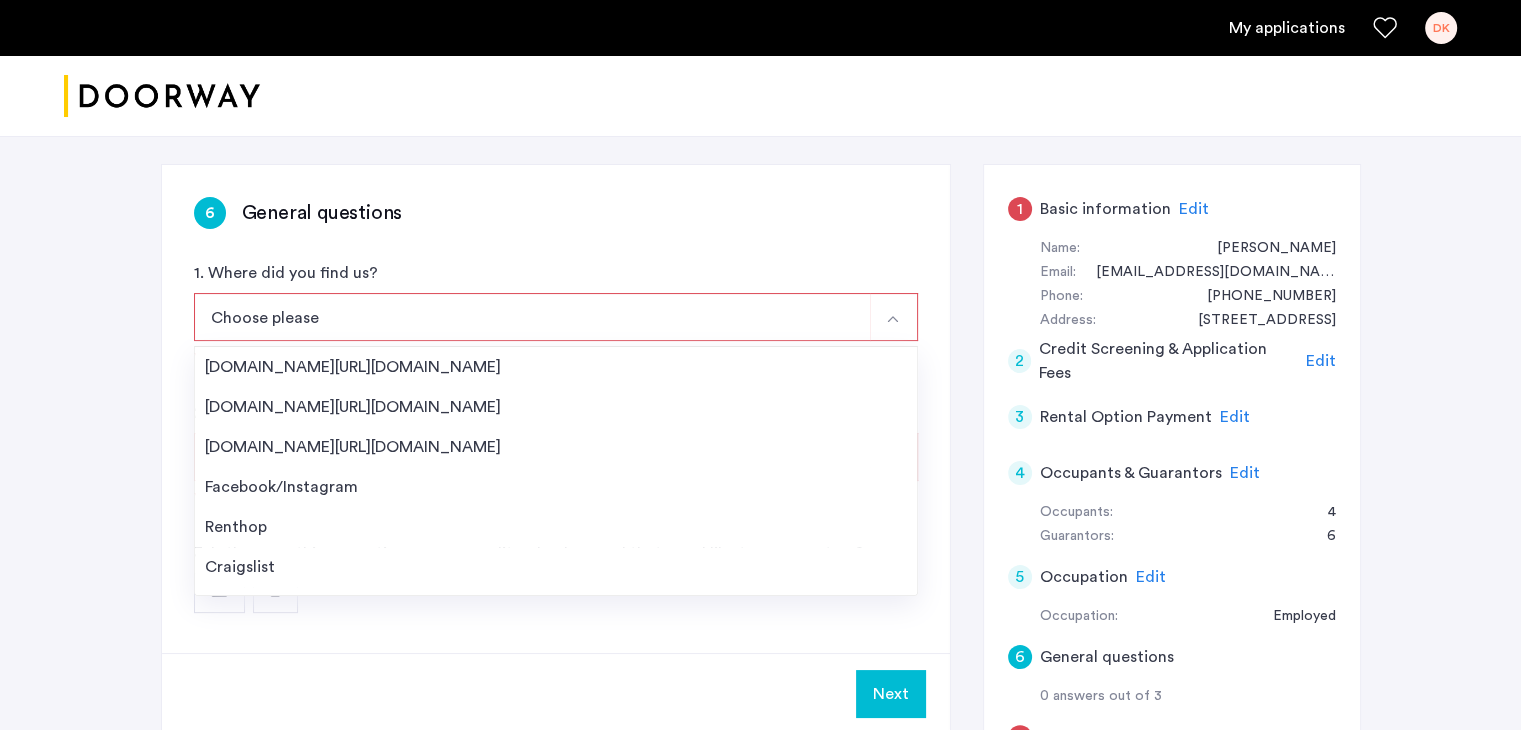 click on "Choose please" at bounding box center (532, 317) 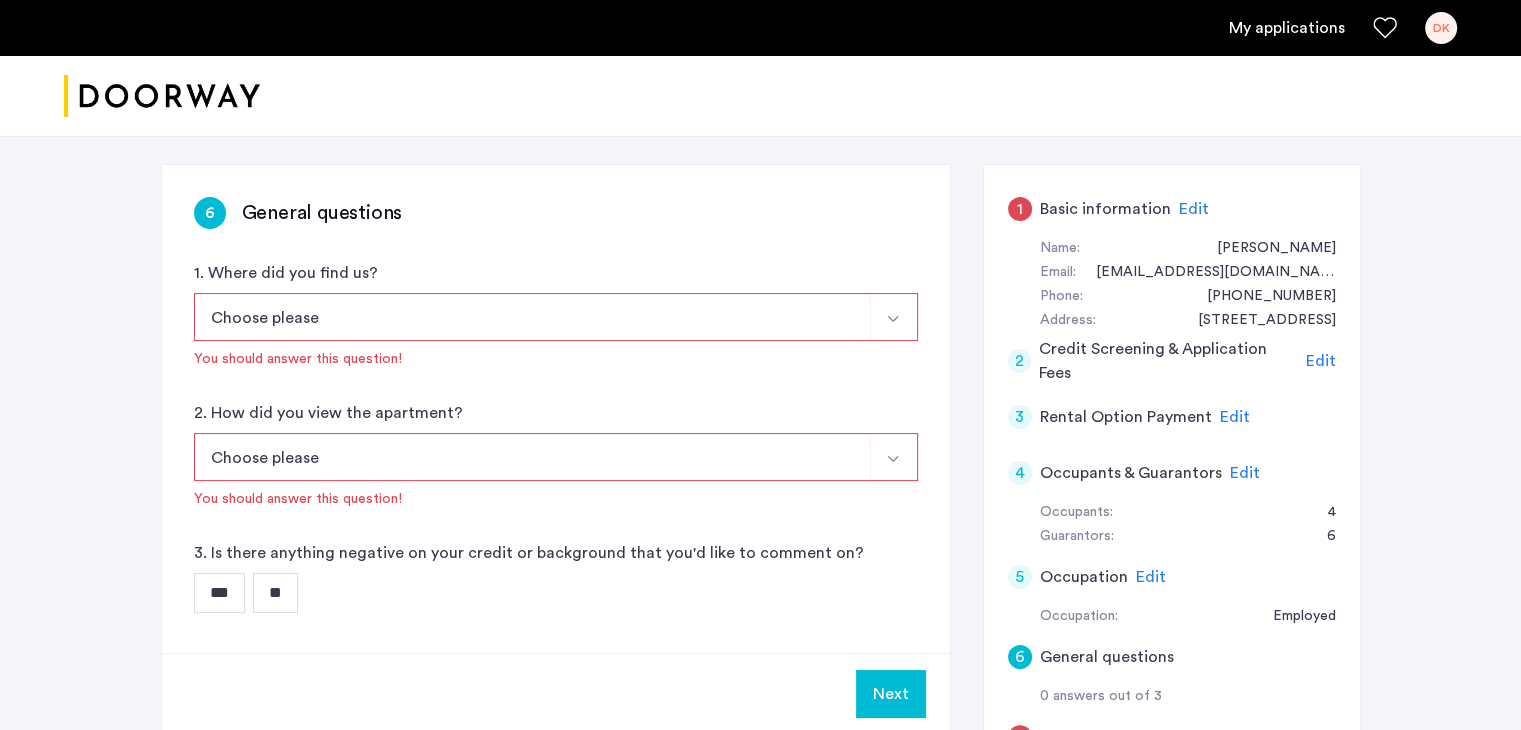 click on "Choose please" at bounding box center [532, 317] 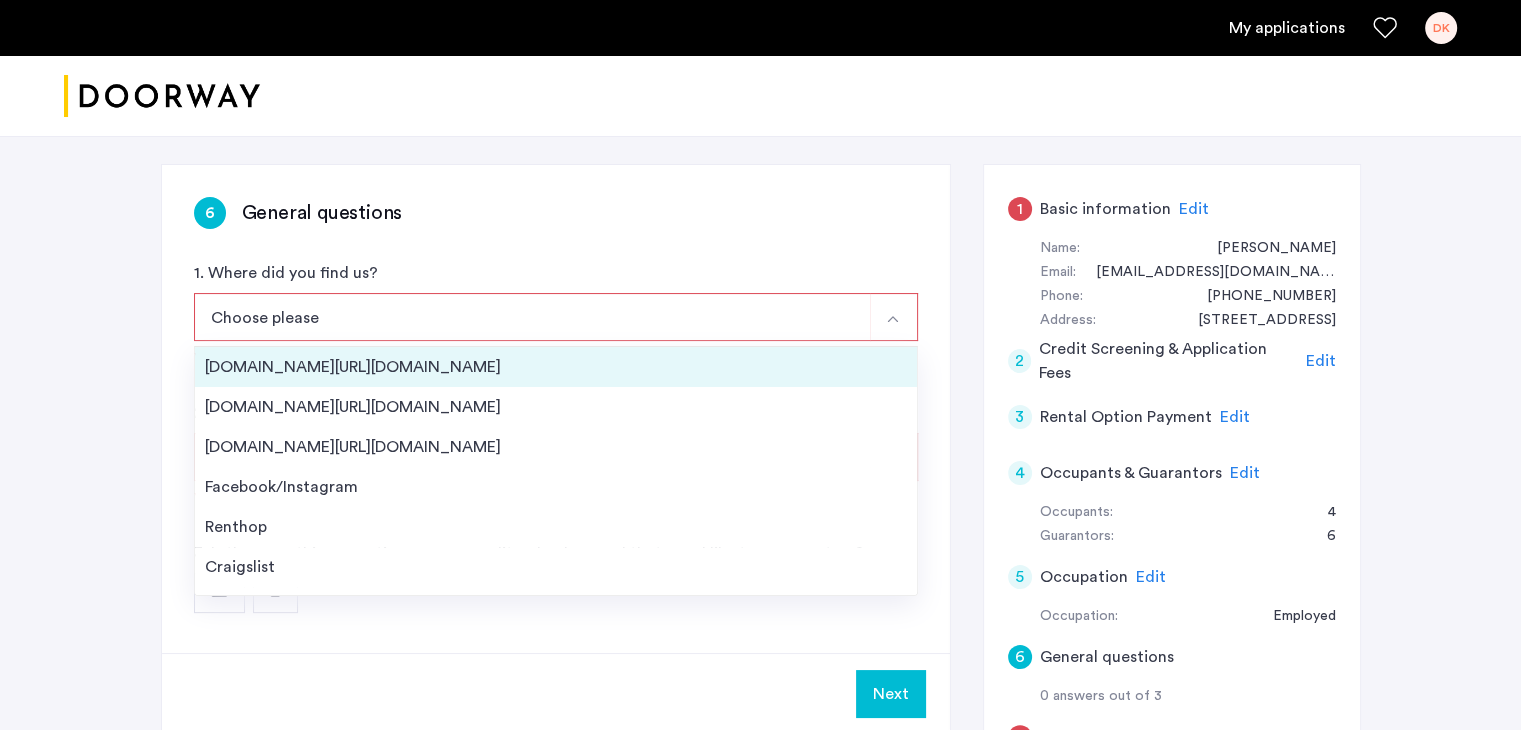 click on "Streeteasy.com/Zillow.com" at bounding box center (556, 367) 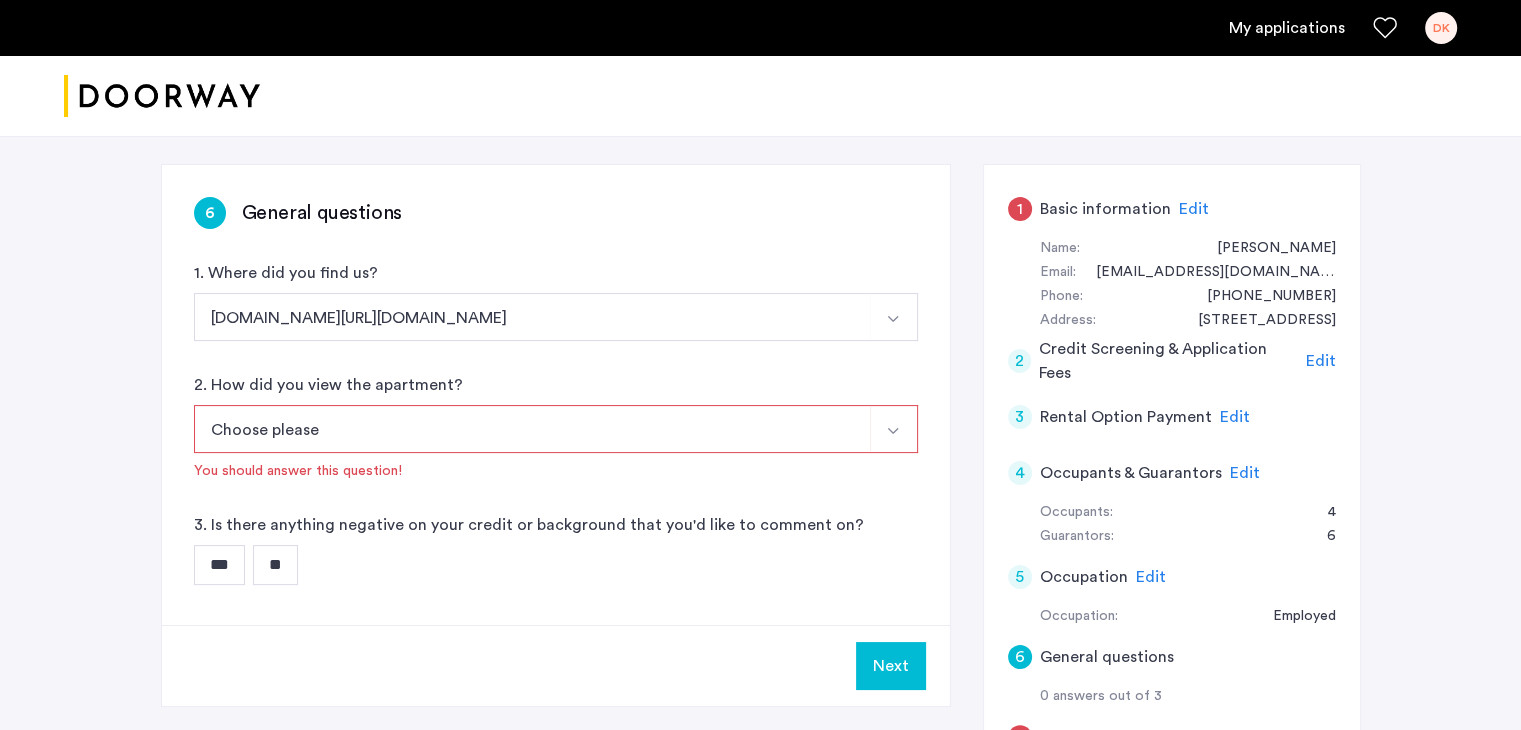 click on "Choose please" at bounding box center (532, 429) 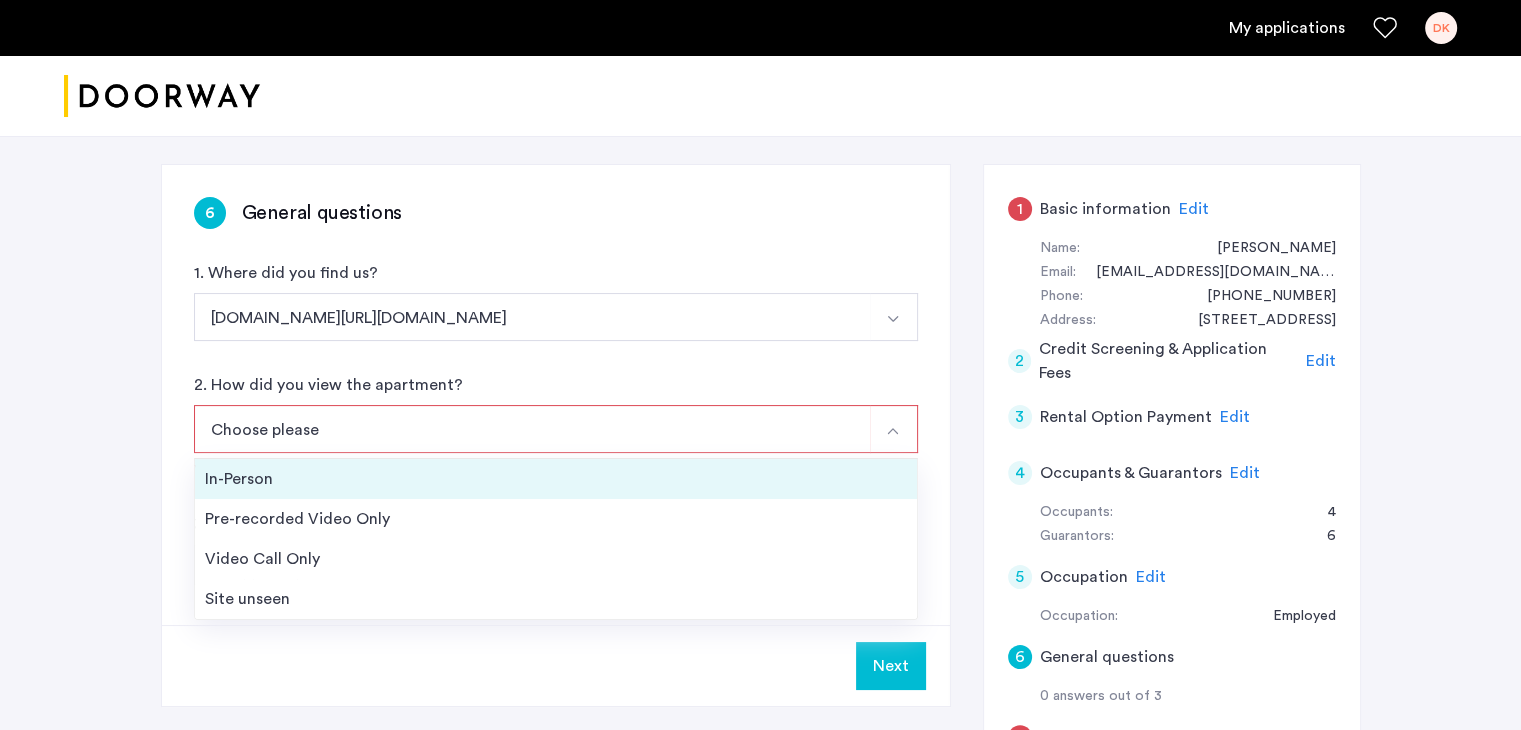 click on "In-Person" at bounding box center [556, 479] 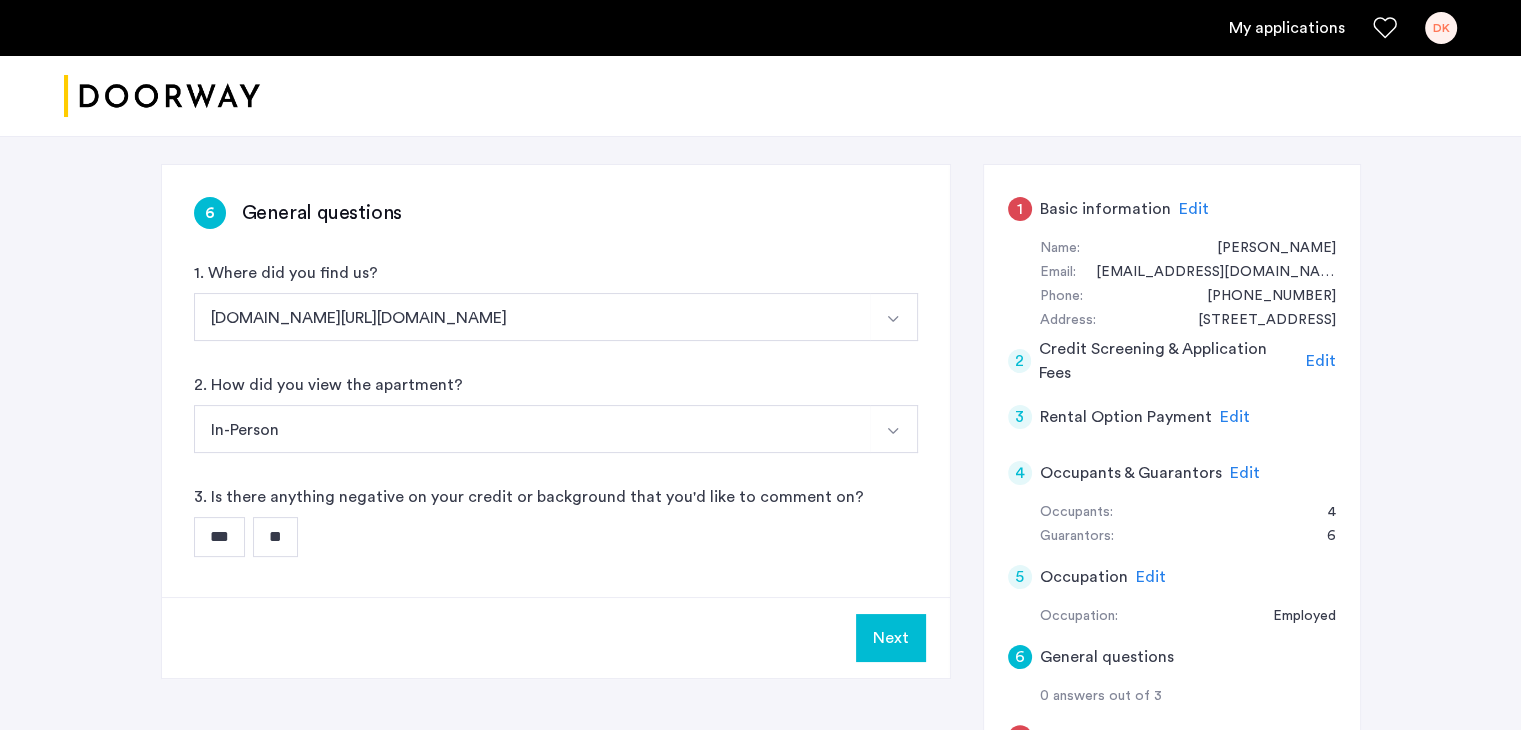 click on "**" at bounding box center [275, 537] 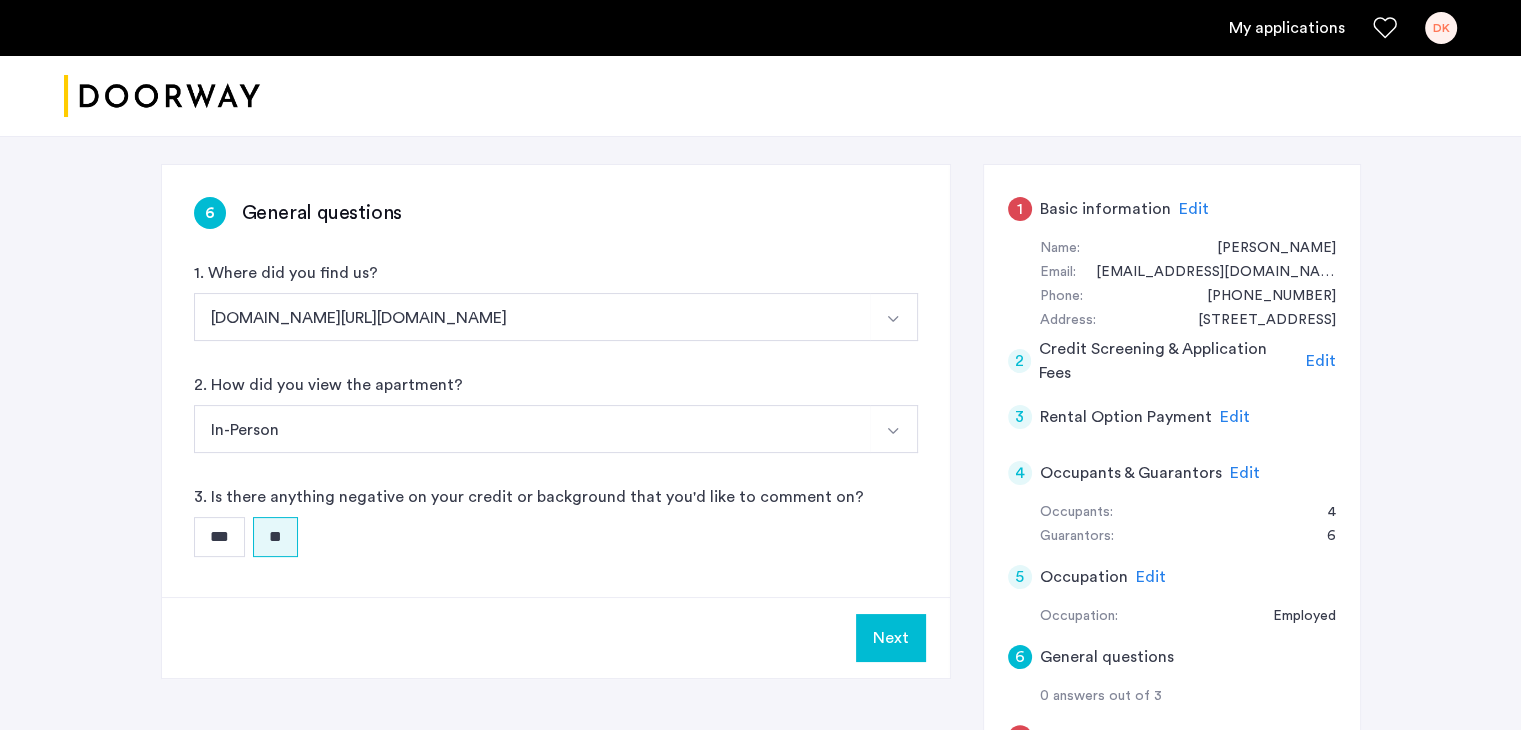 click on "Next" at bounding box center (891, 638) 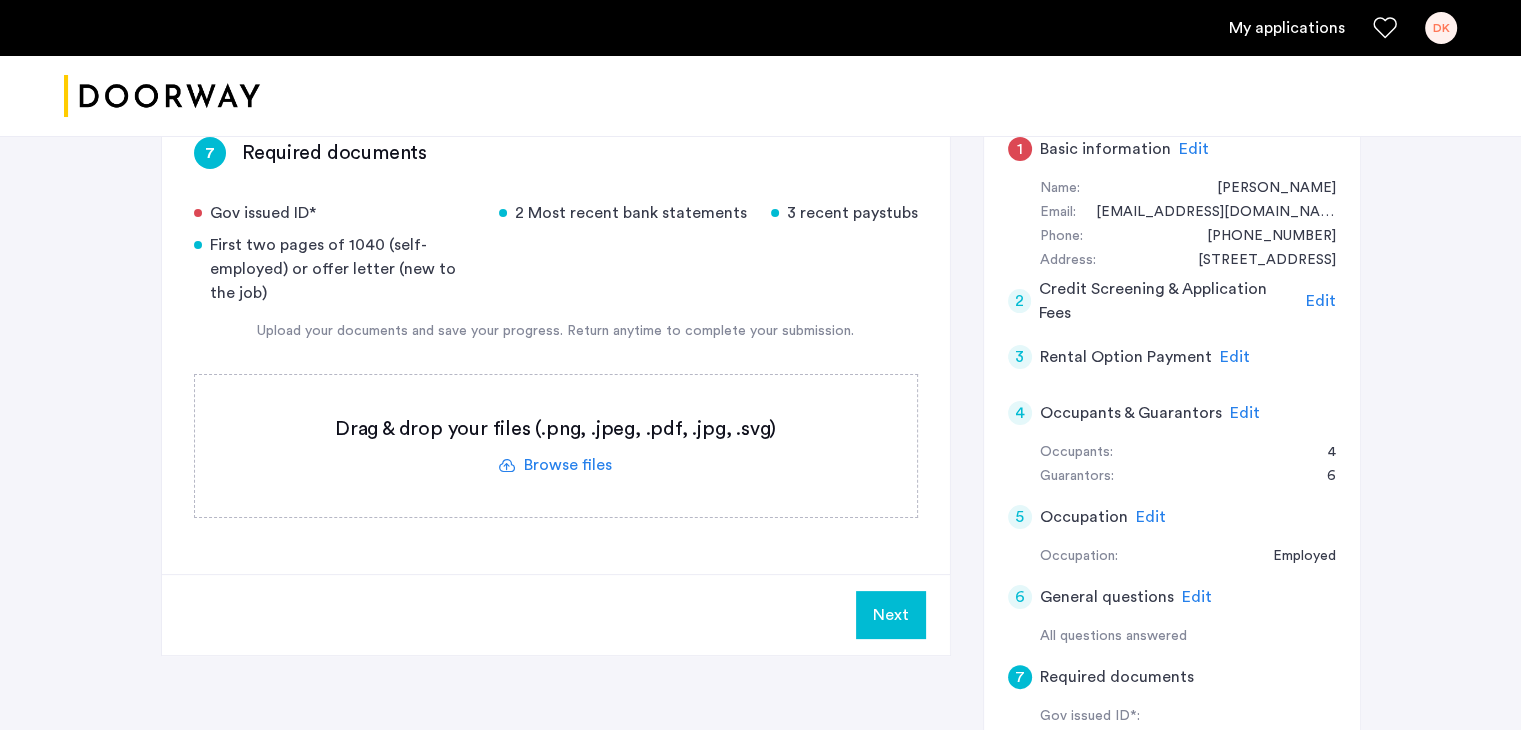 scroll, scrollTop: 340, scrollLeft: 0, axis: vertical 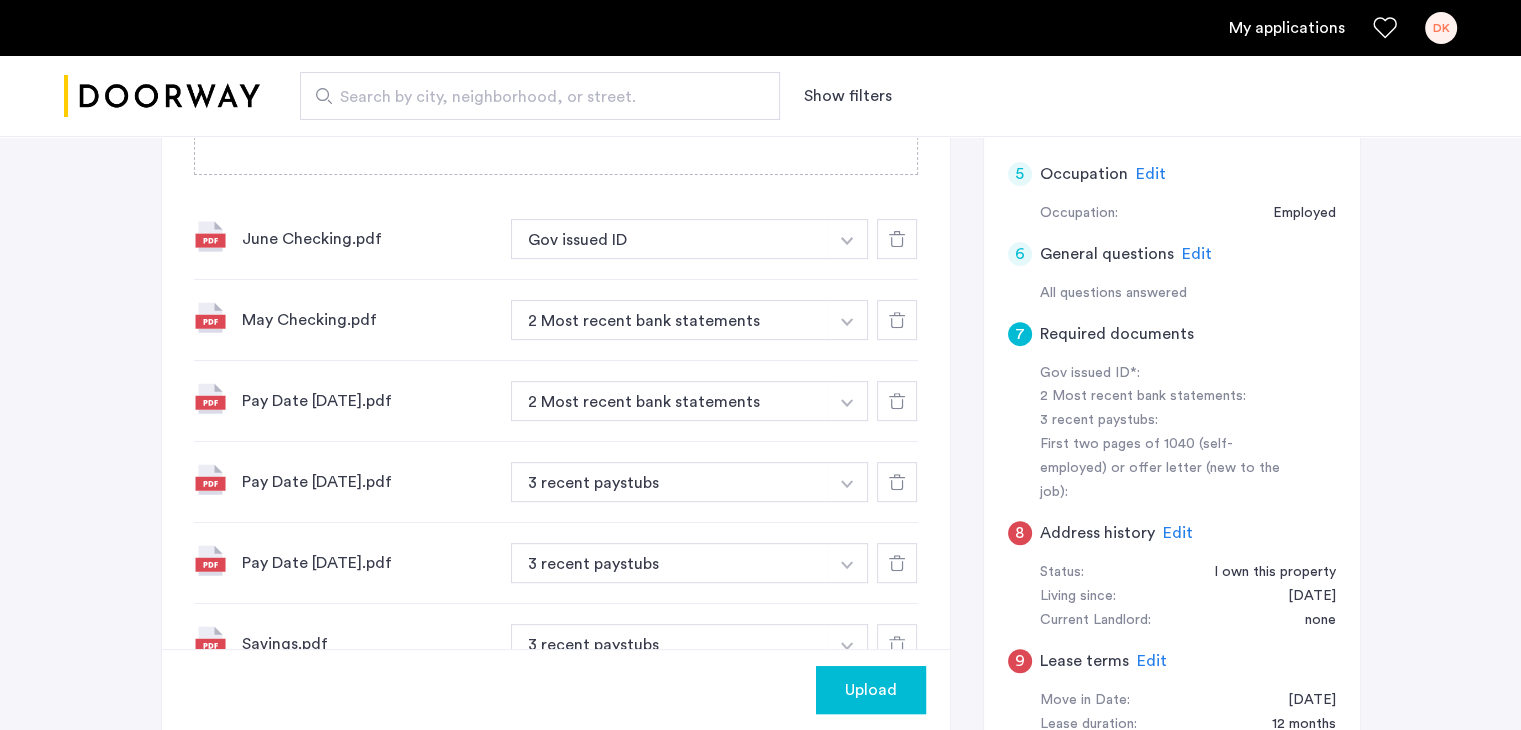 click at bounding box center [847, 239] 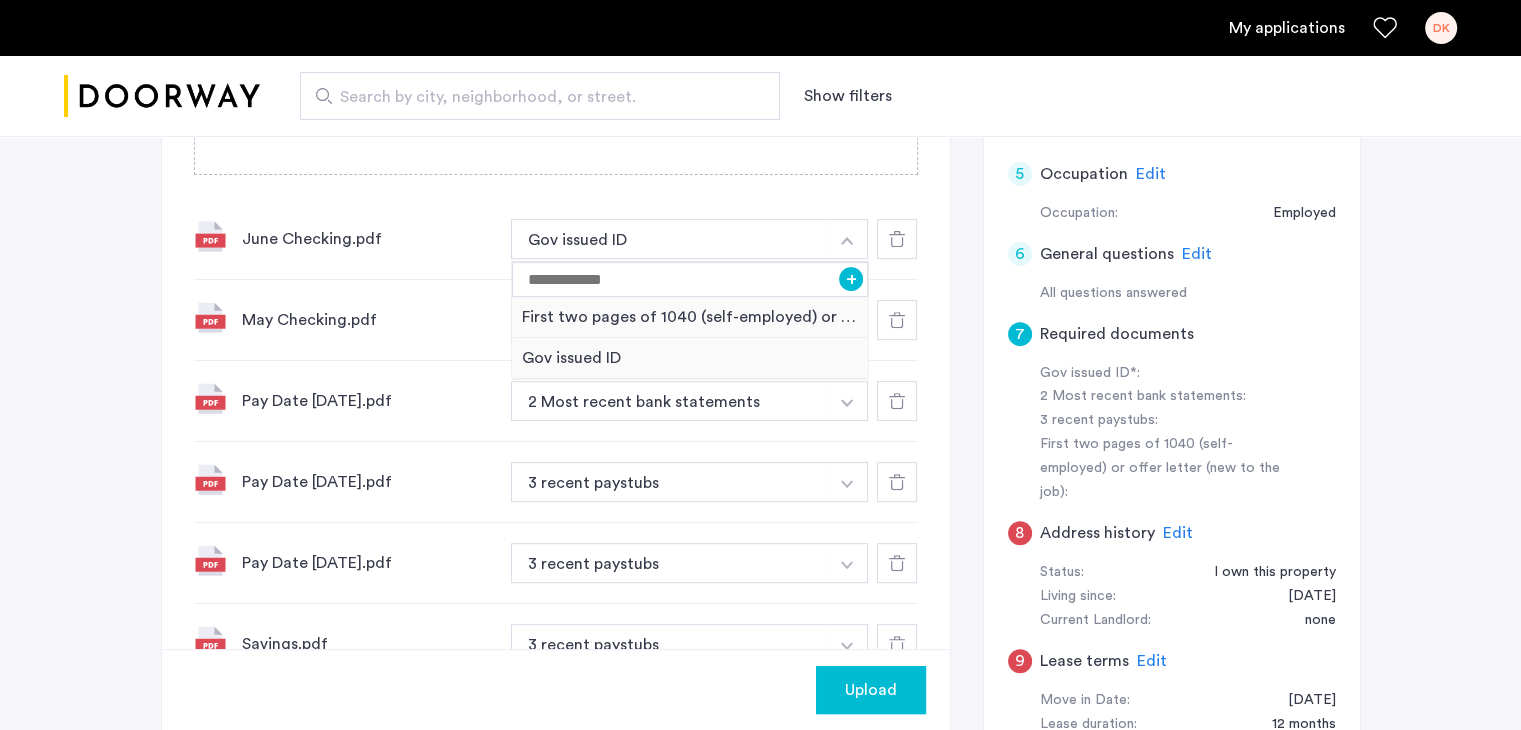 click on "June Checking.pdf" 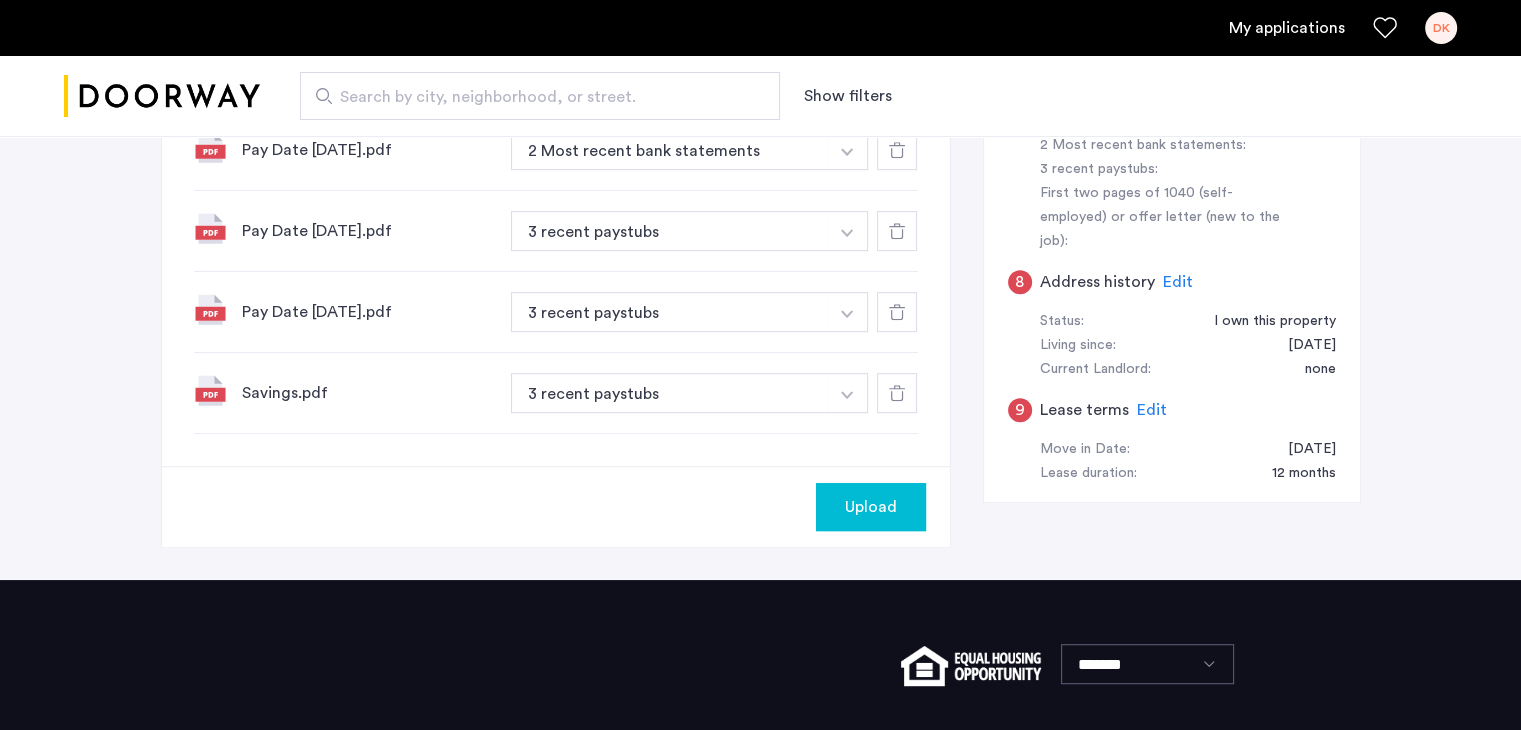 scroll, scrollTop: 932, scrollLeft: 0, axis: vertical 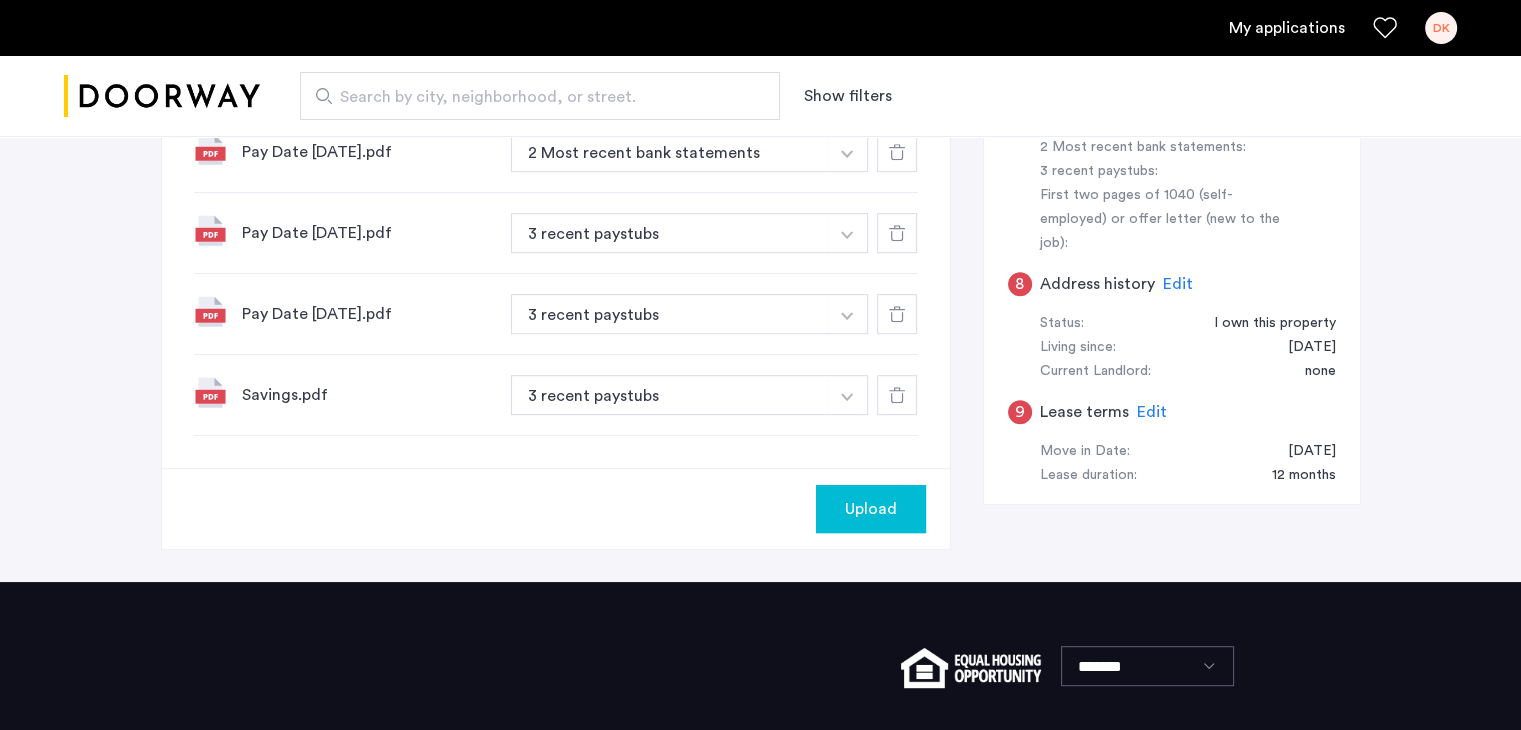 click on "Pay Date 2025-06-20.pdf" 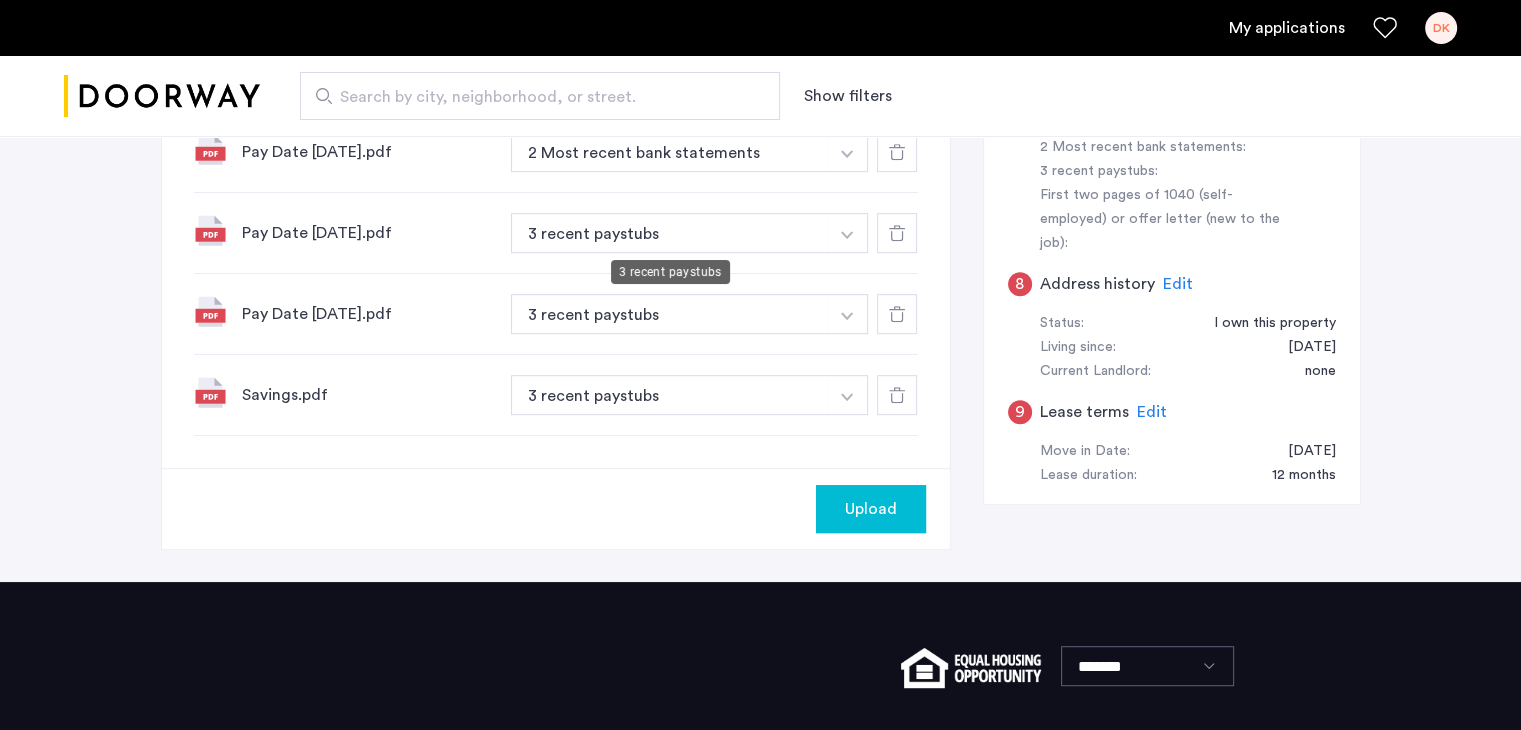 click on "3 recent paystubs" at bounding box center [670, 233] 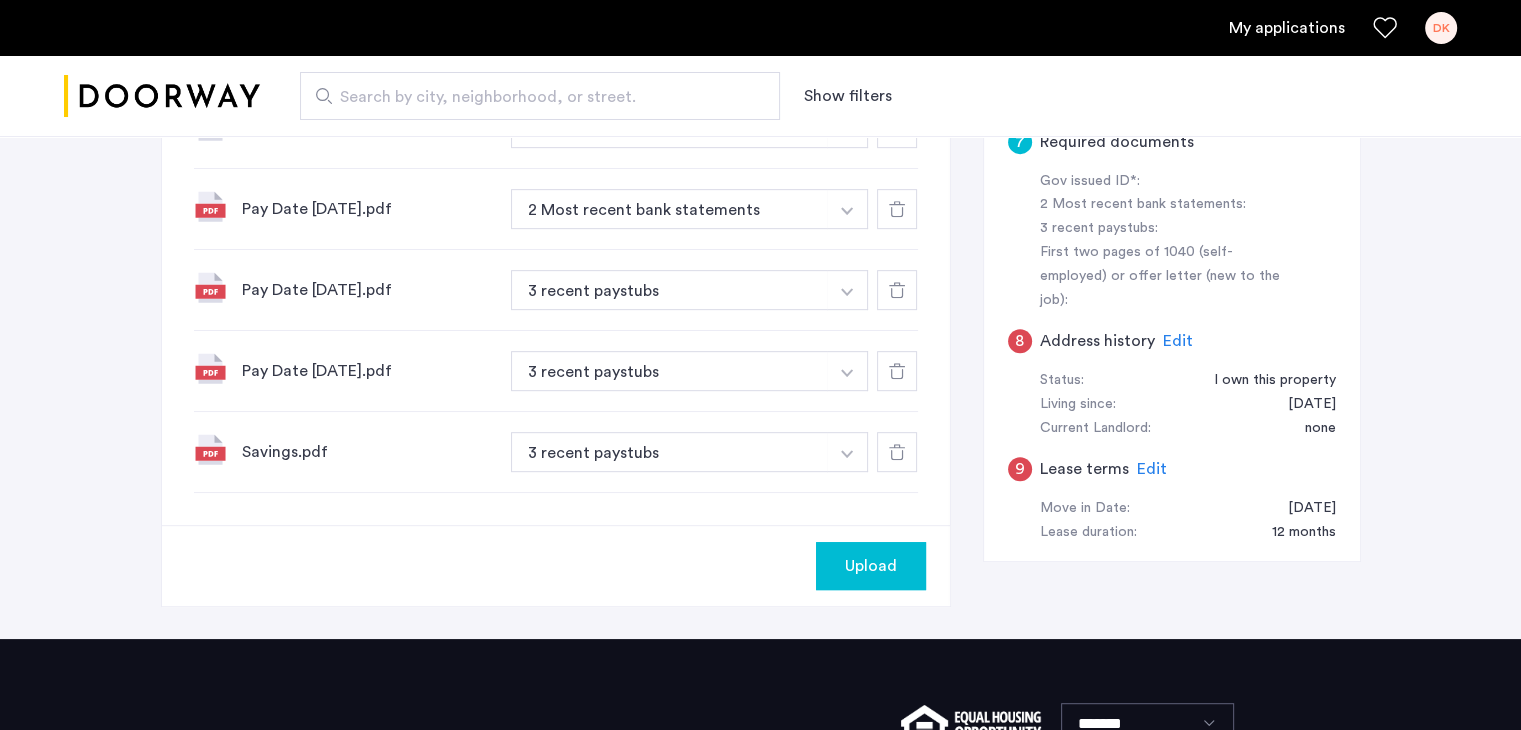 scroll, scrollTop: 872, scrollLeft: 0, axis: vertical 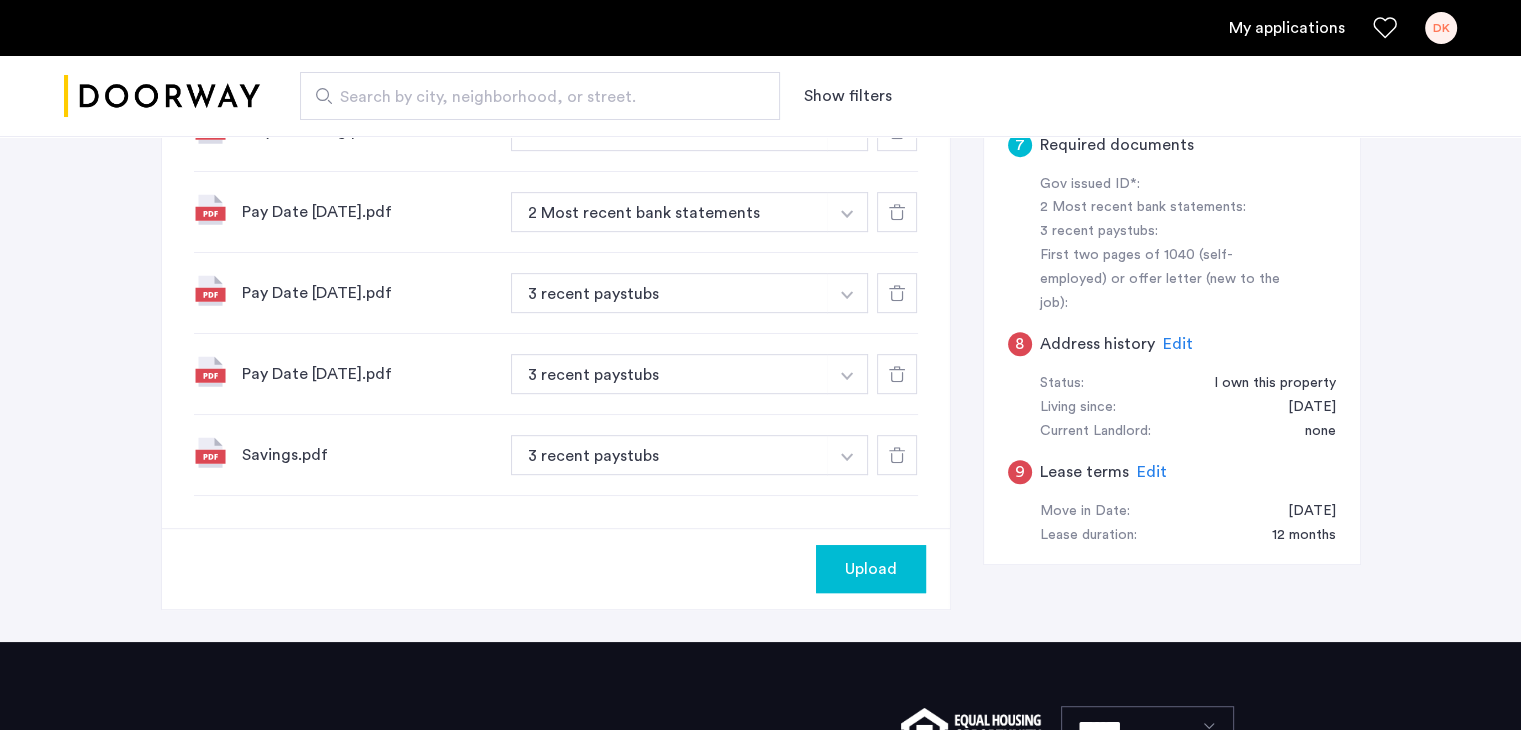 click at bounding box center (847, 50) 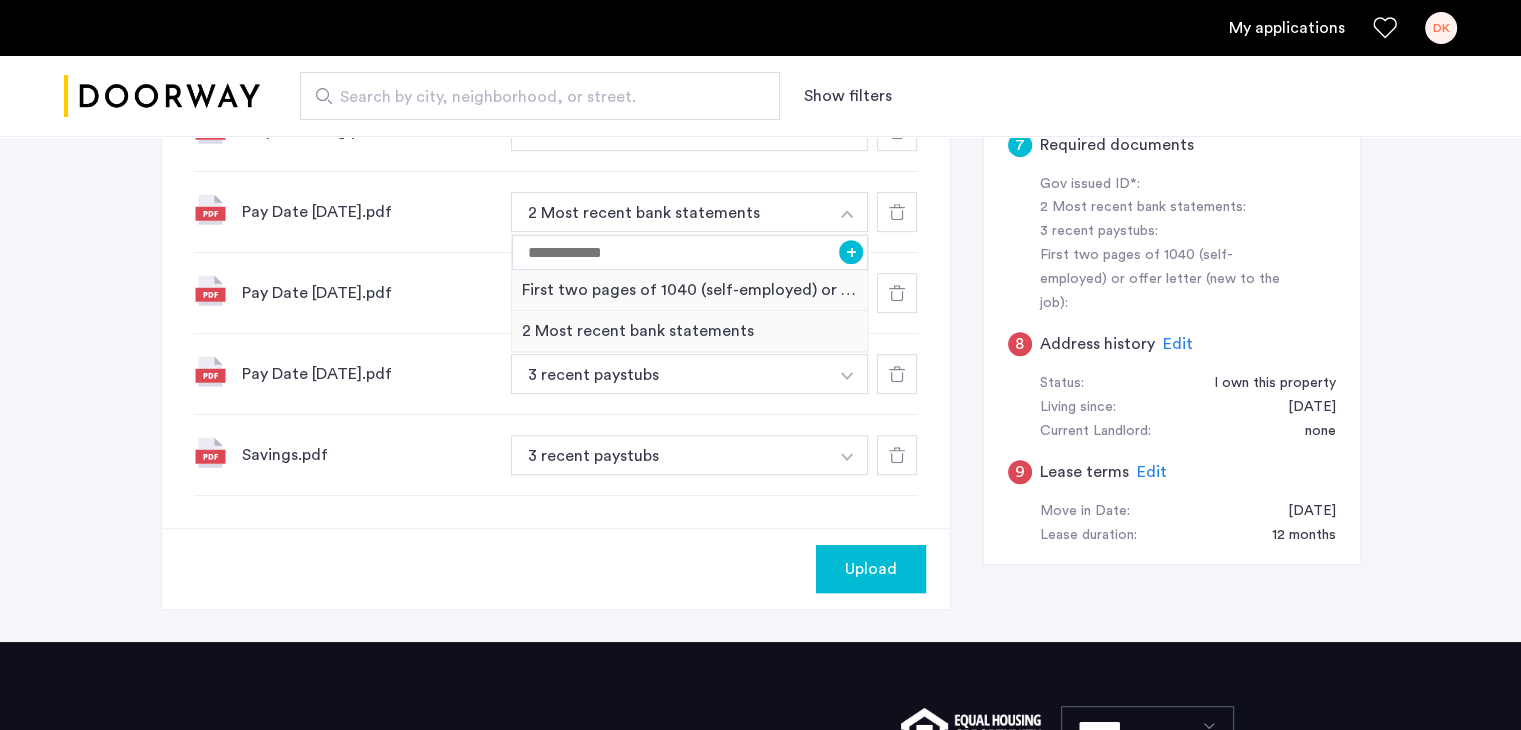 click at bounding box center (847, 212) 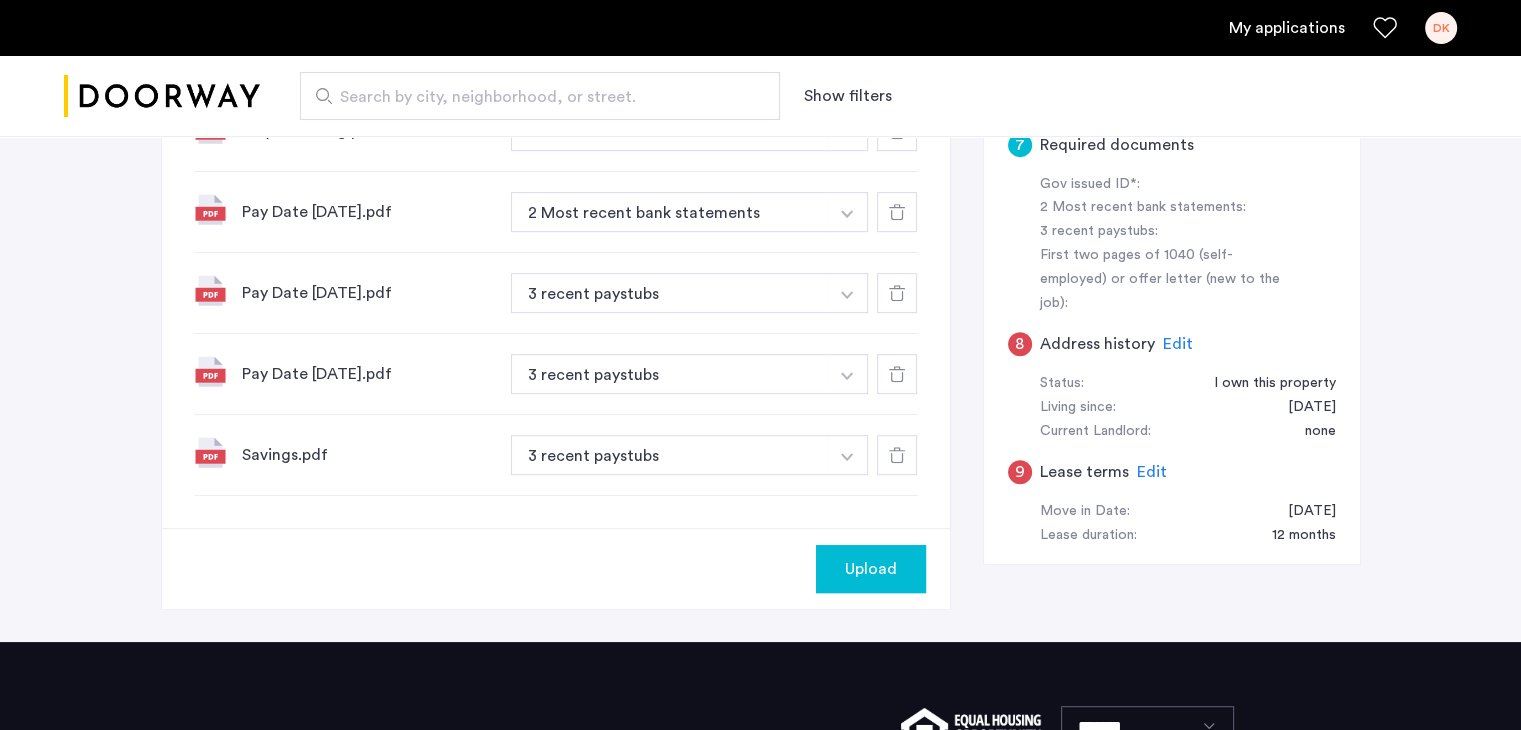 click at bounding box center [847, 52] 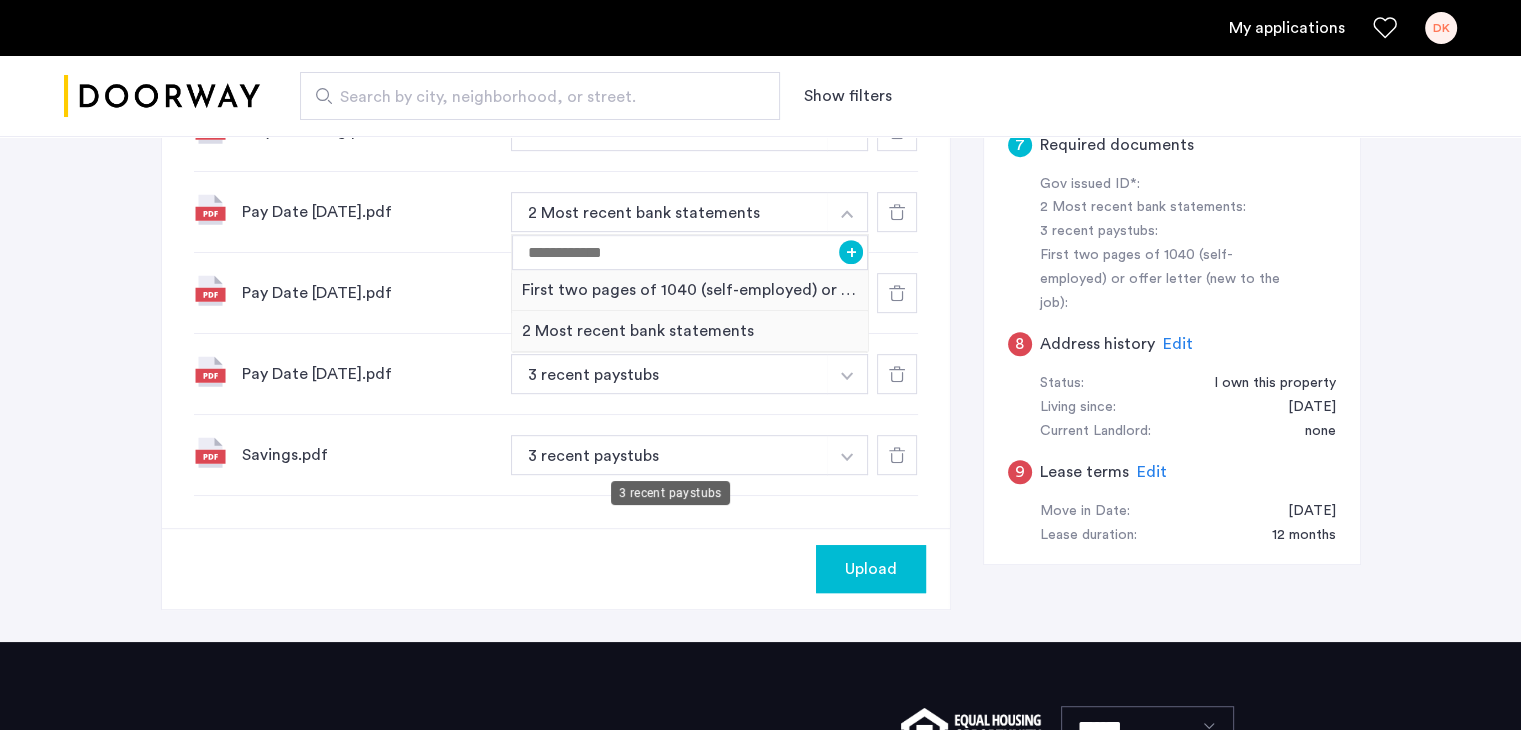 click on "3 recent paystubs" at bounding box center (670, 455) 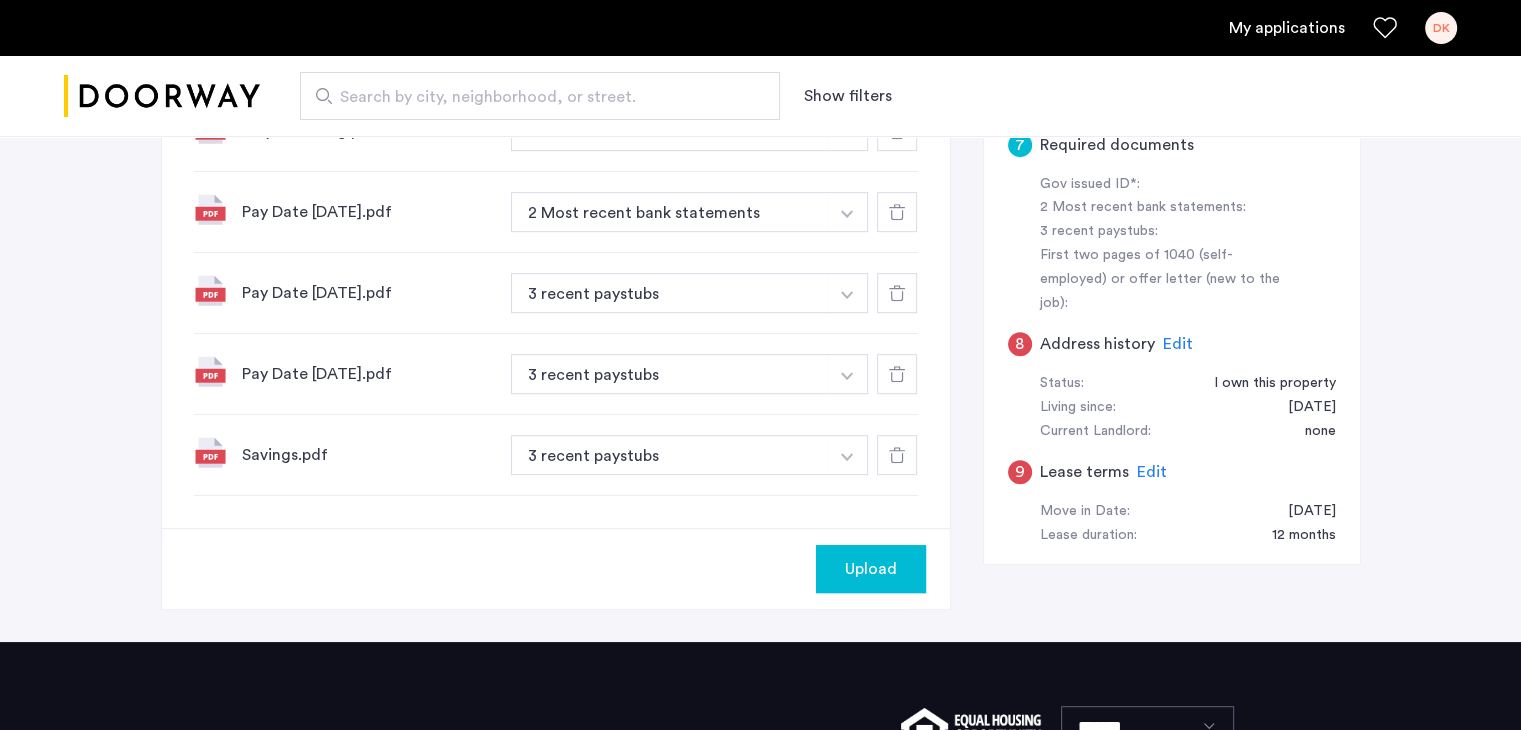 click at bounding box center (847, 52) 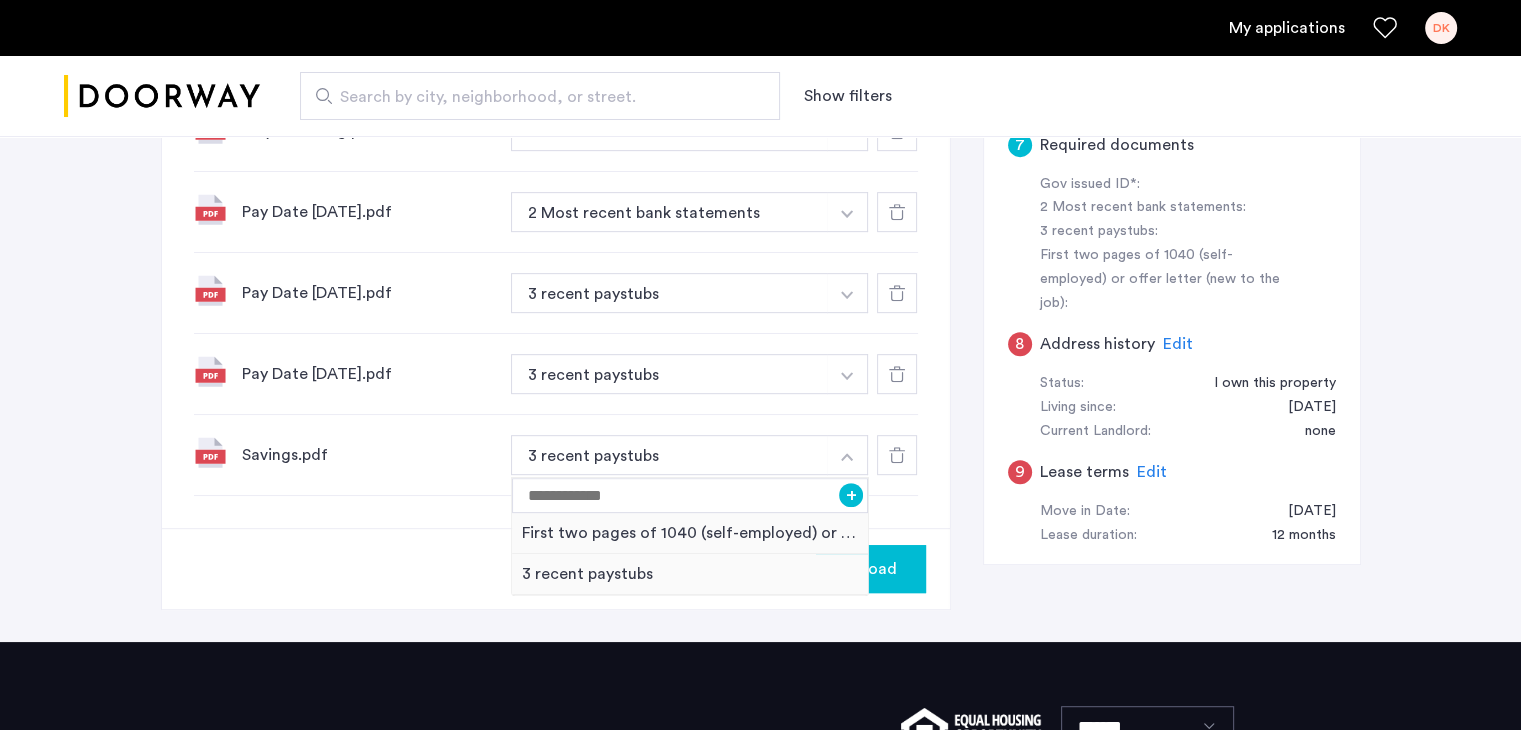 click on "Pay Date 2025-06-12.pdf" 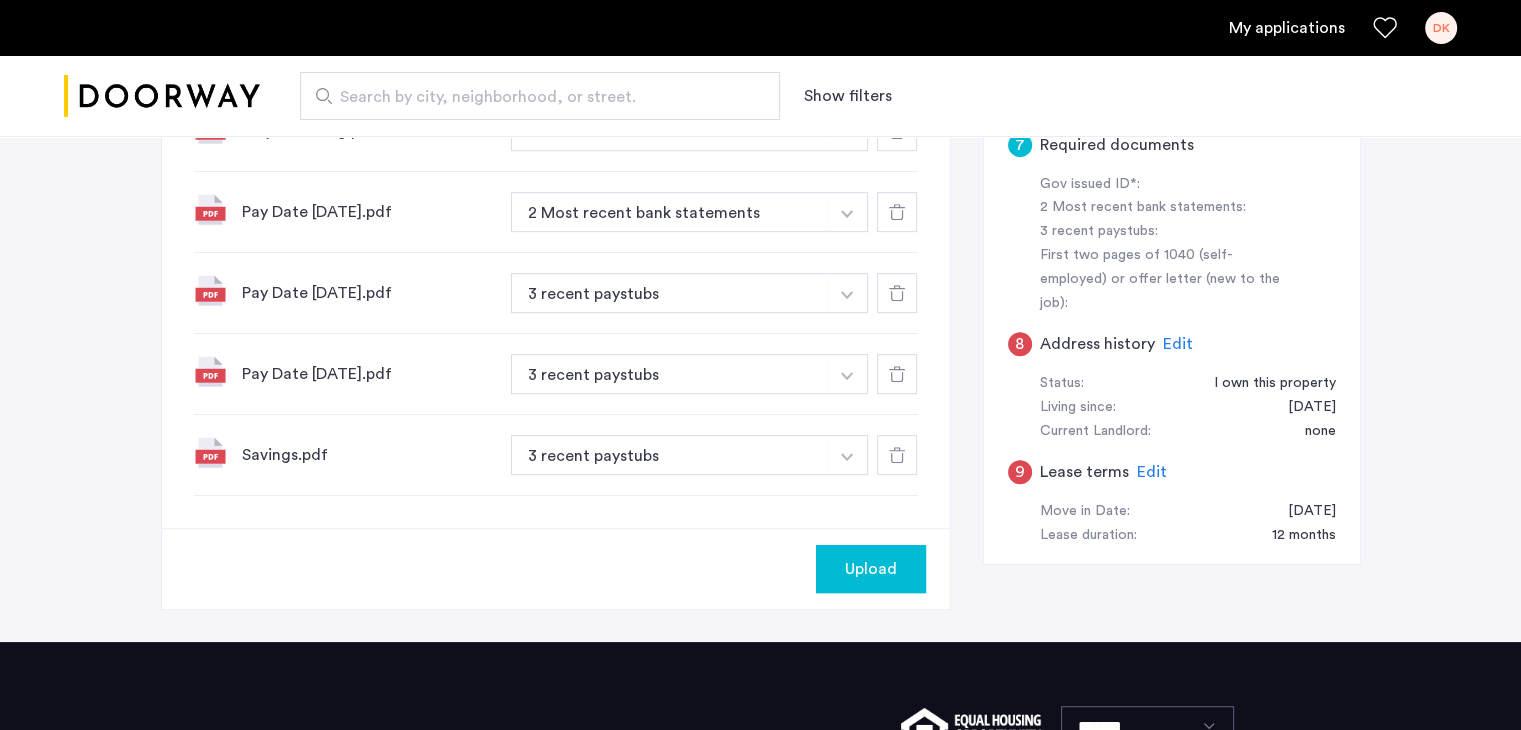 drag, startPoint x: 423, startPoint y: 214, endPoint x: 403, endPoint y: 213, distance: 20.024984 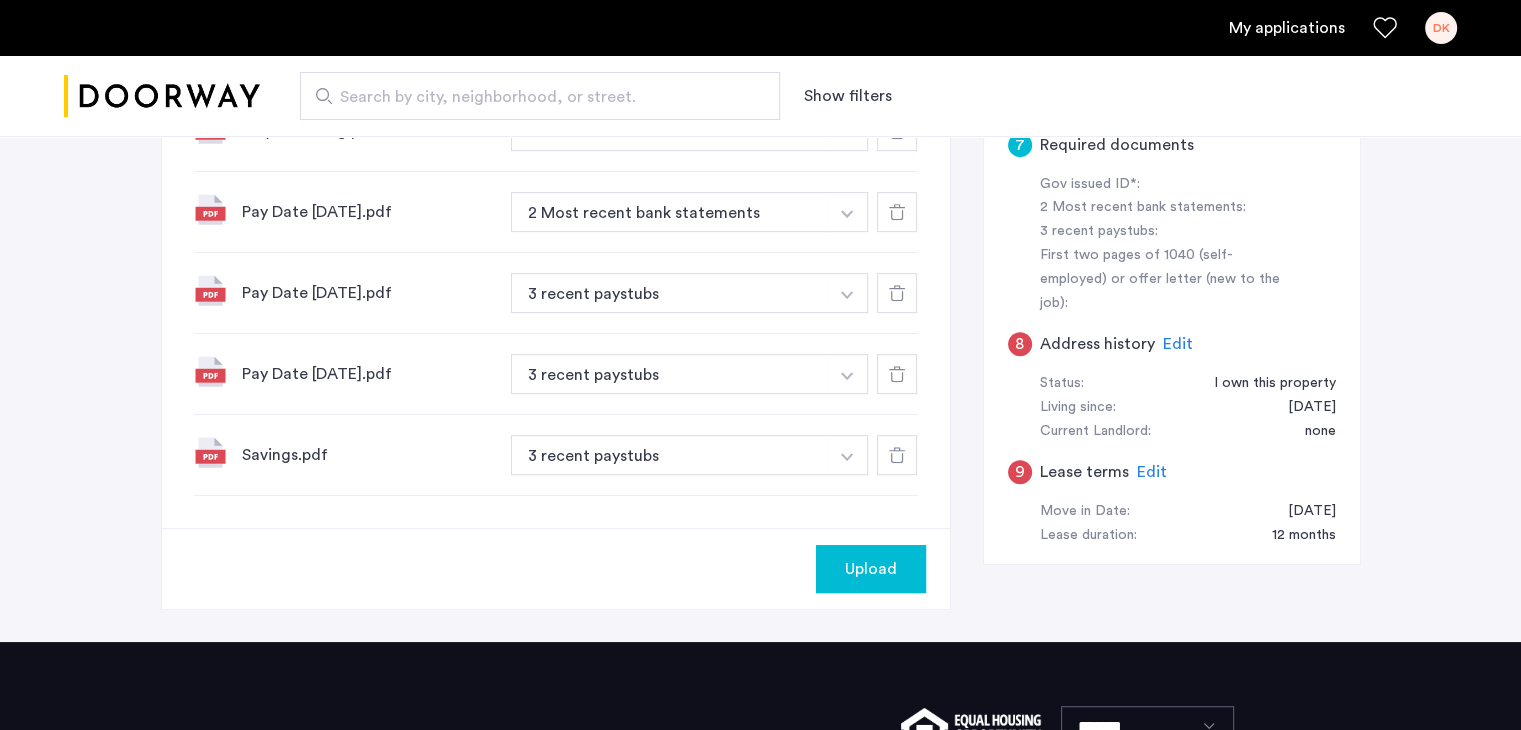 click 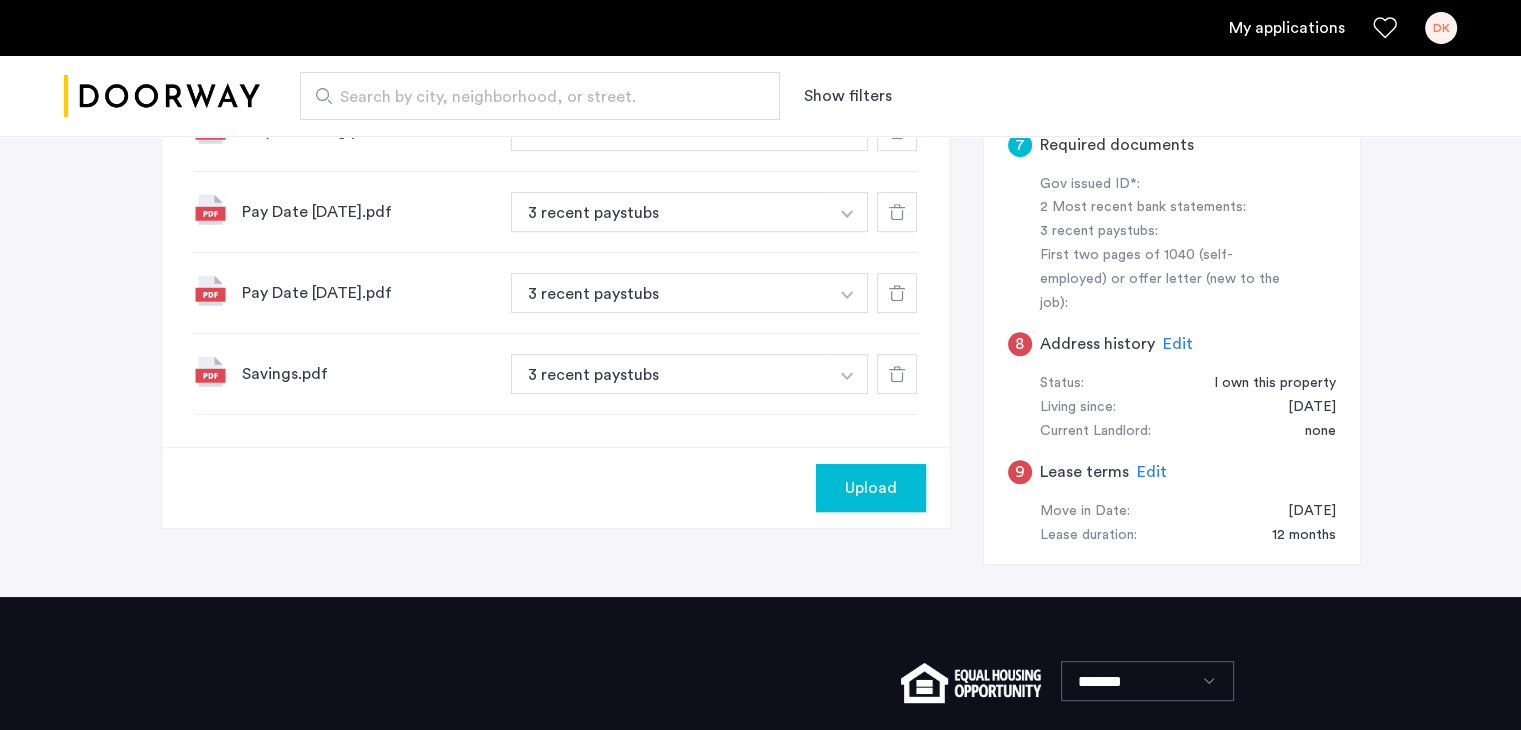 click 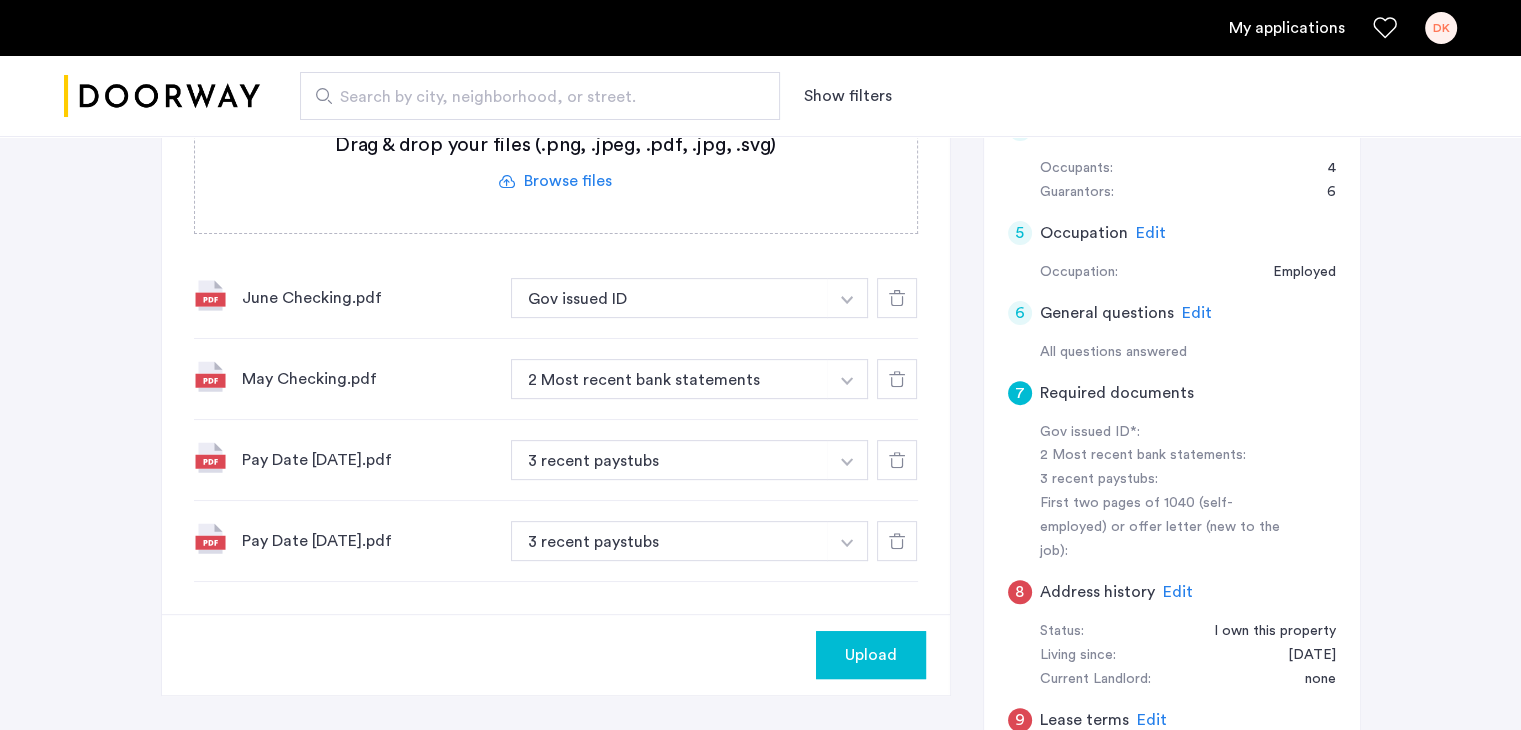 scroll, scrollTop: 623, scrollLeft: 0, axis: vertical 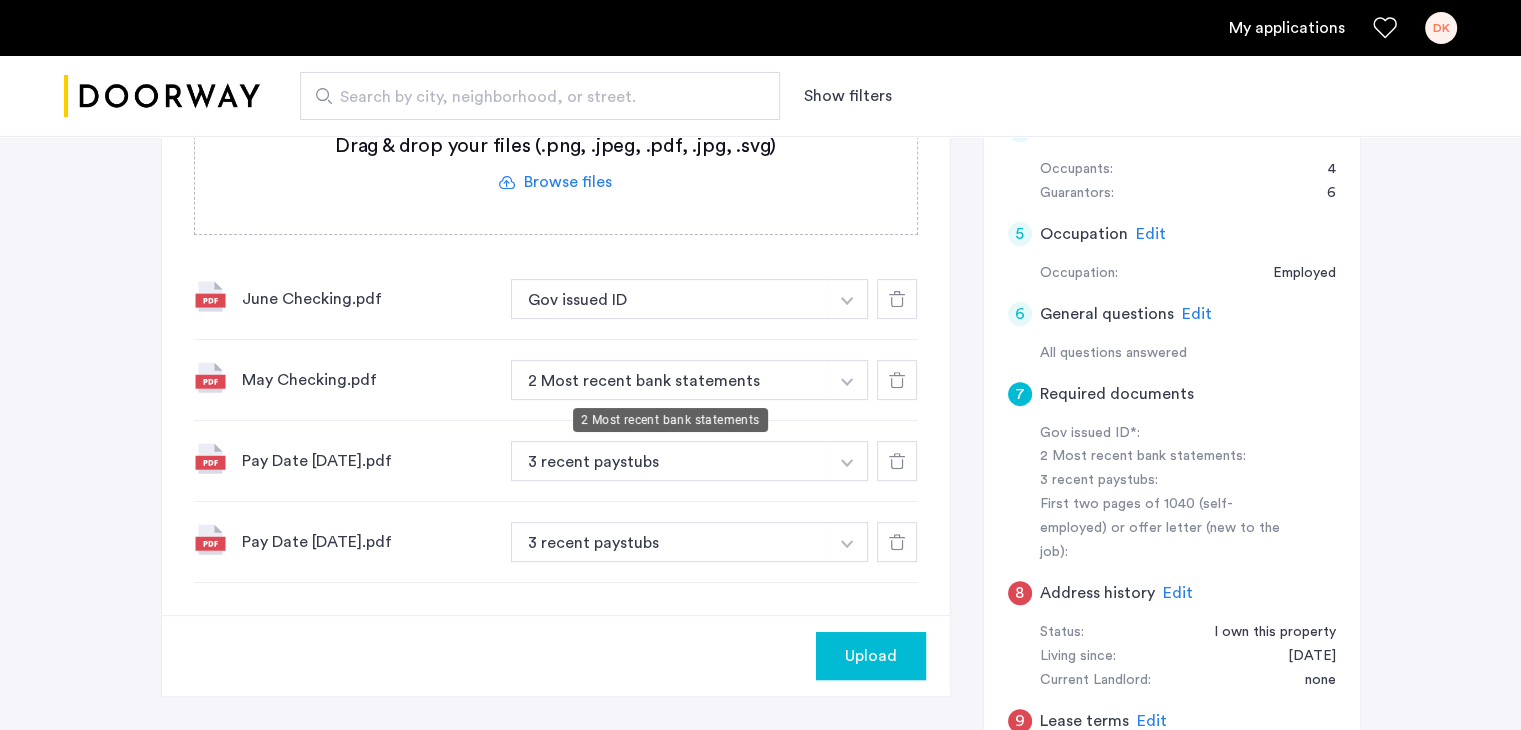 click on "2 Most recent bank statements" at bounding box center [670, 380] 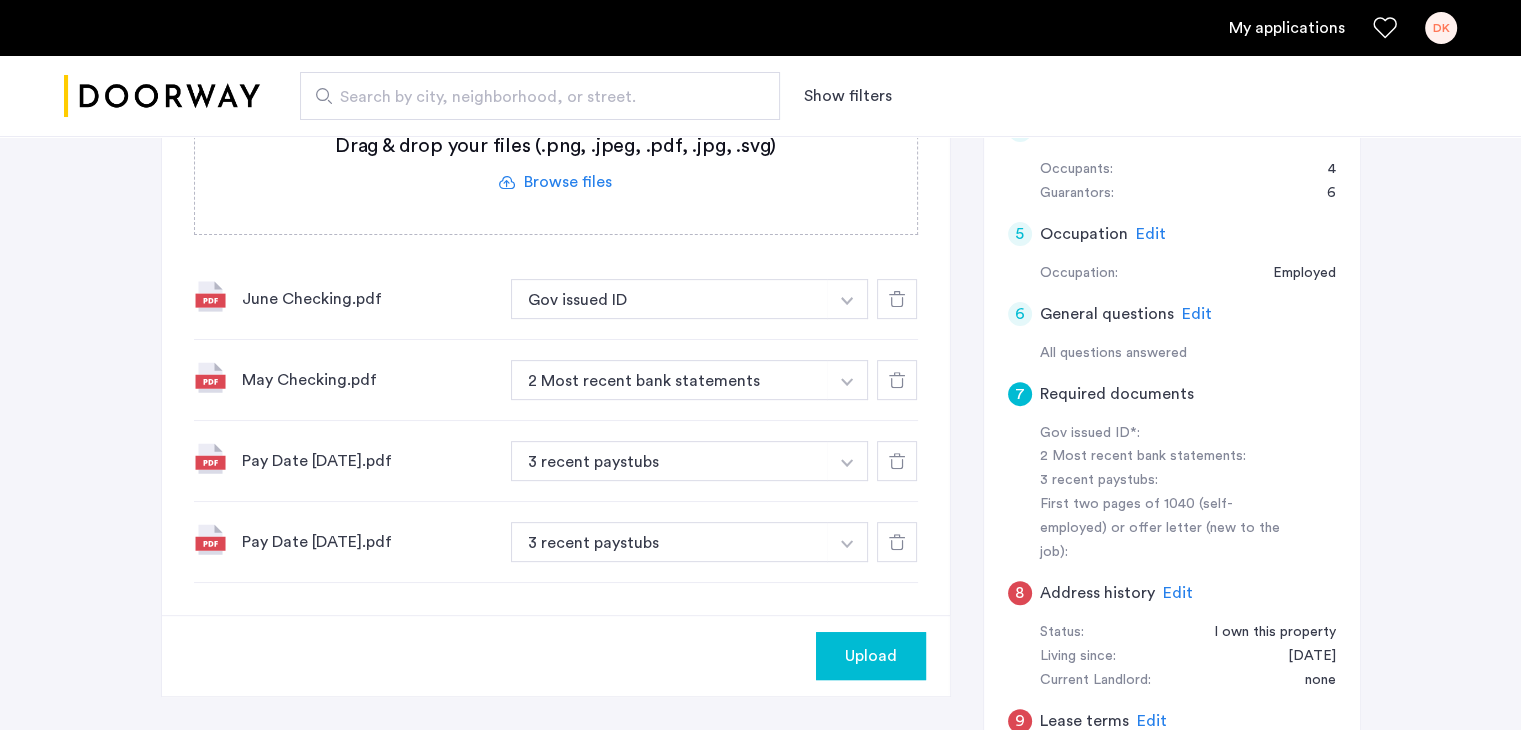 click 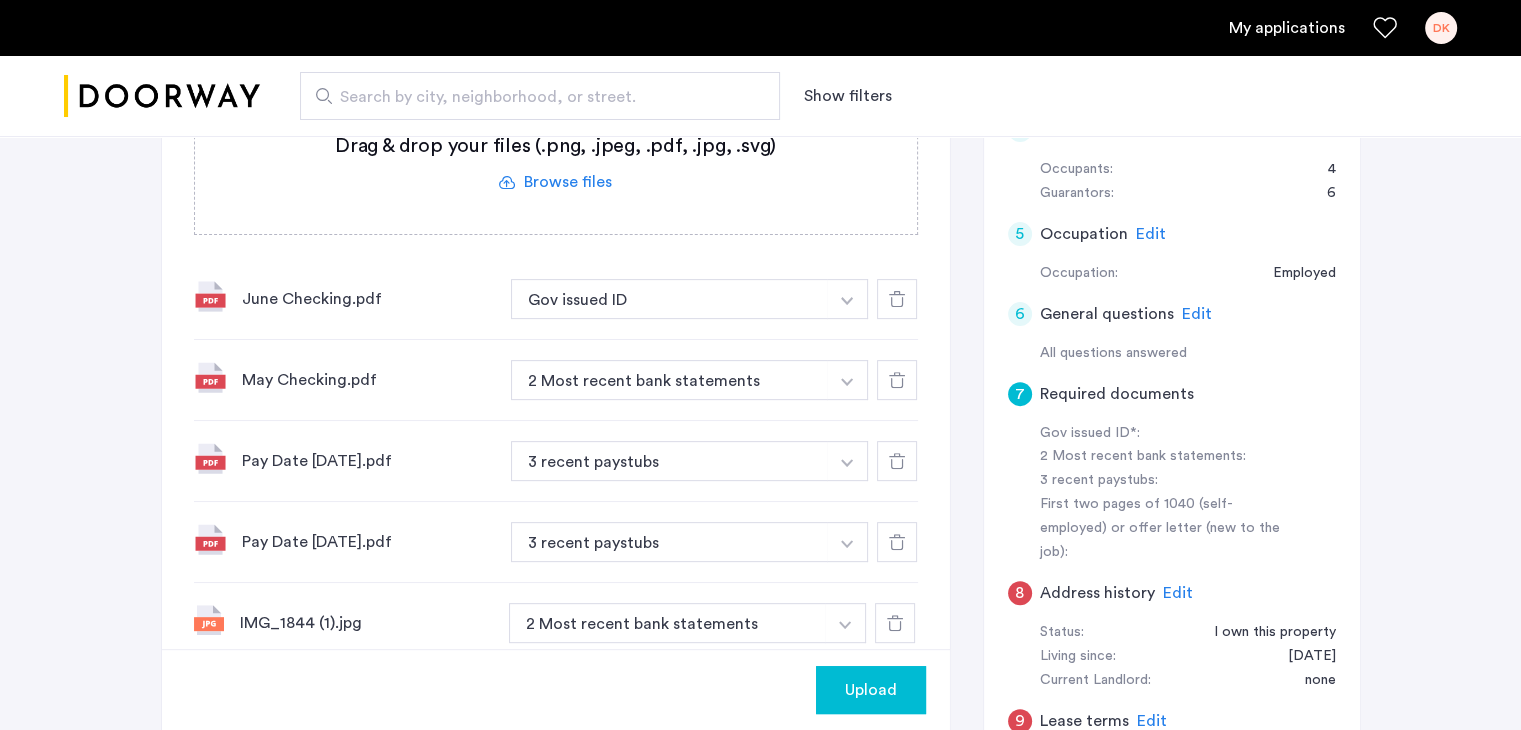 click 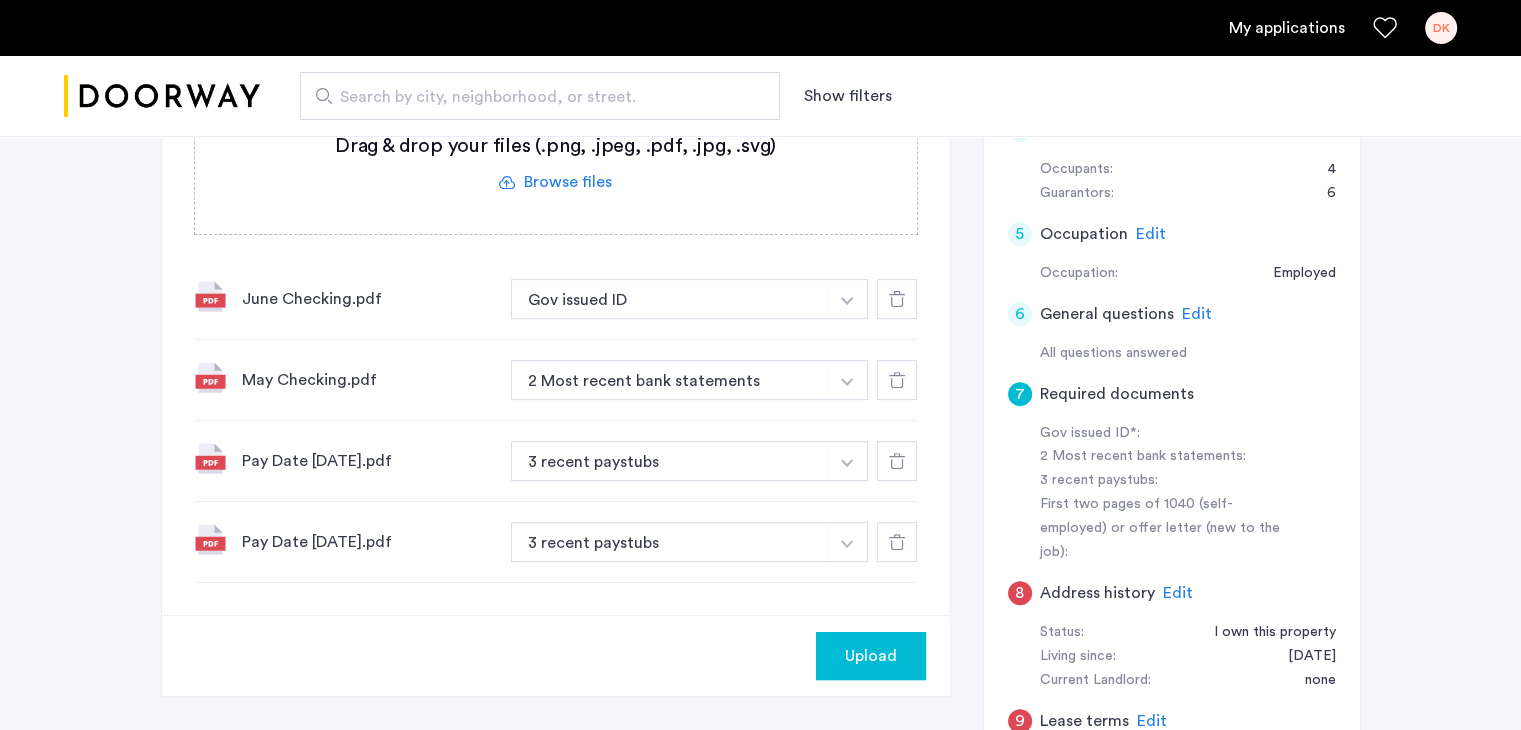 click 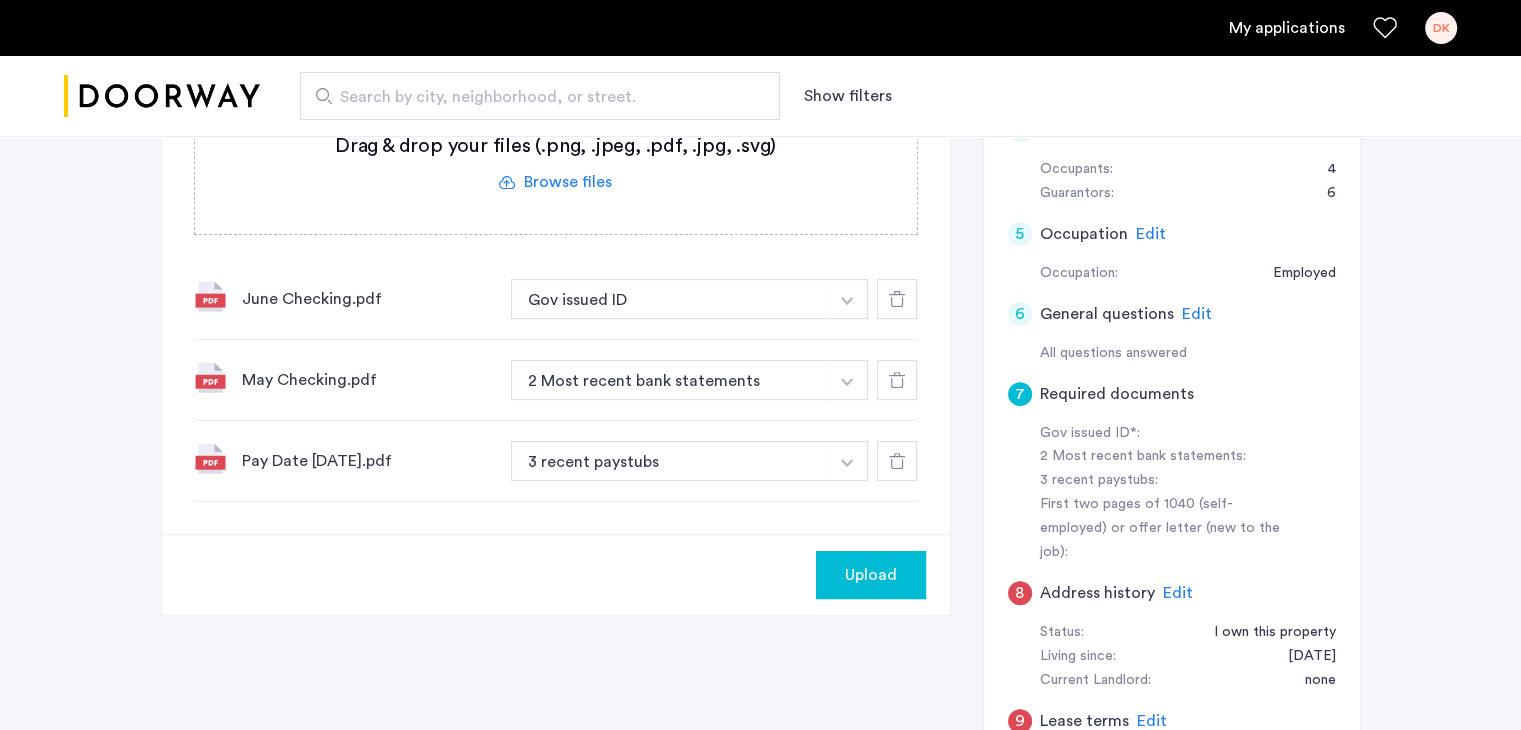 click 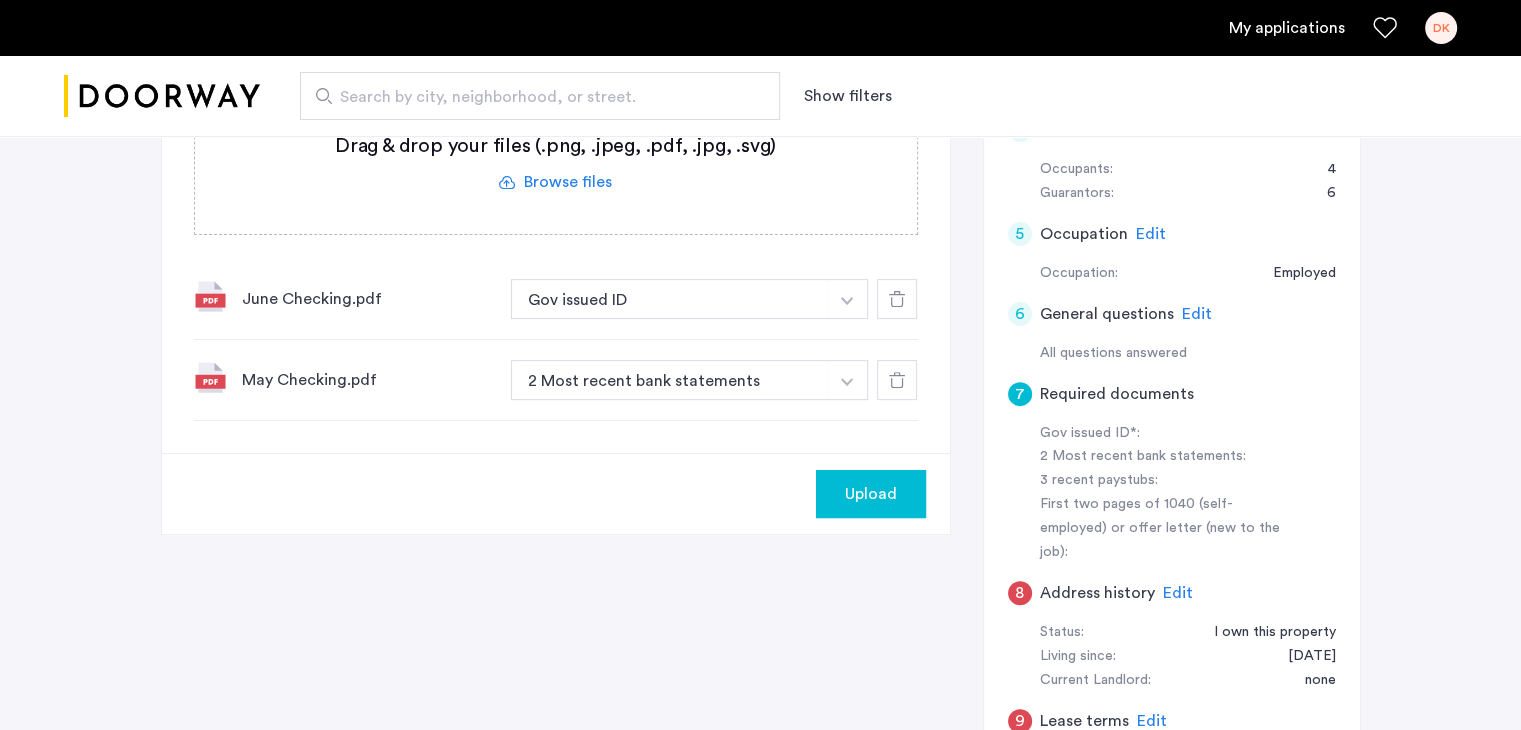 click 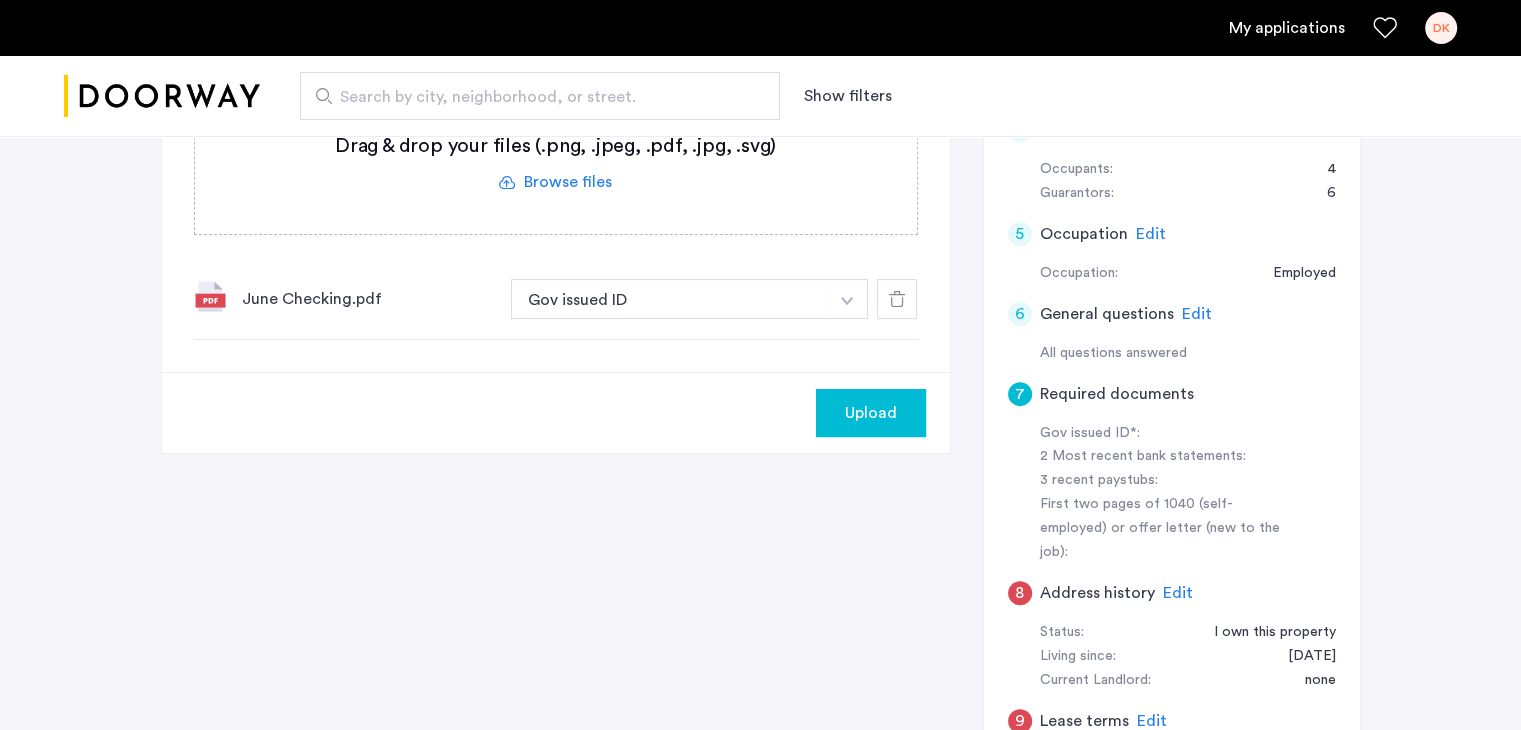 click 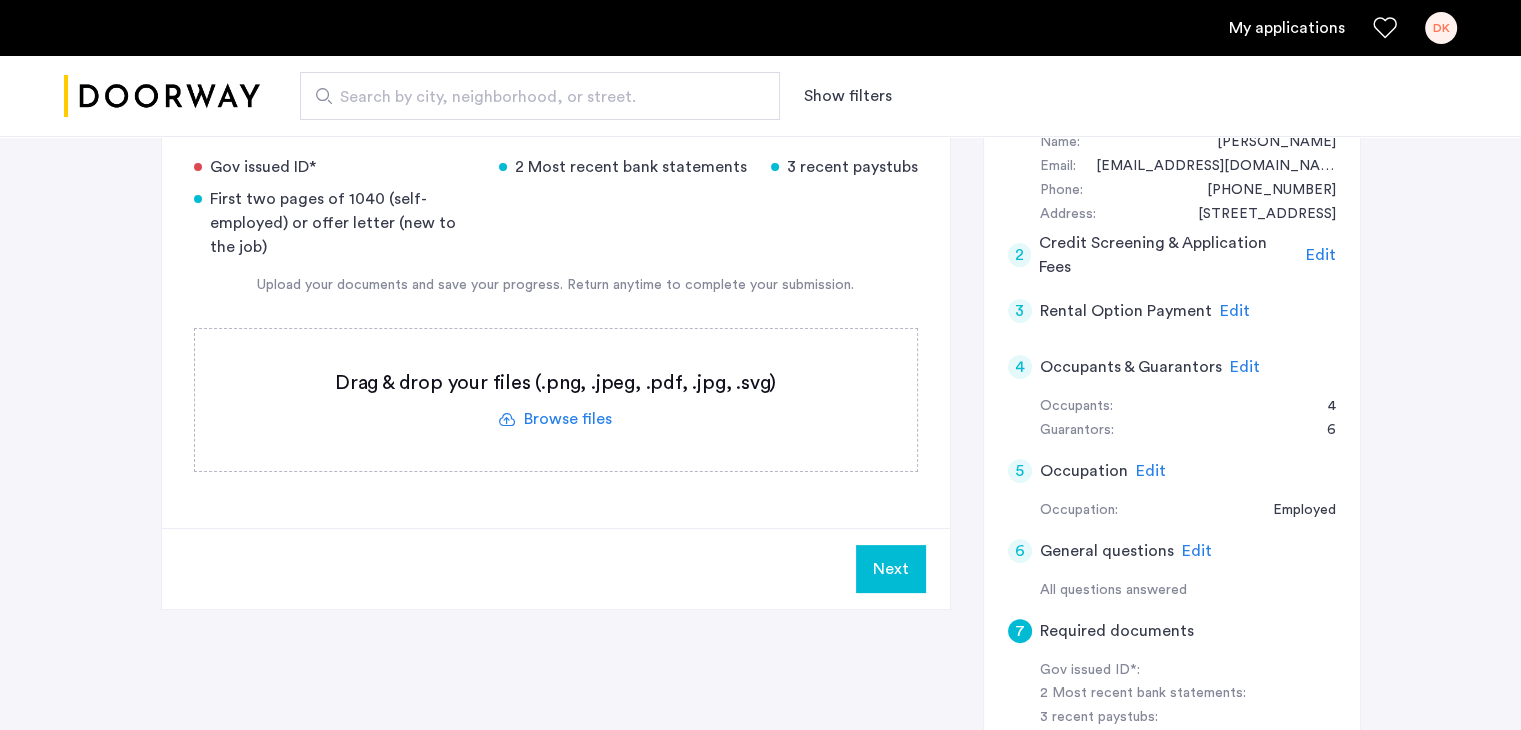 scroll, scrollTop: 371, scrollLeft: 0, axis: vertical 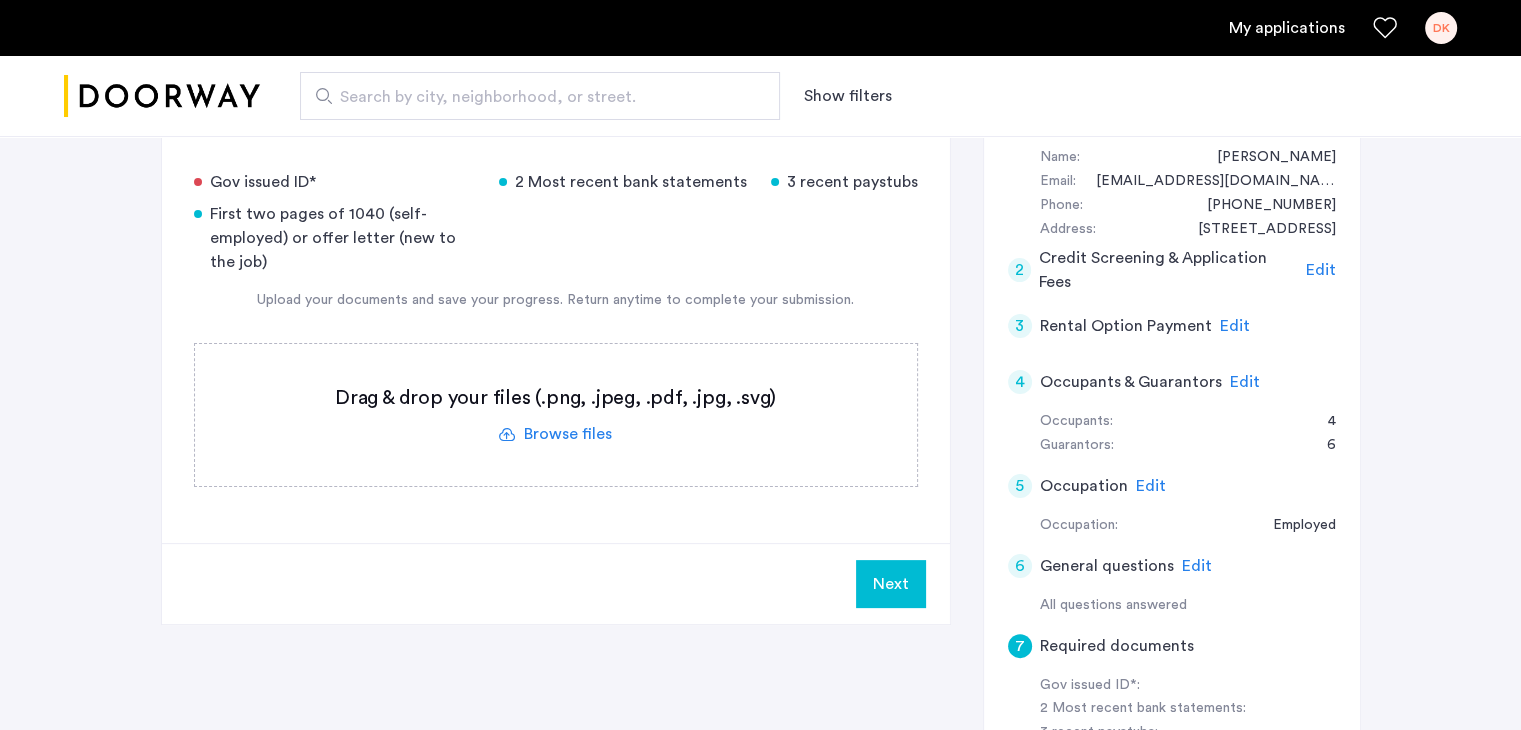 click 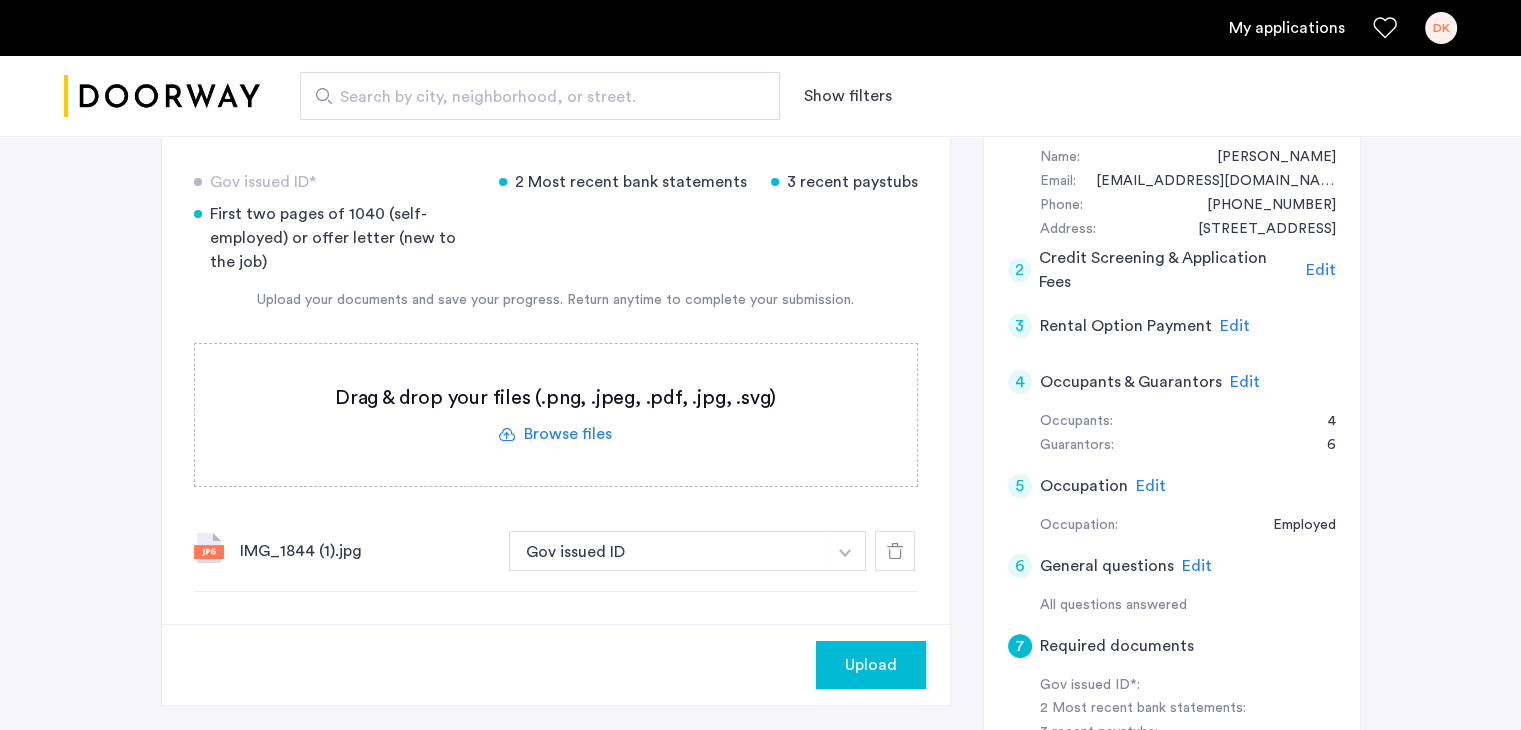 click 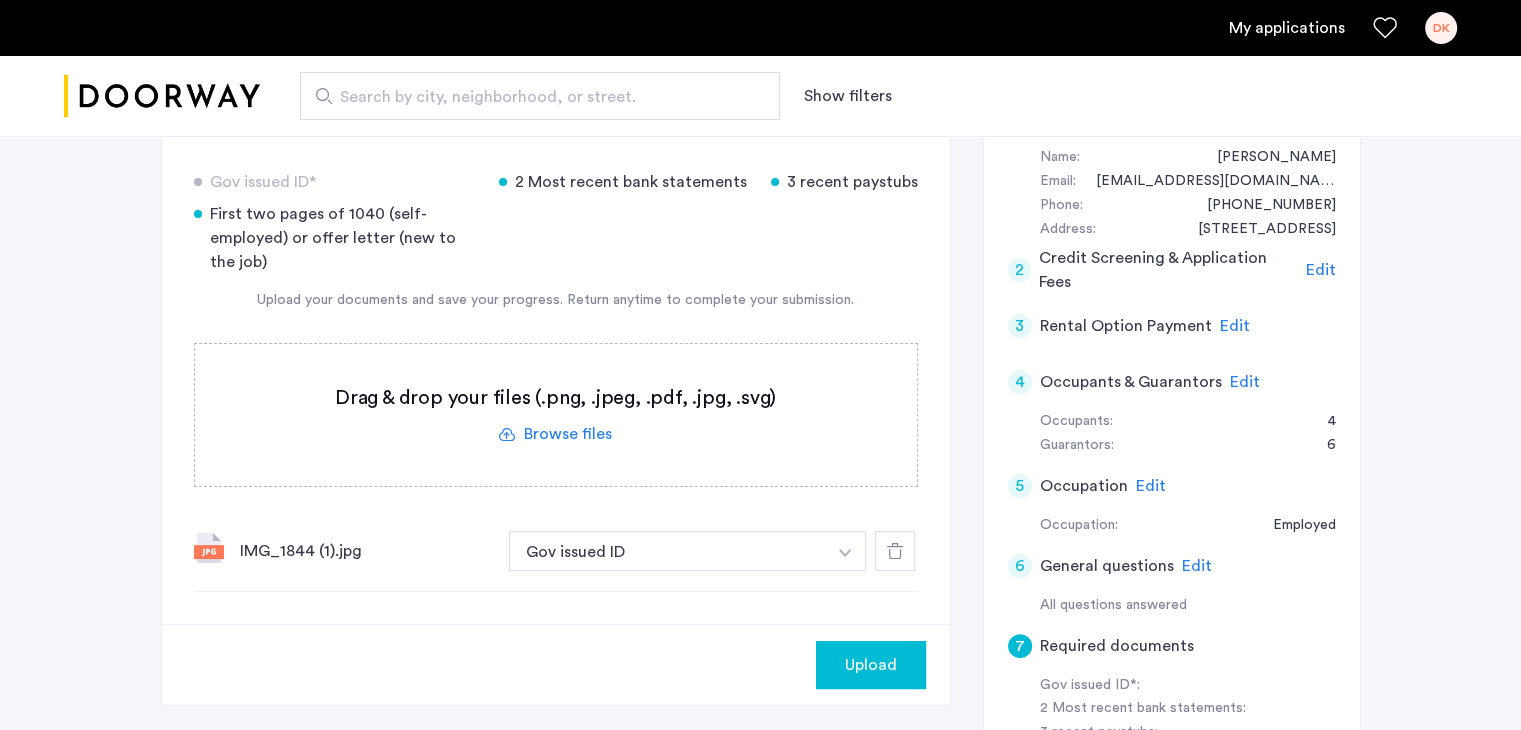 click 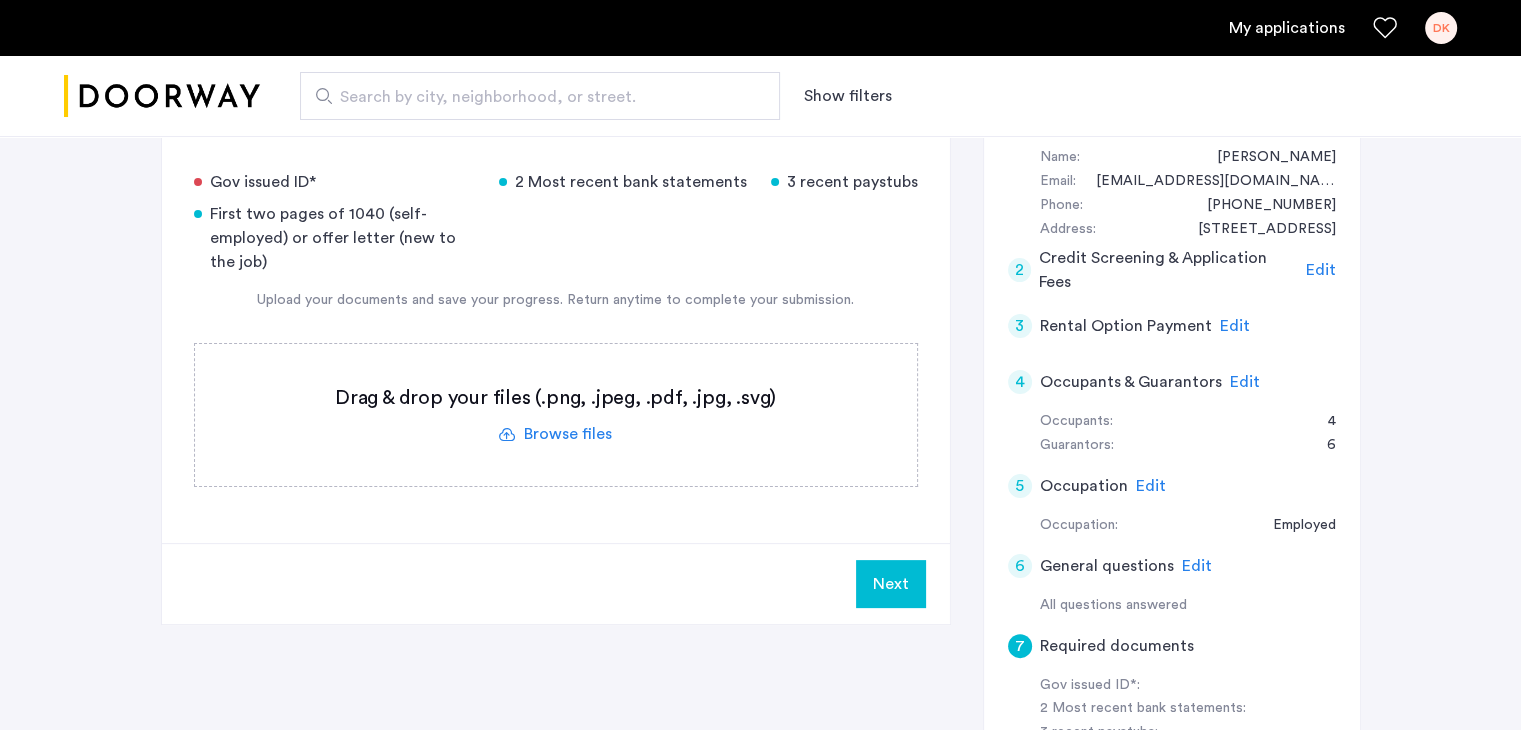 click 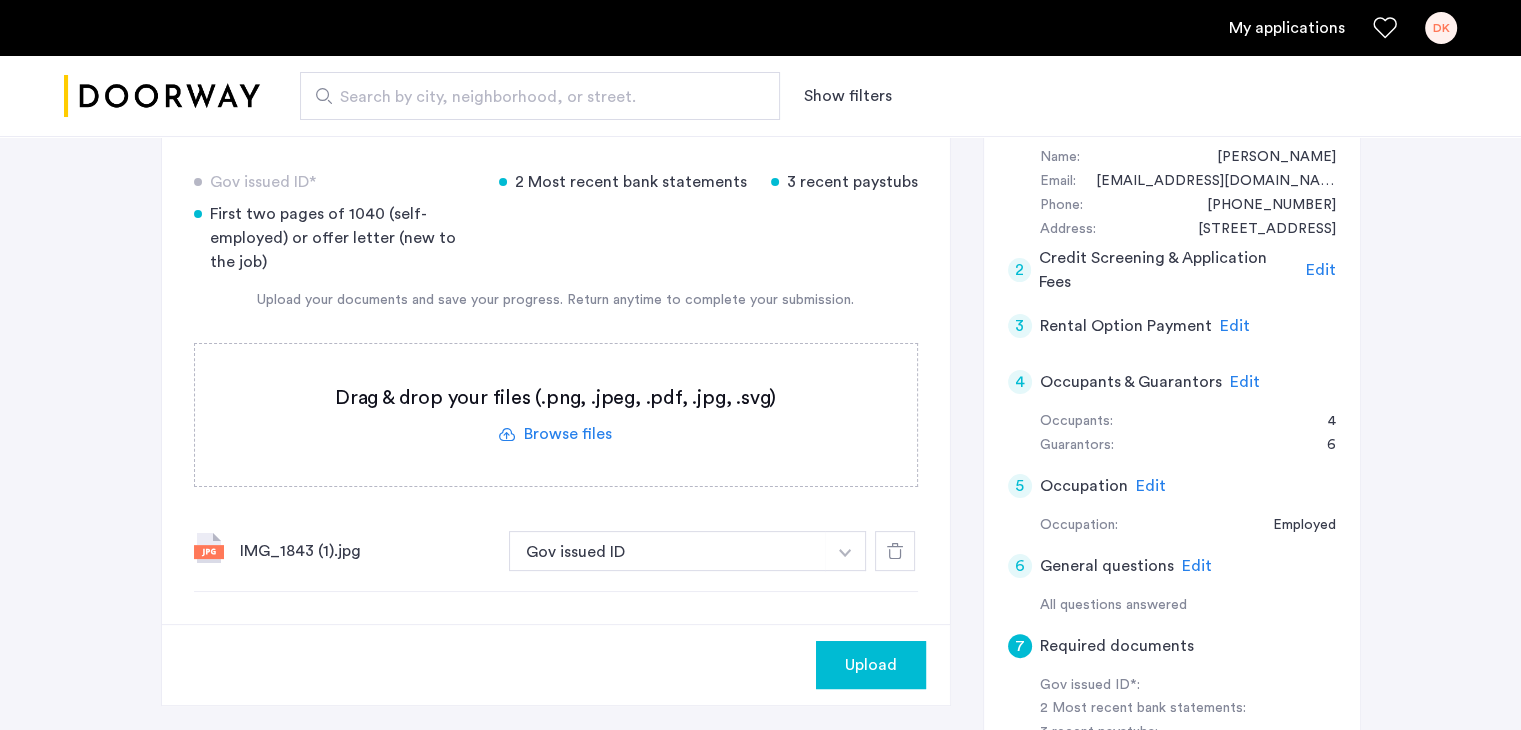 click on "Upload" 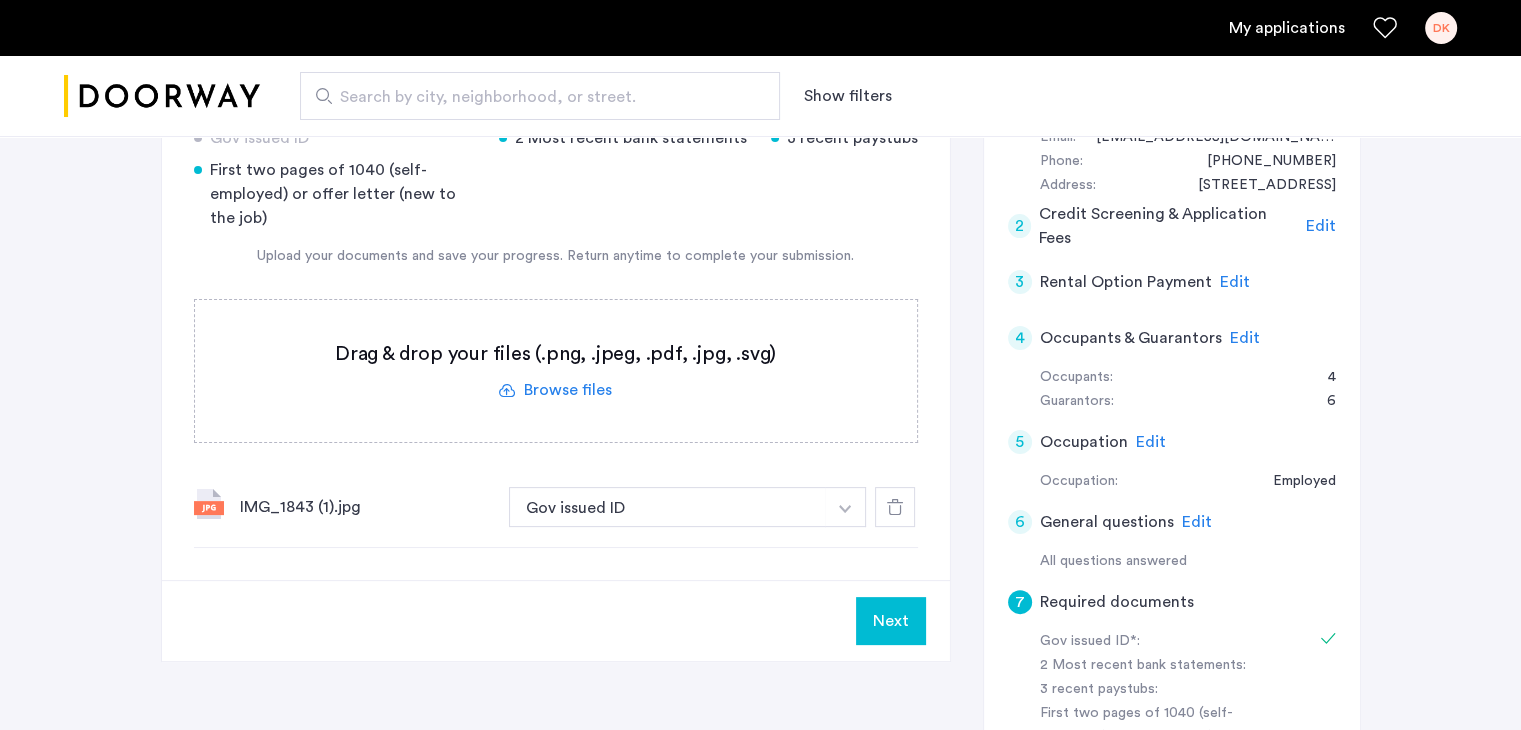 scroll, scrollTop: 432, scrollLeft: 0, axis: vertical 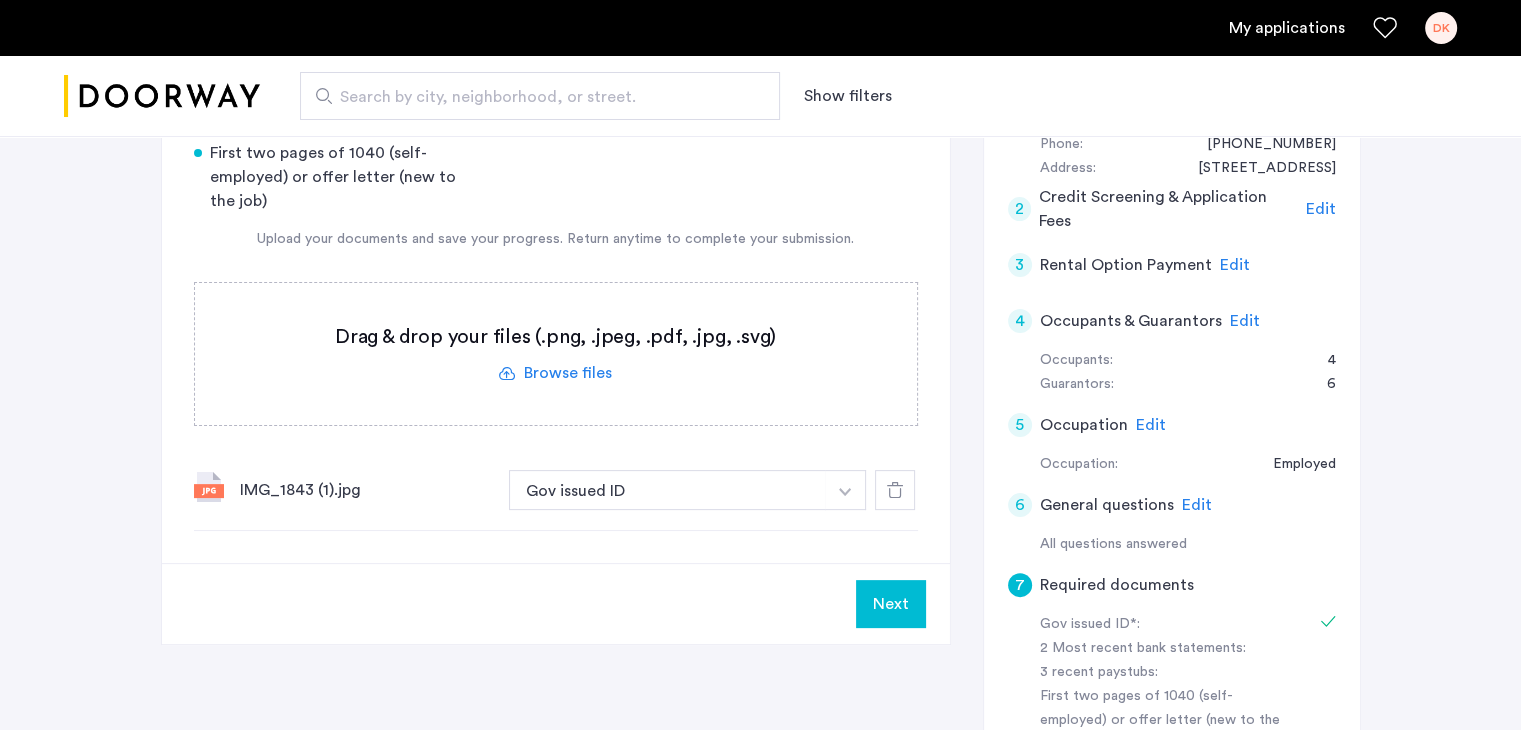 click 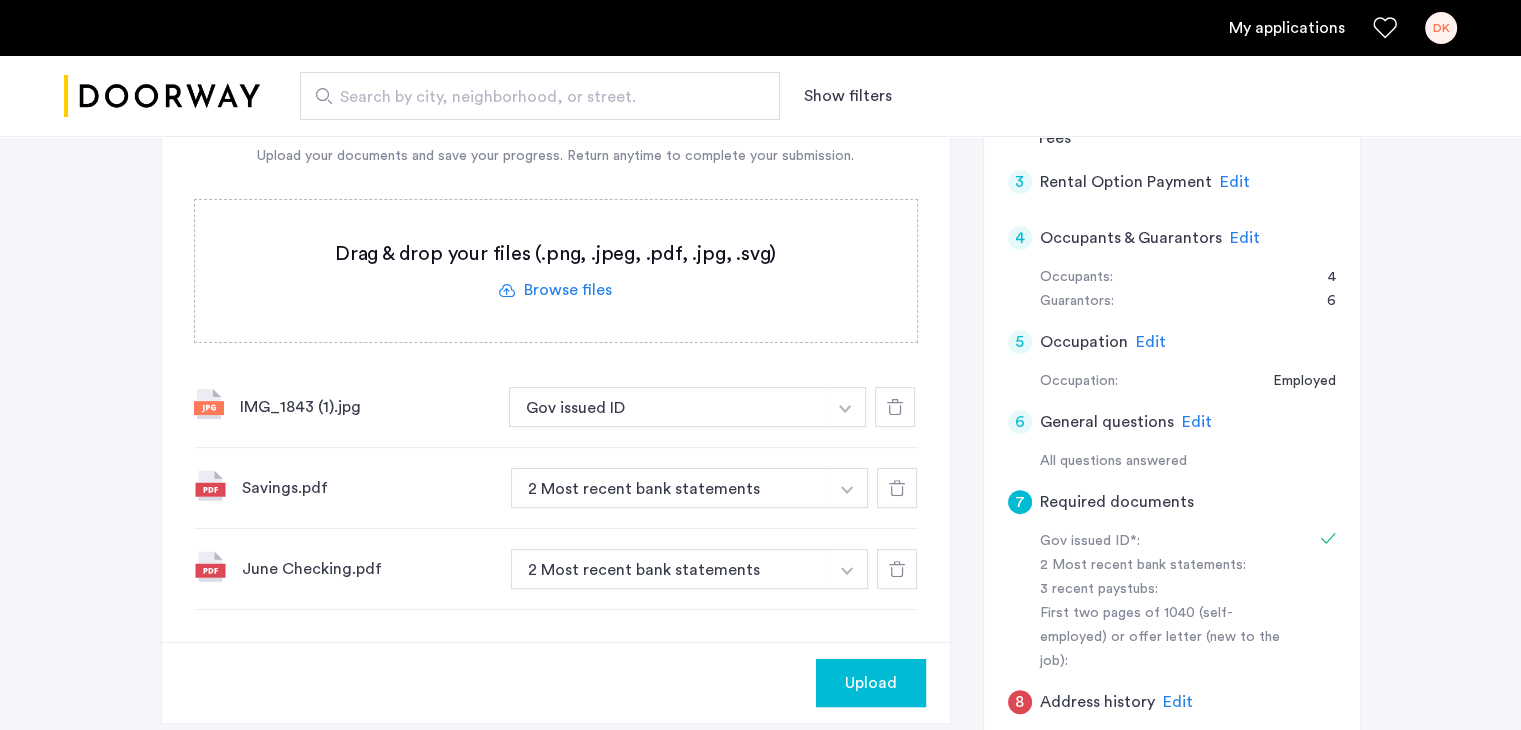 scroll, scrollTop: 516, scrollLeft: 0, axis: vertical 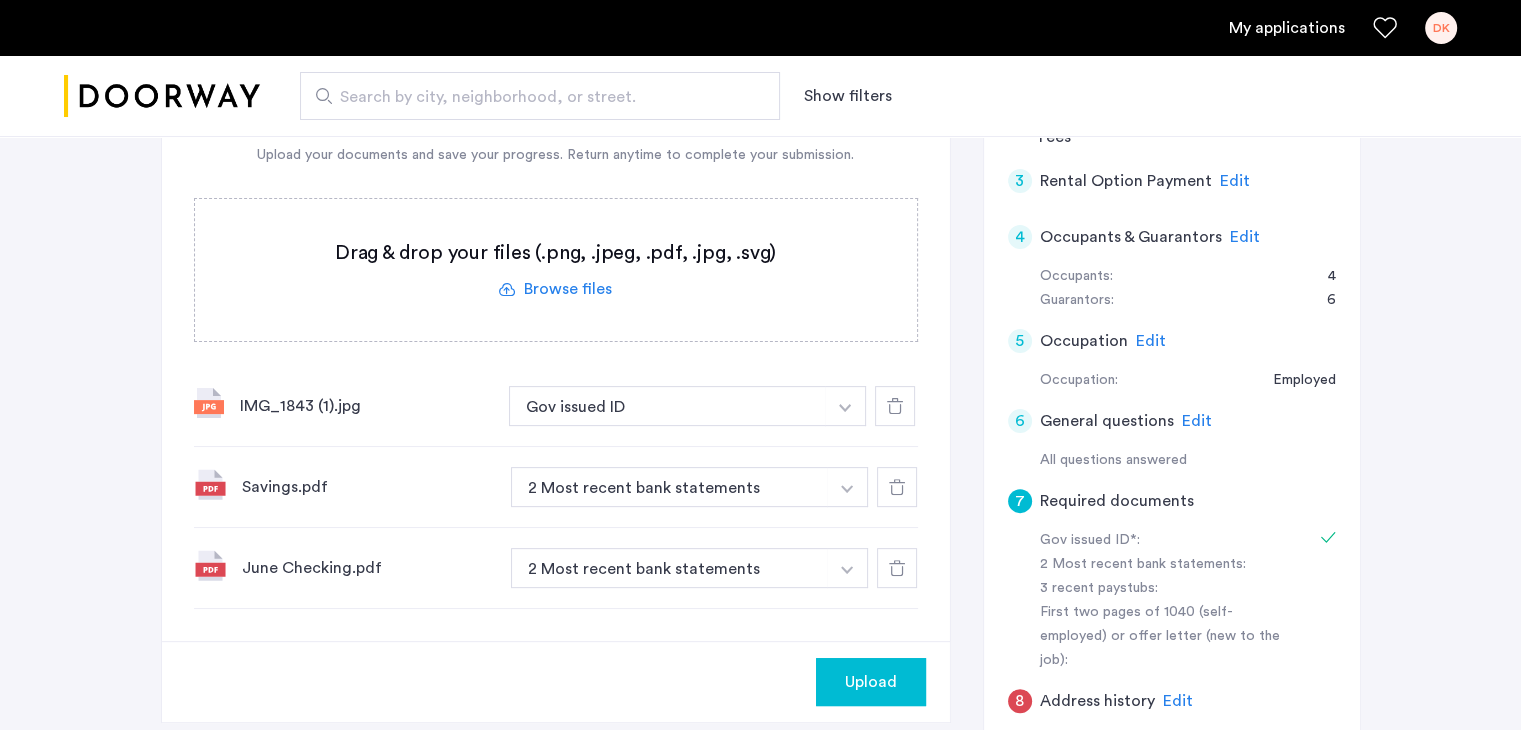 click 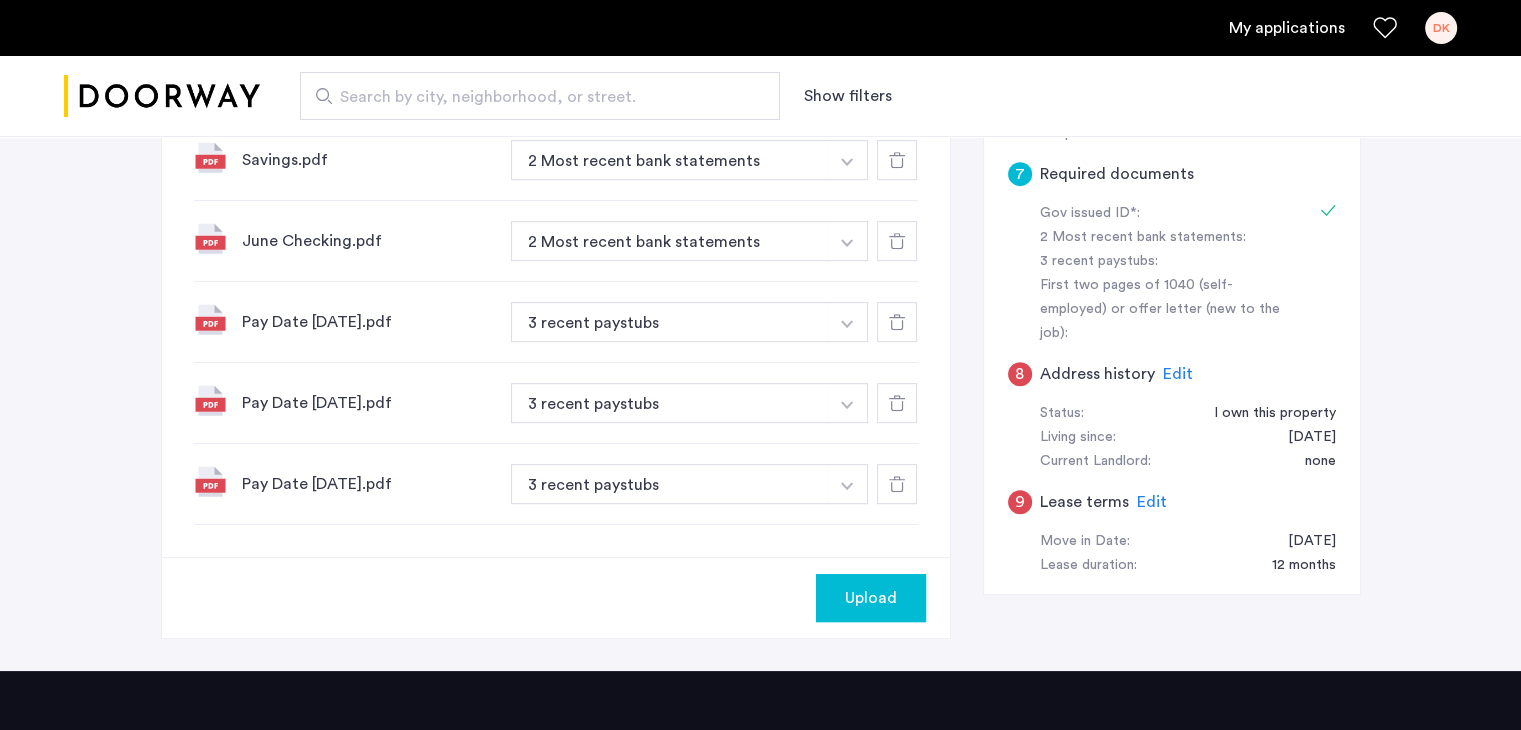 scroll, scrollTop: 842, scrollLeft: 0, axis: vertical 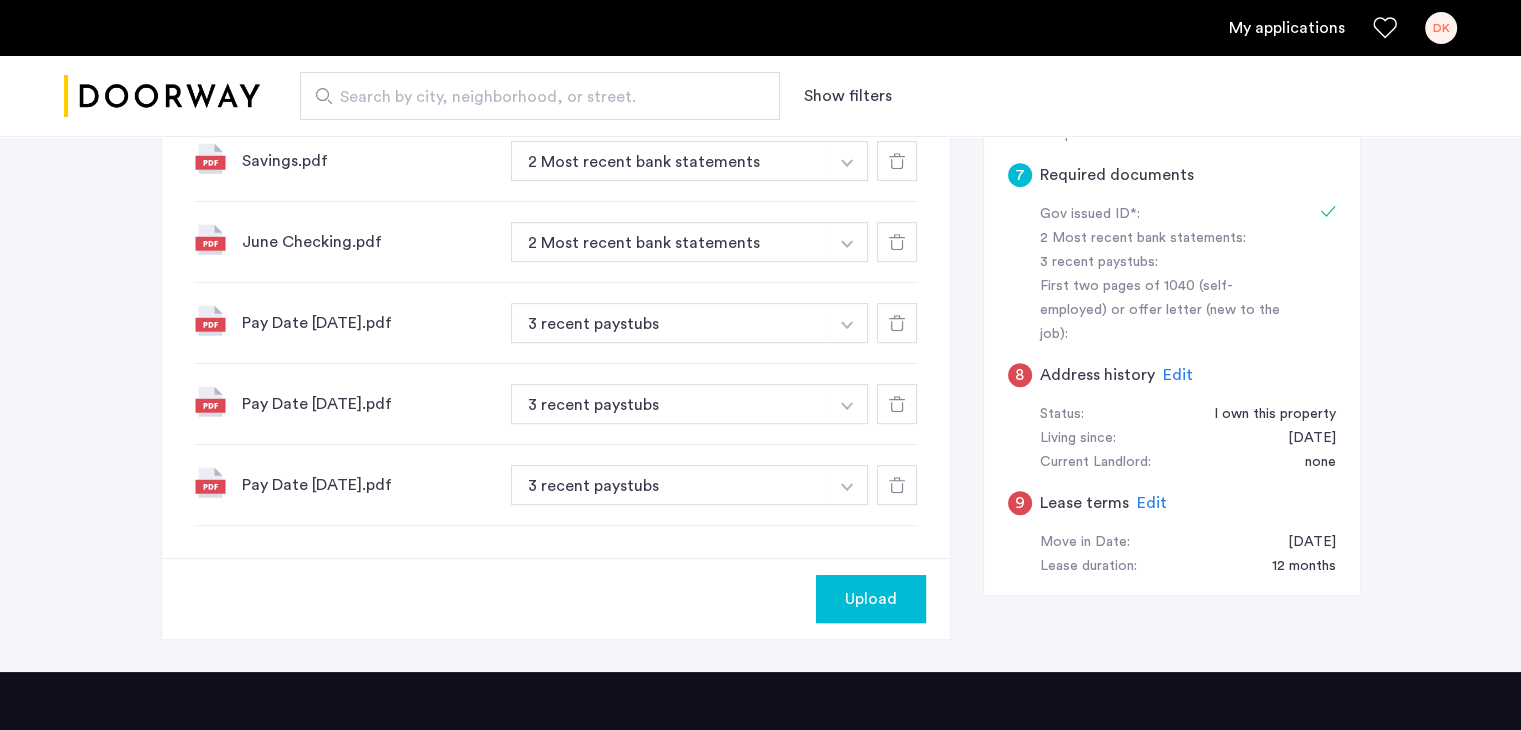 click on "Upload" 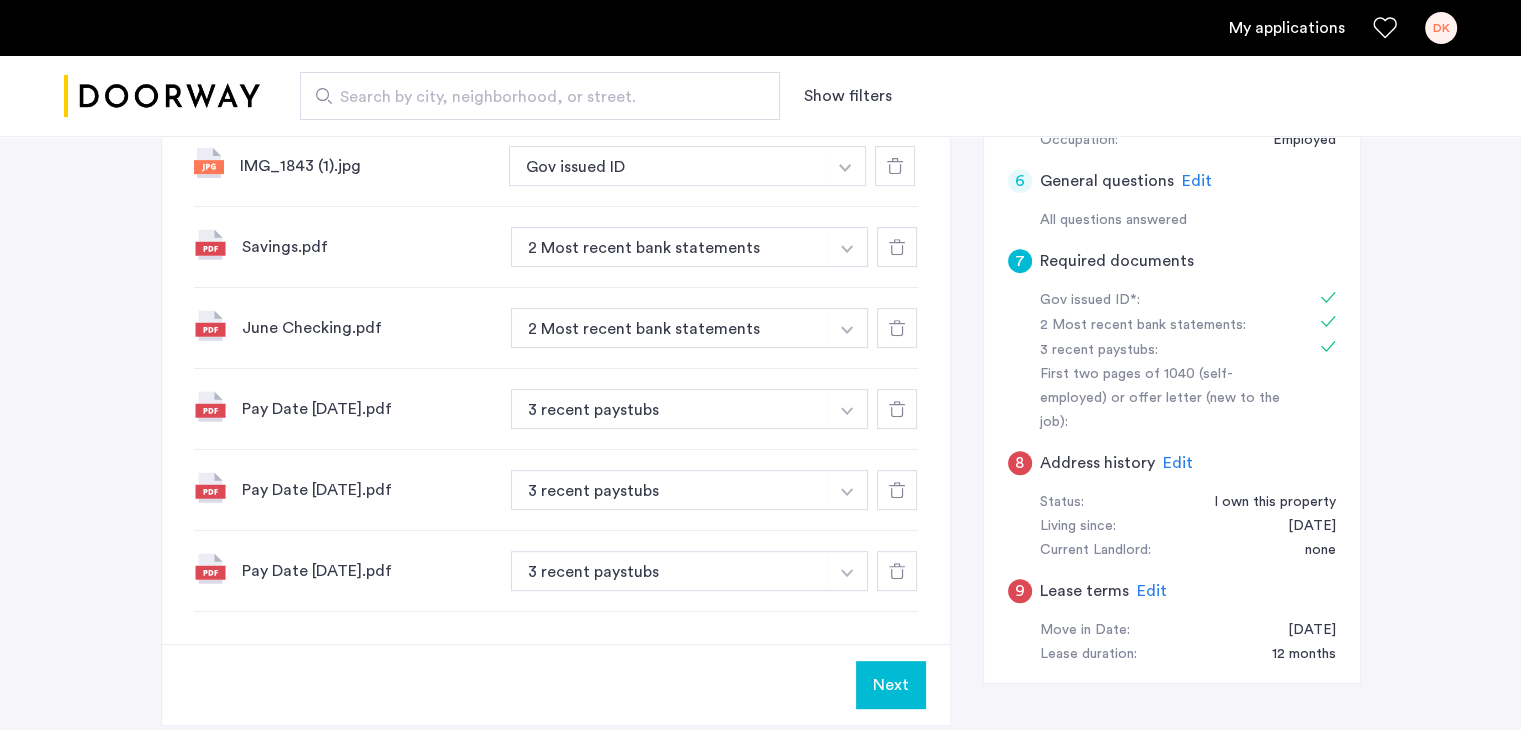 scroll, scrollTop: 767, scrollLeft: 0, axis: vertical 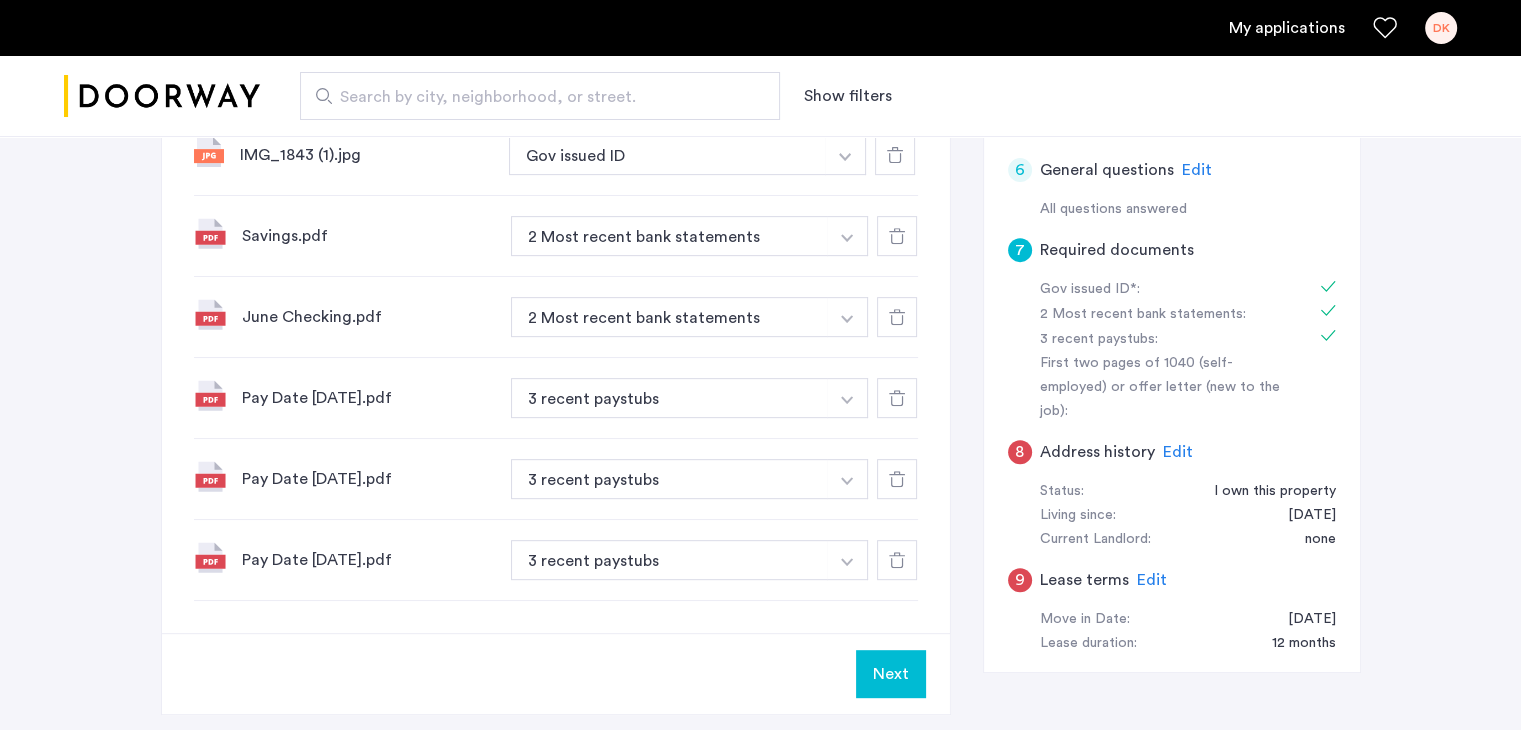 click on "Next" 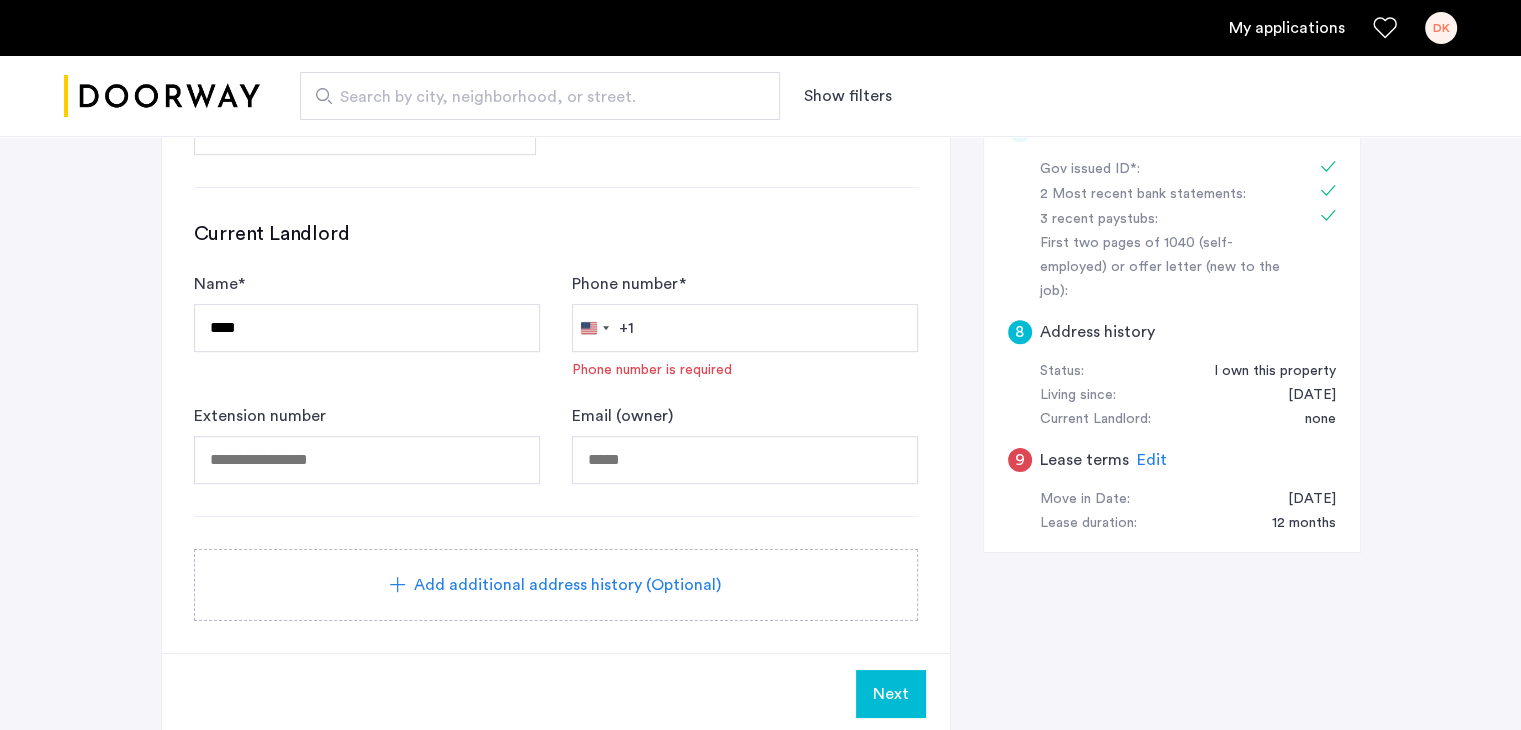 scroll, scrollTop: 887, scrollLeft: 0, axis: vertical 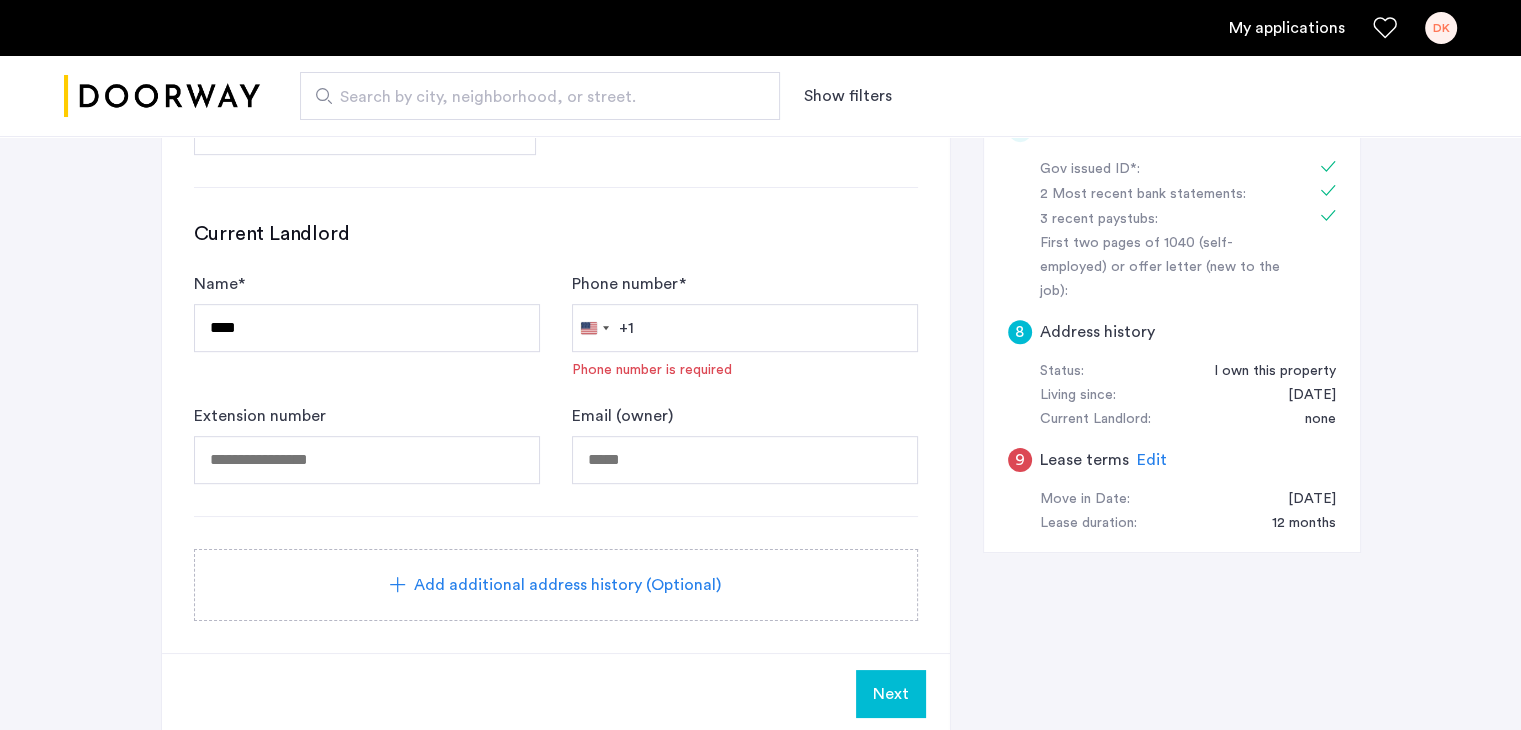 click on "Next" 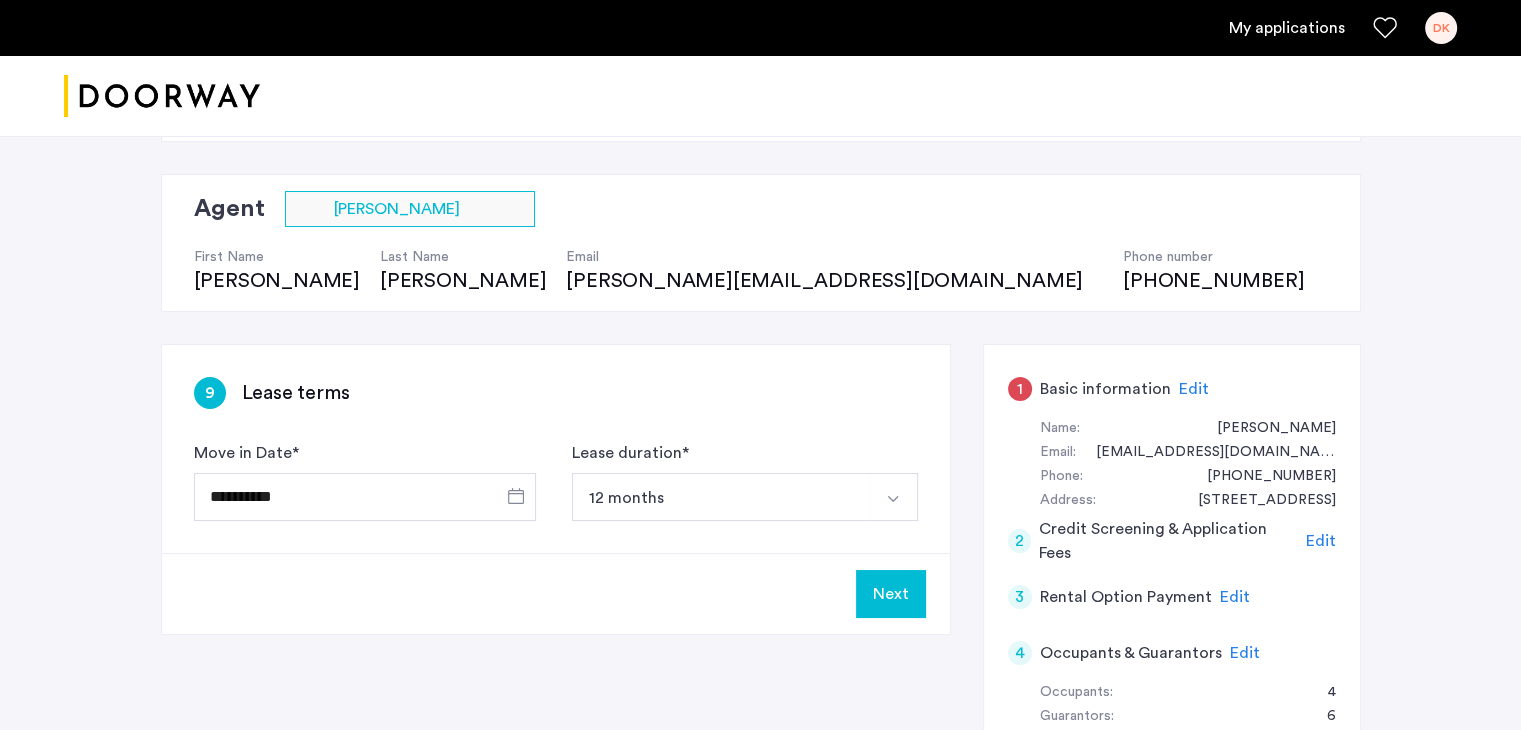 scroll, scrollTop: 100, scrollLeft: 0, axis: vertical 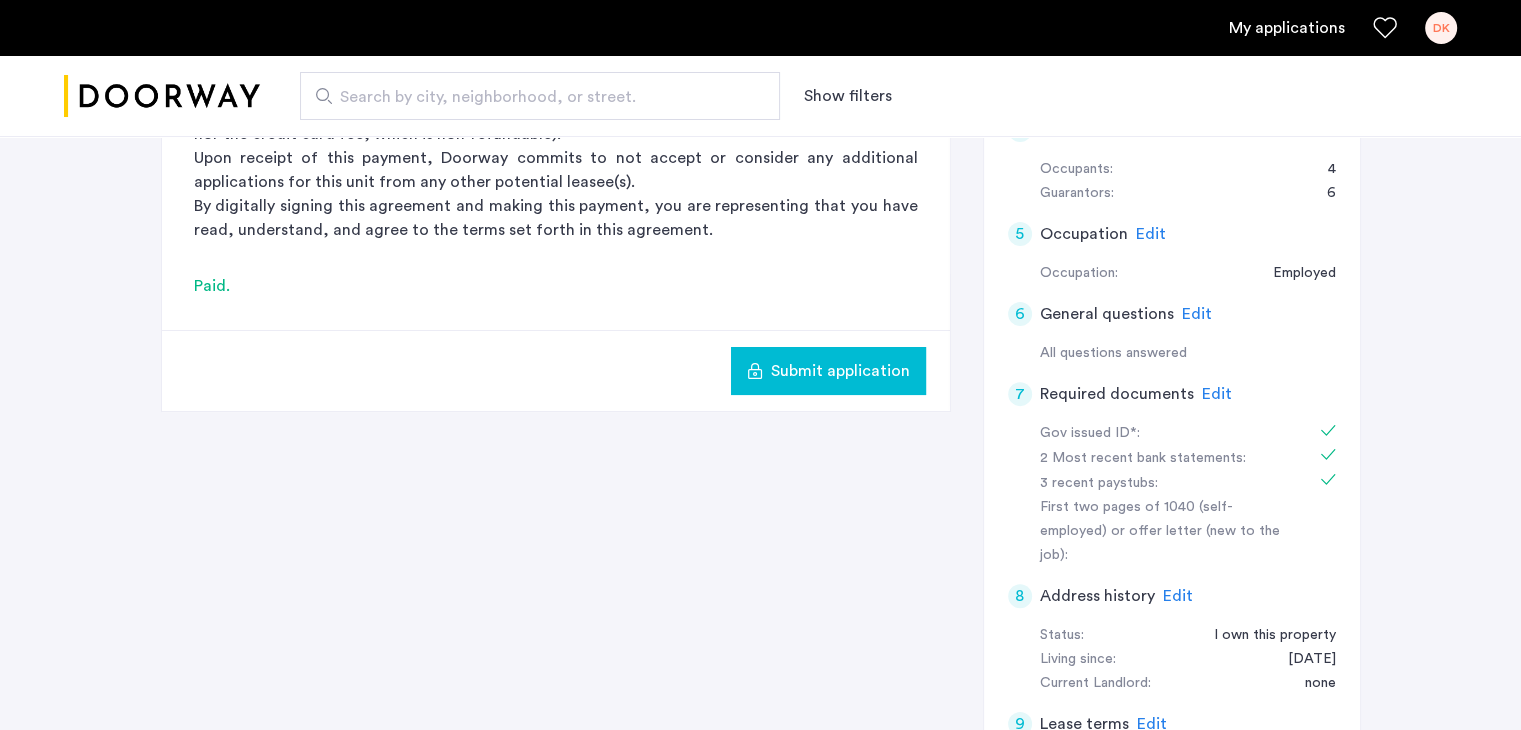 click on "Submit application" 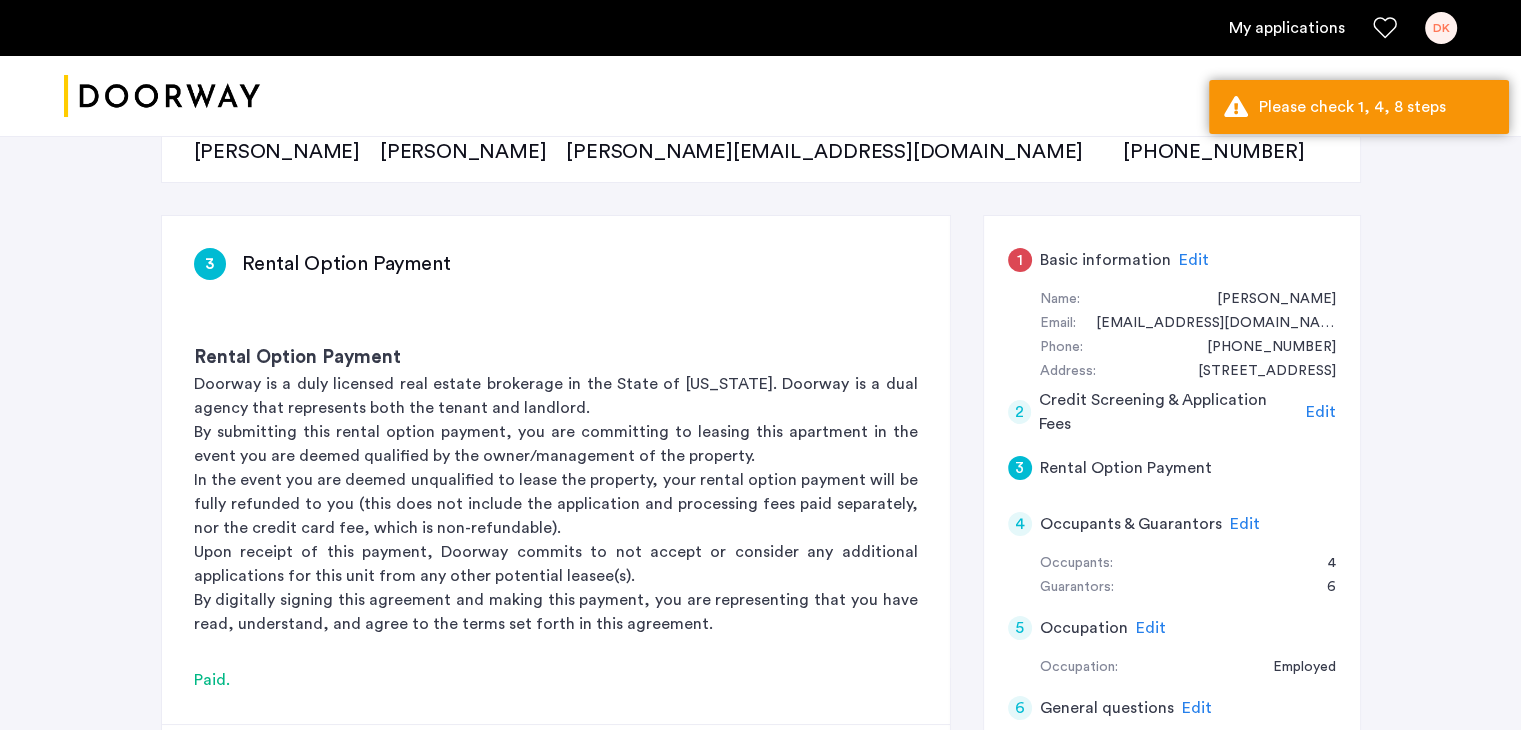 scroll, scrollTop: 228, scrollLeft: 0, axis: vertical 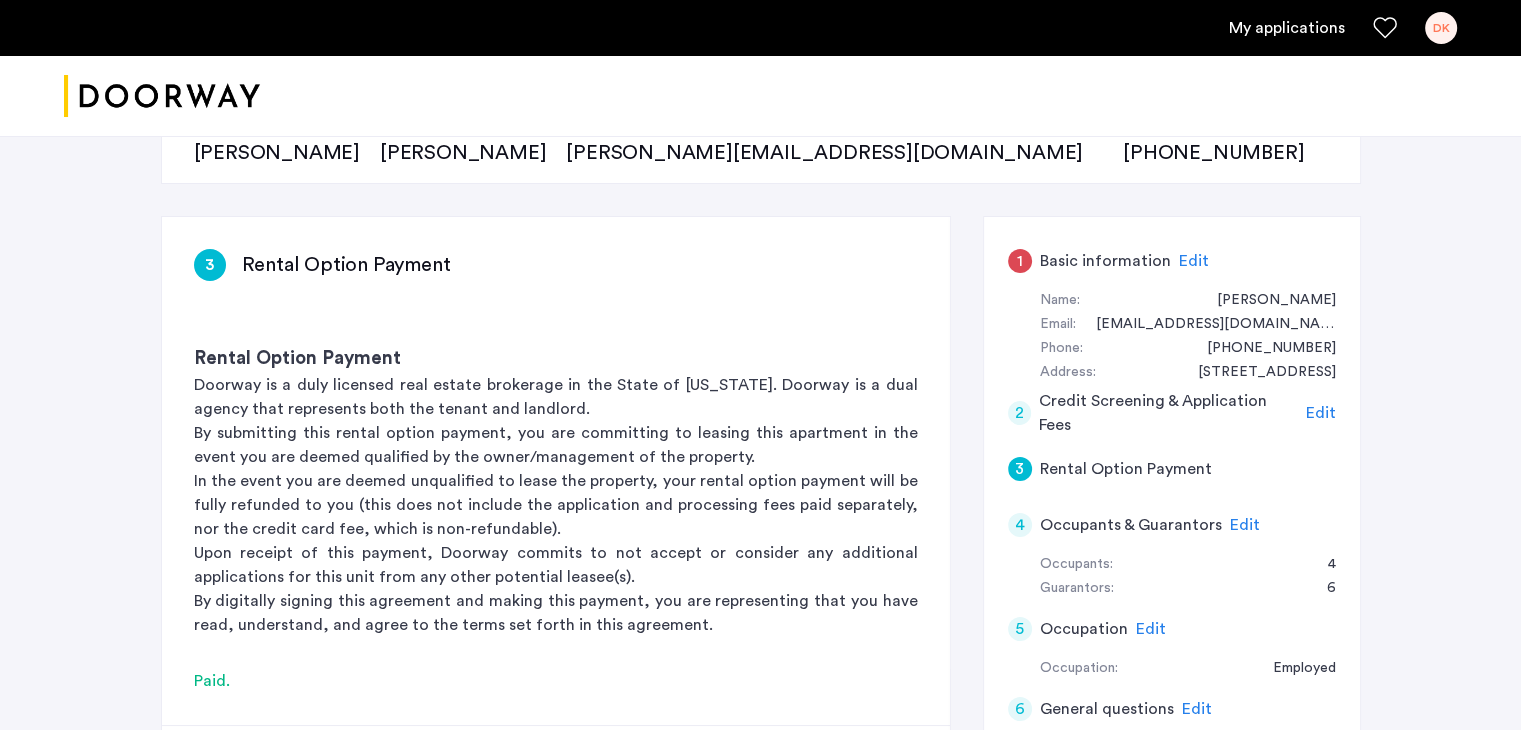 click on "Edit" 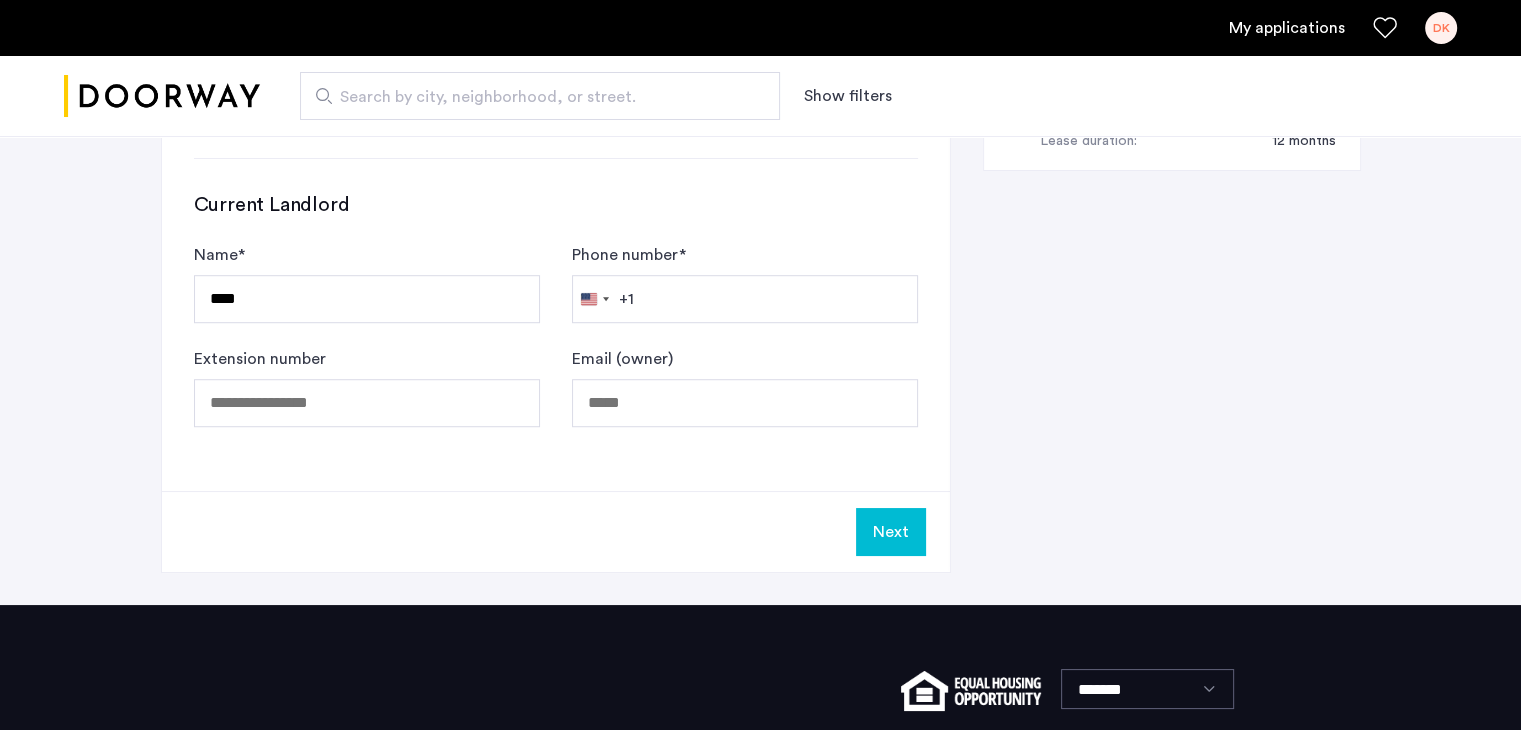 scroll, scrollTop: 1271, scrollLeft: 0, axis: vertical 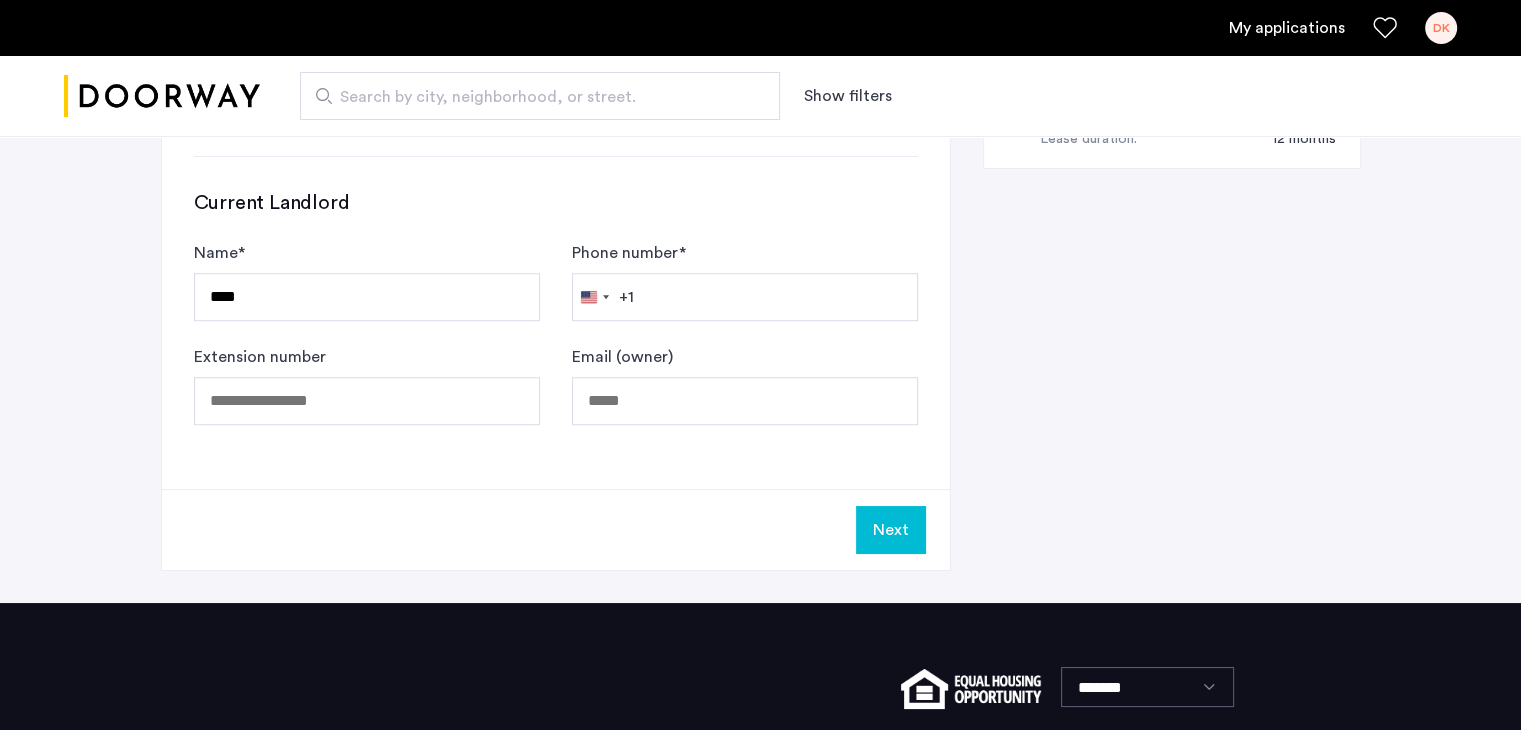 click on "Next" 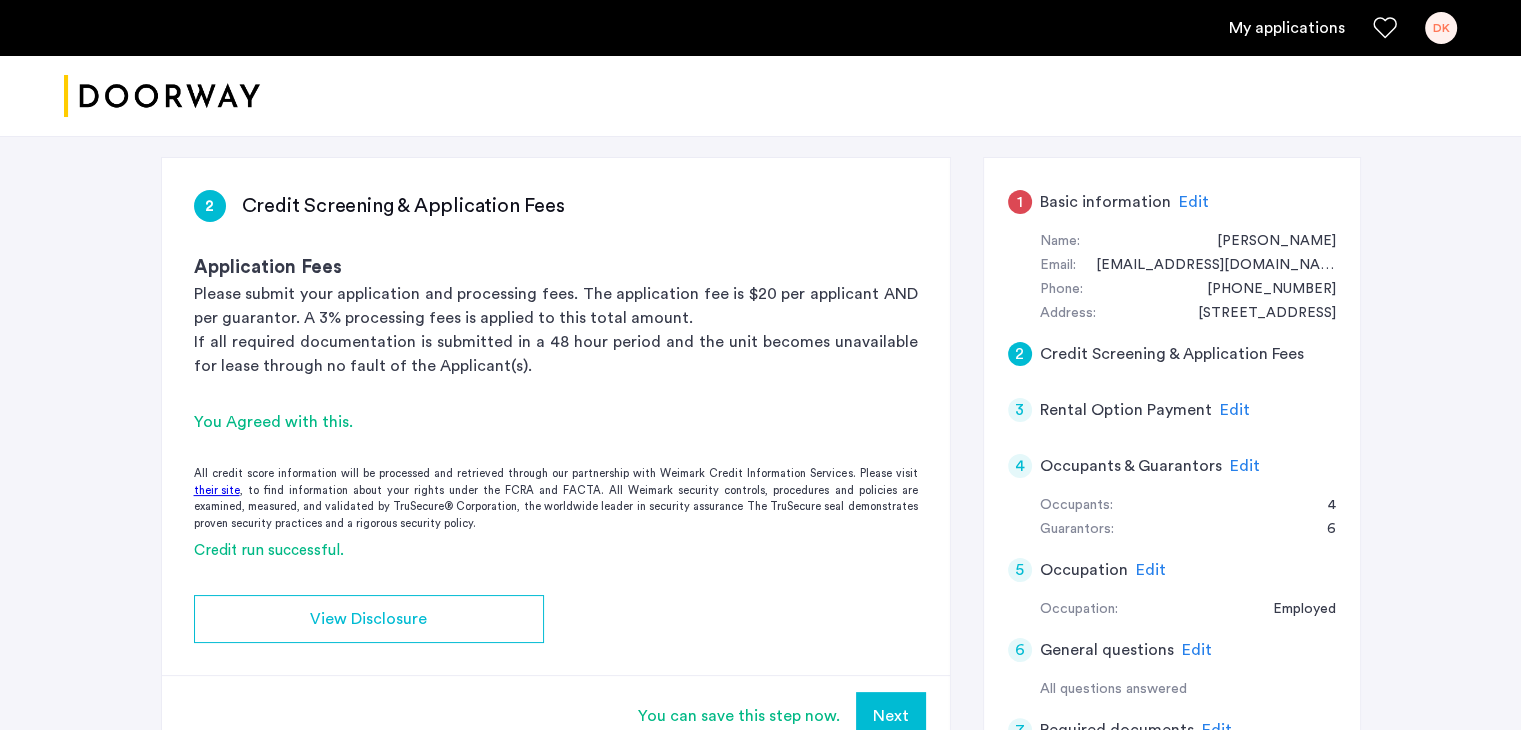 scroll, scrollTop: 302, scrollLeft: 0, axis: vertical 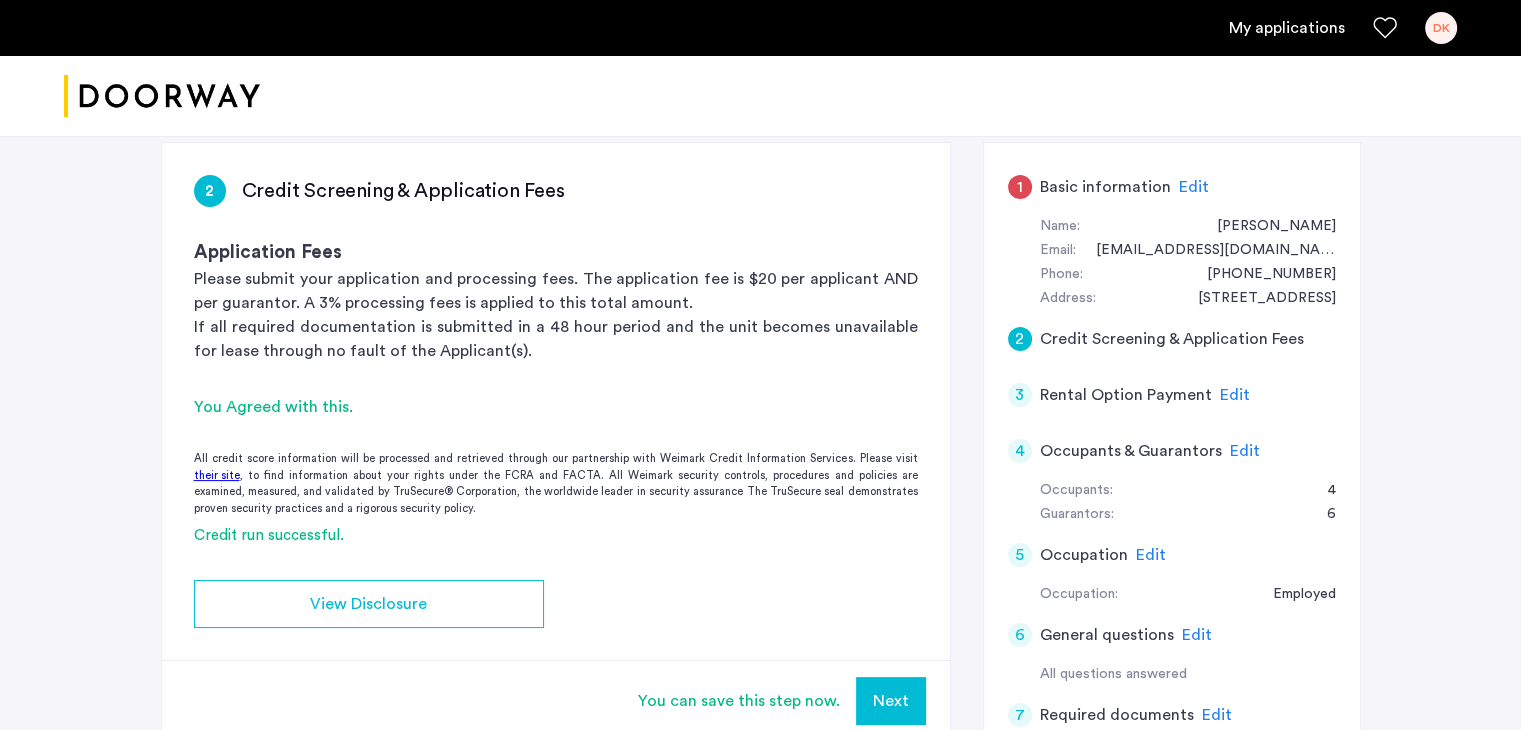 click on "Edit" 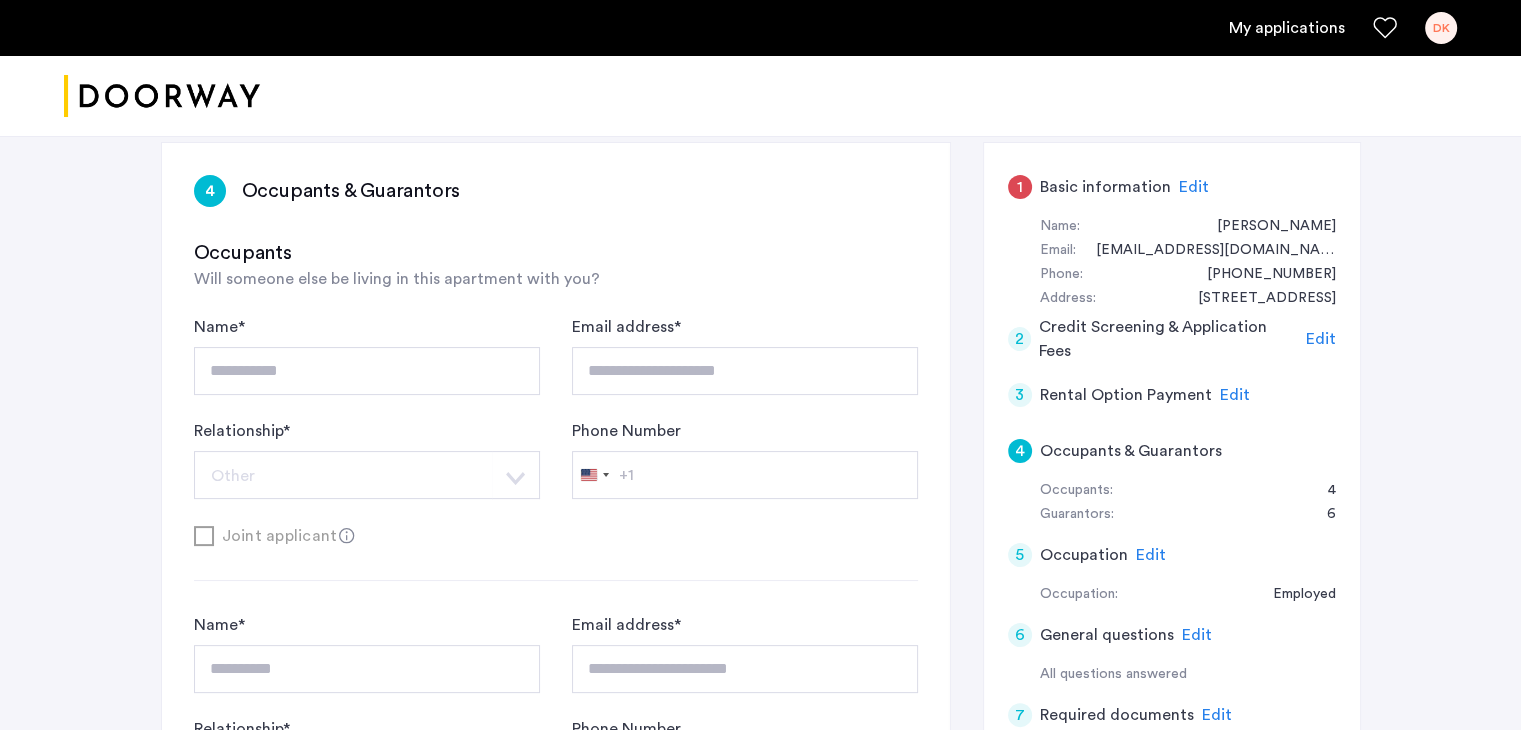 click on "3 Rental Option Payment Edit" 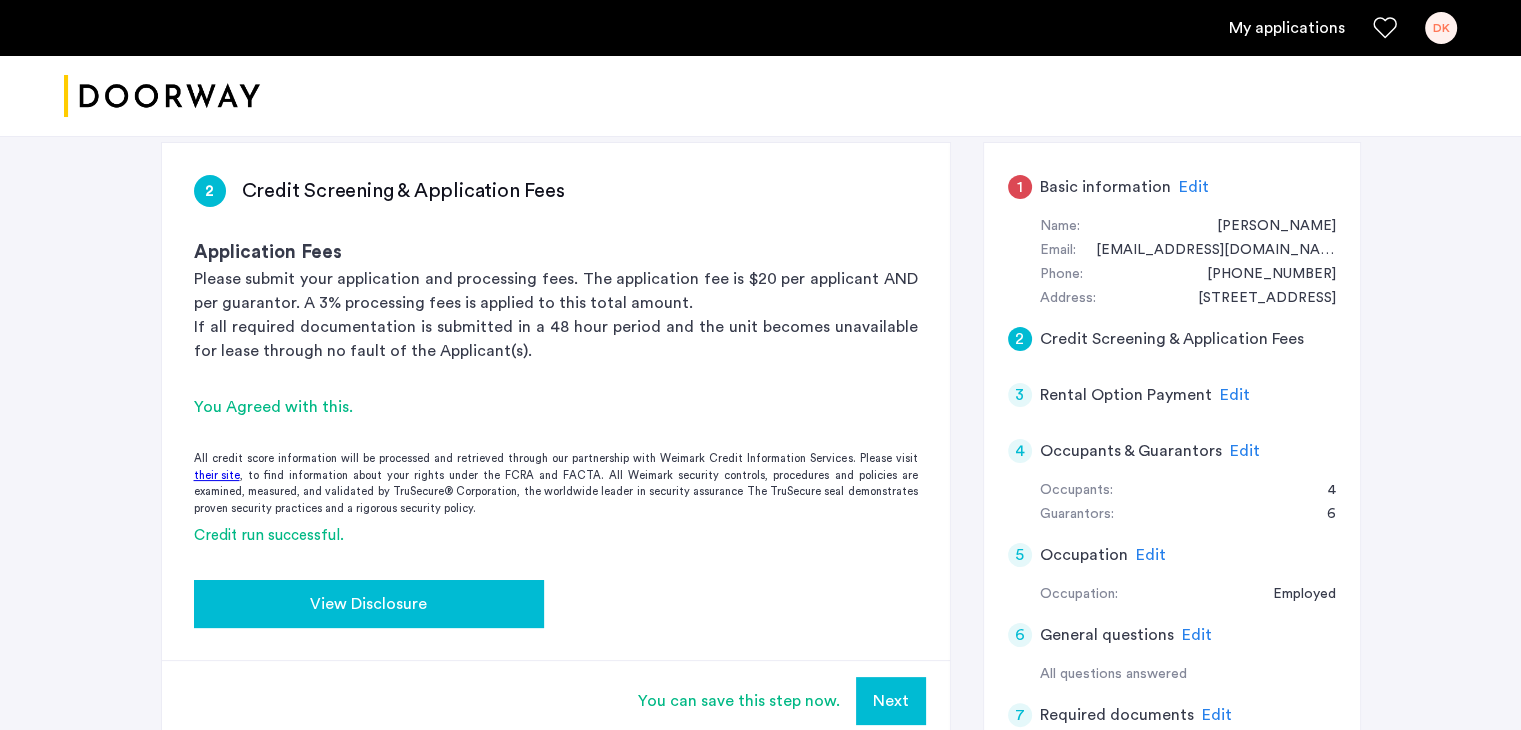 click on "View Disclosure" 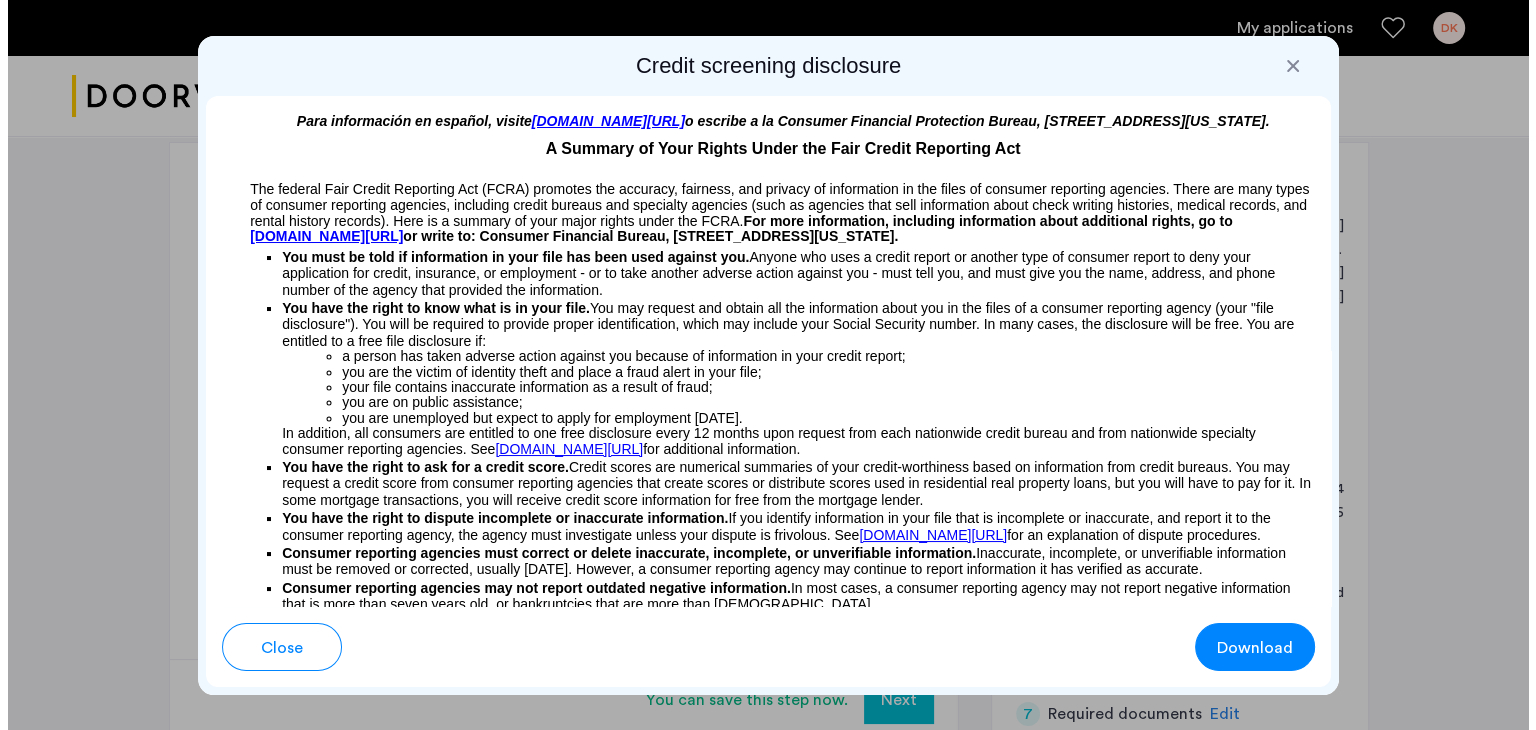 scroll, scrollTop: 0, scrollLeft: 0, axis: both 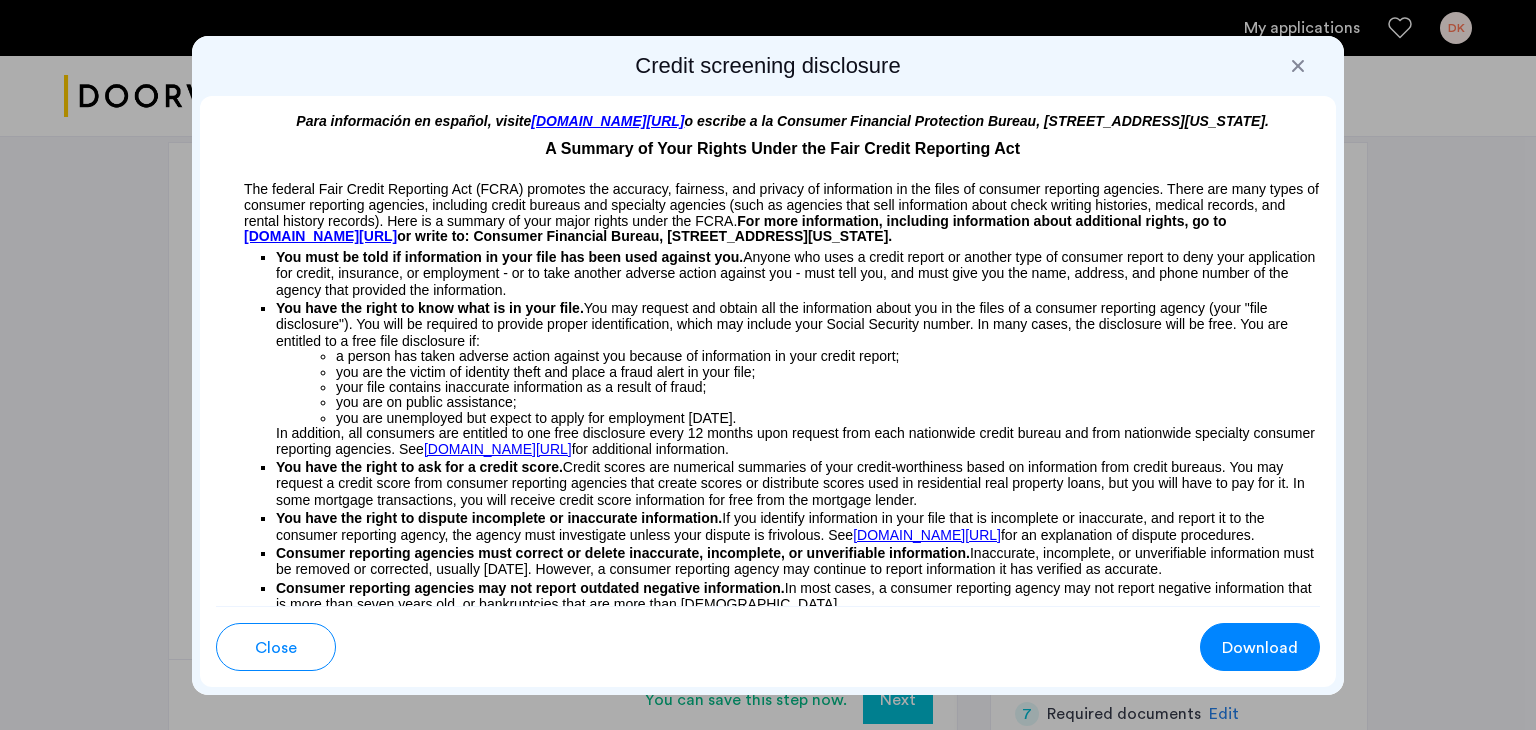 click at bounding box center [768, 365] 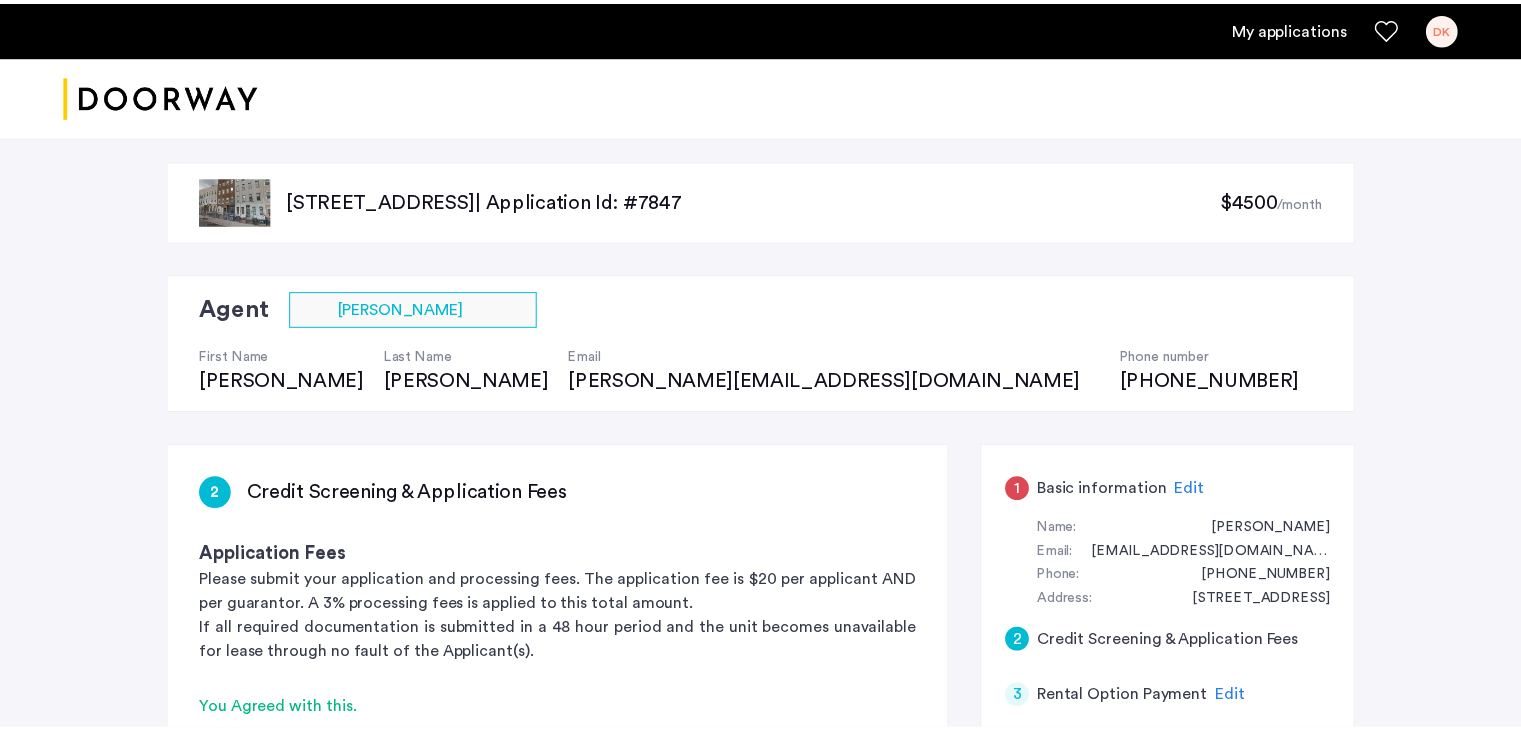 scroll, scrollTop: 302, scrollLeft: 0, axis: vertical 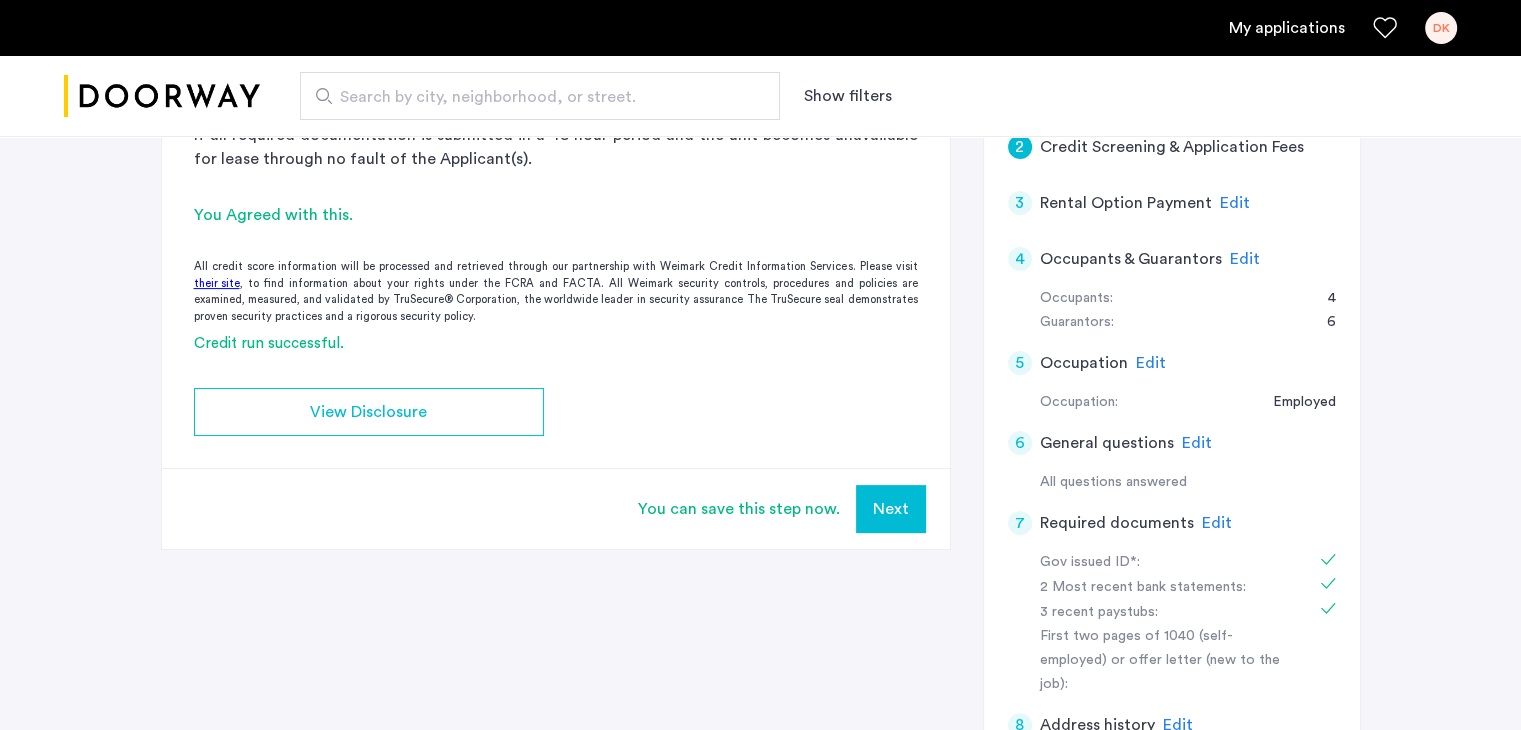 click on "Next" at bounding box center [891, 509] 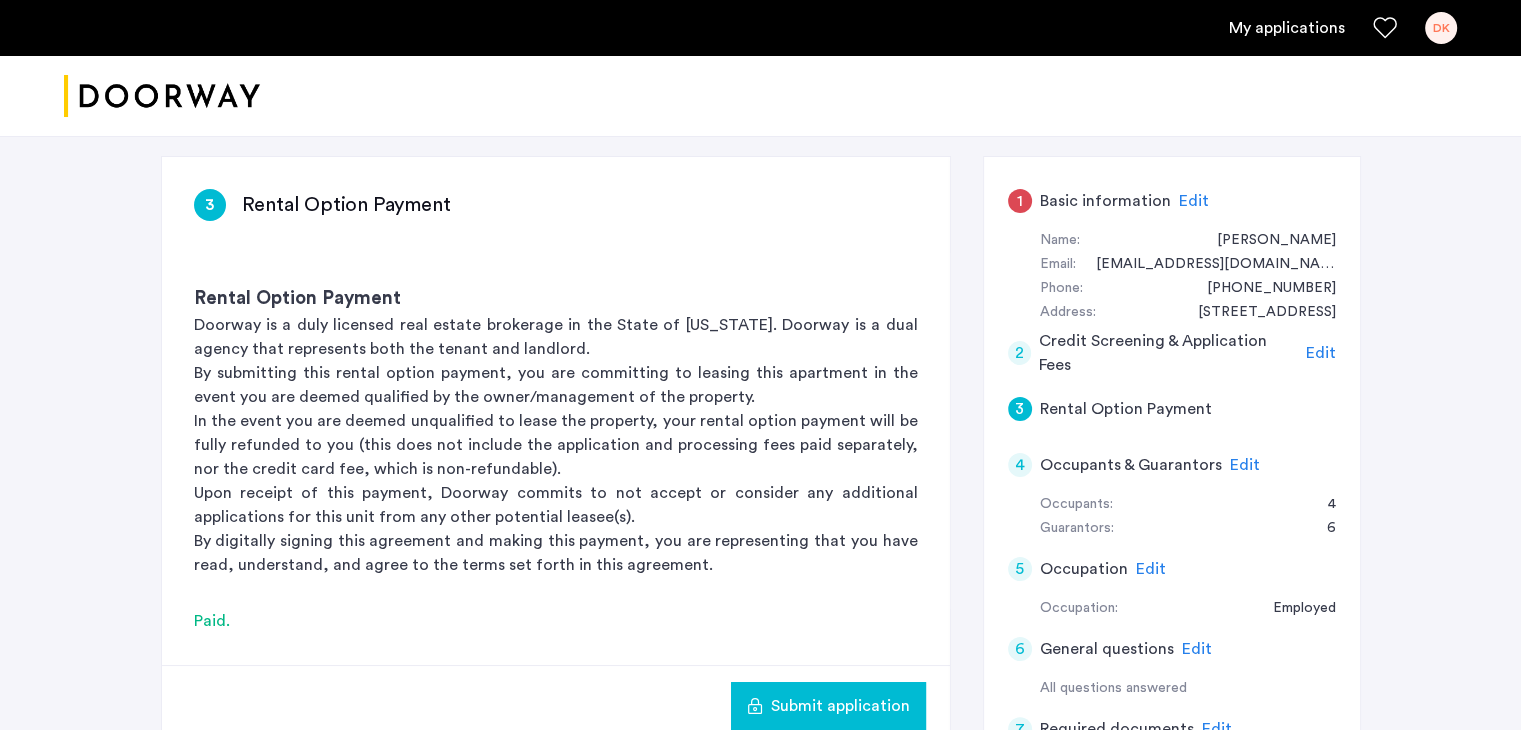 scroll, scrollTop: 407, scrollLeft: 0, axis: vertical 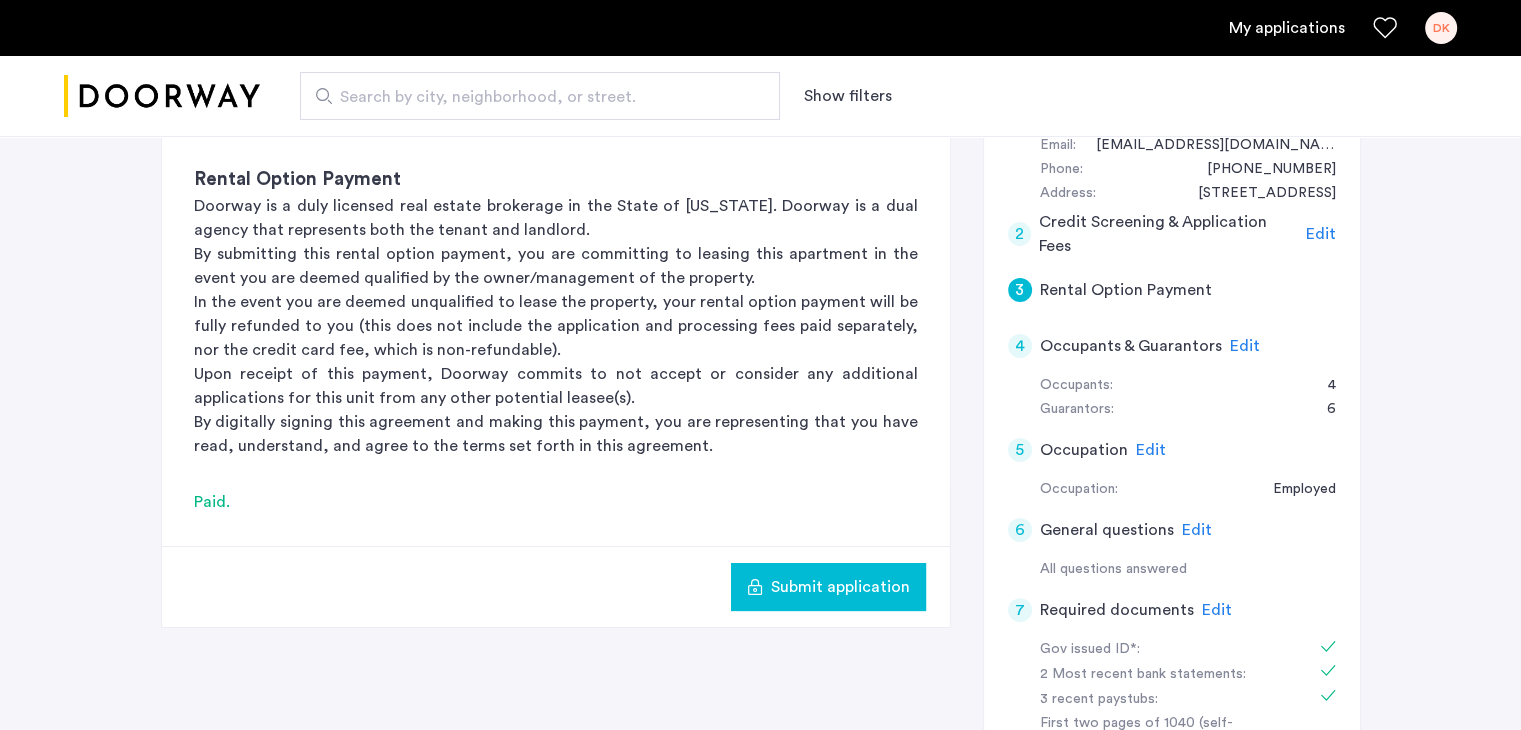 click on "Submit application" 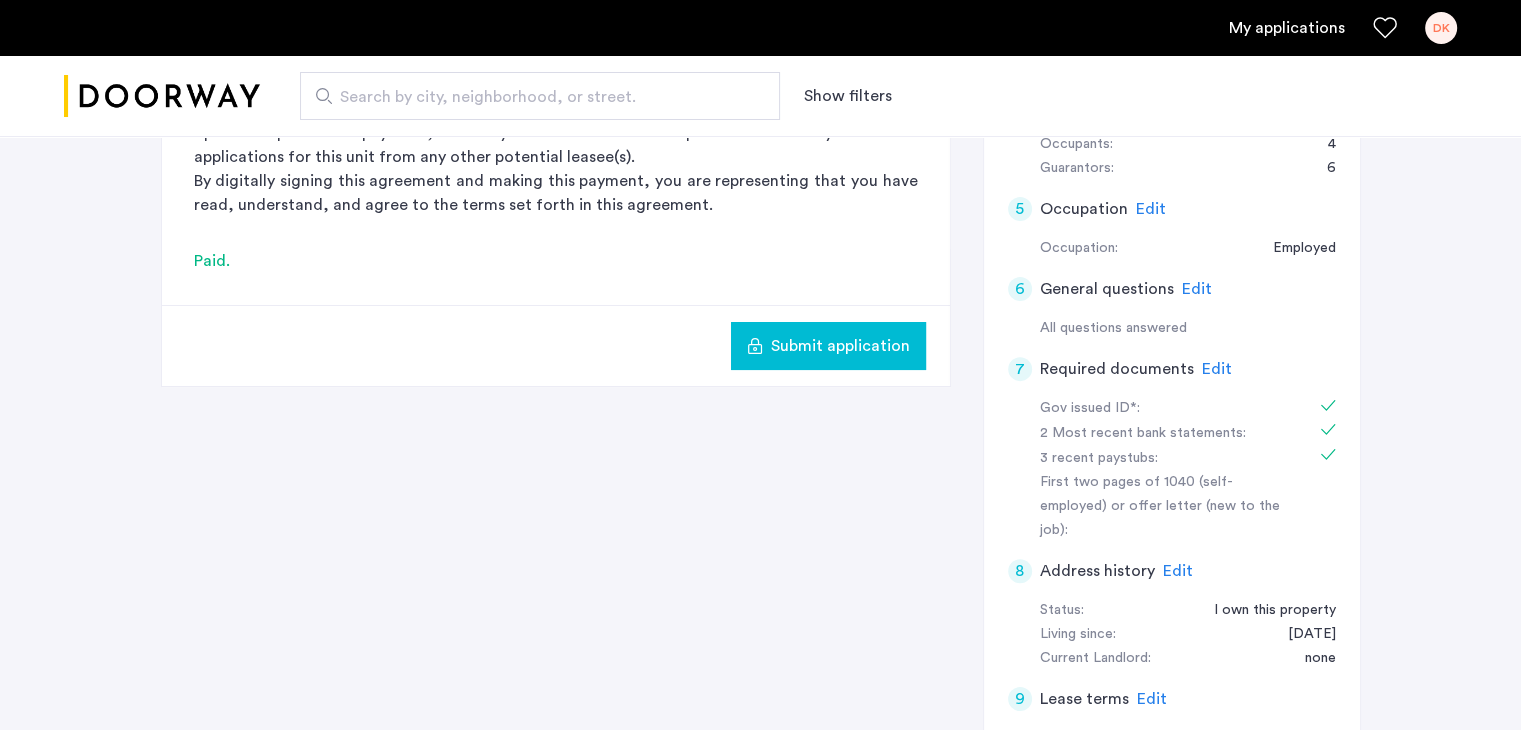 scroll, scrollTop: 647, scrollLeft: 0, axis: vertical 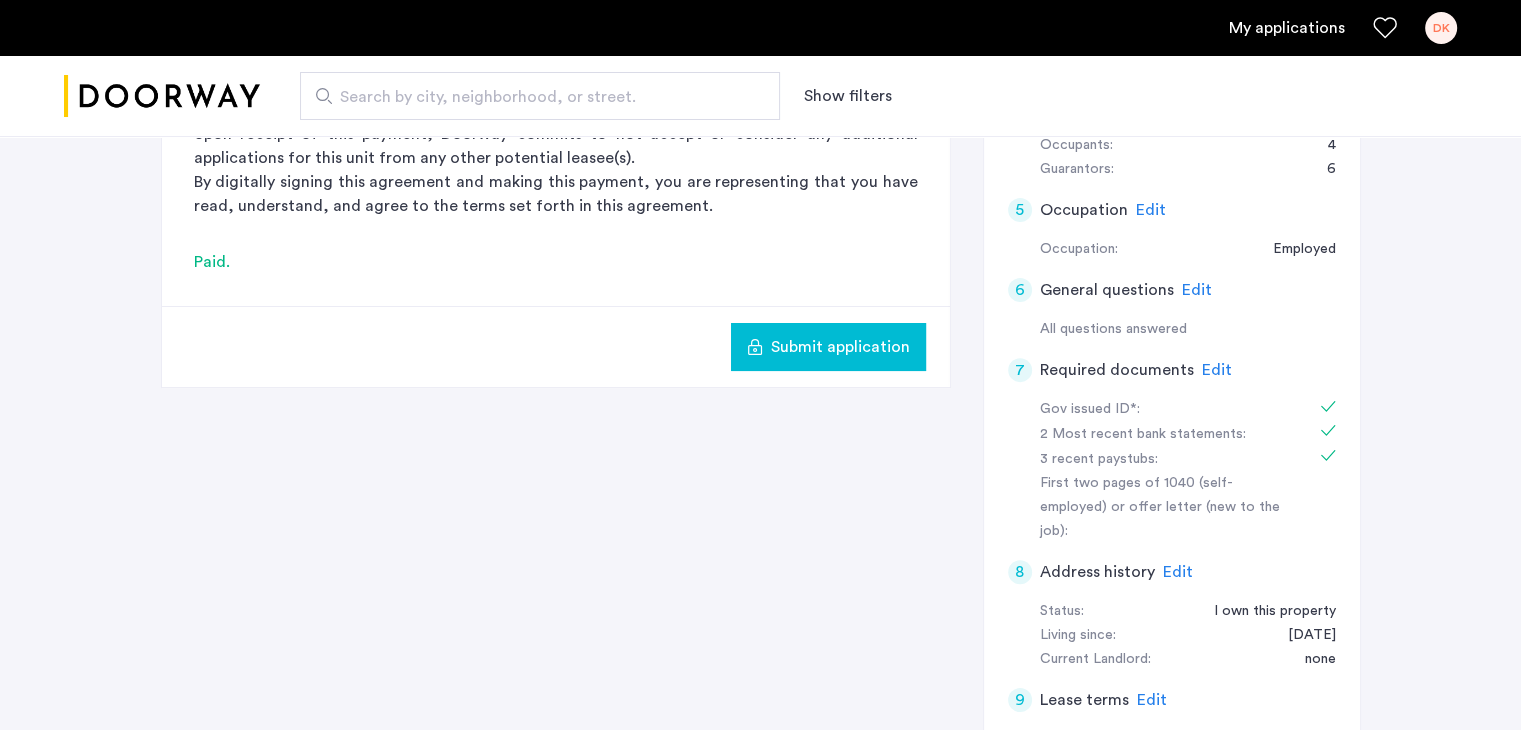 click on "Submit application" 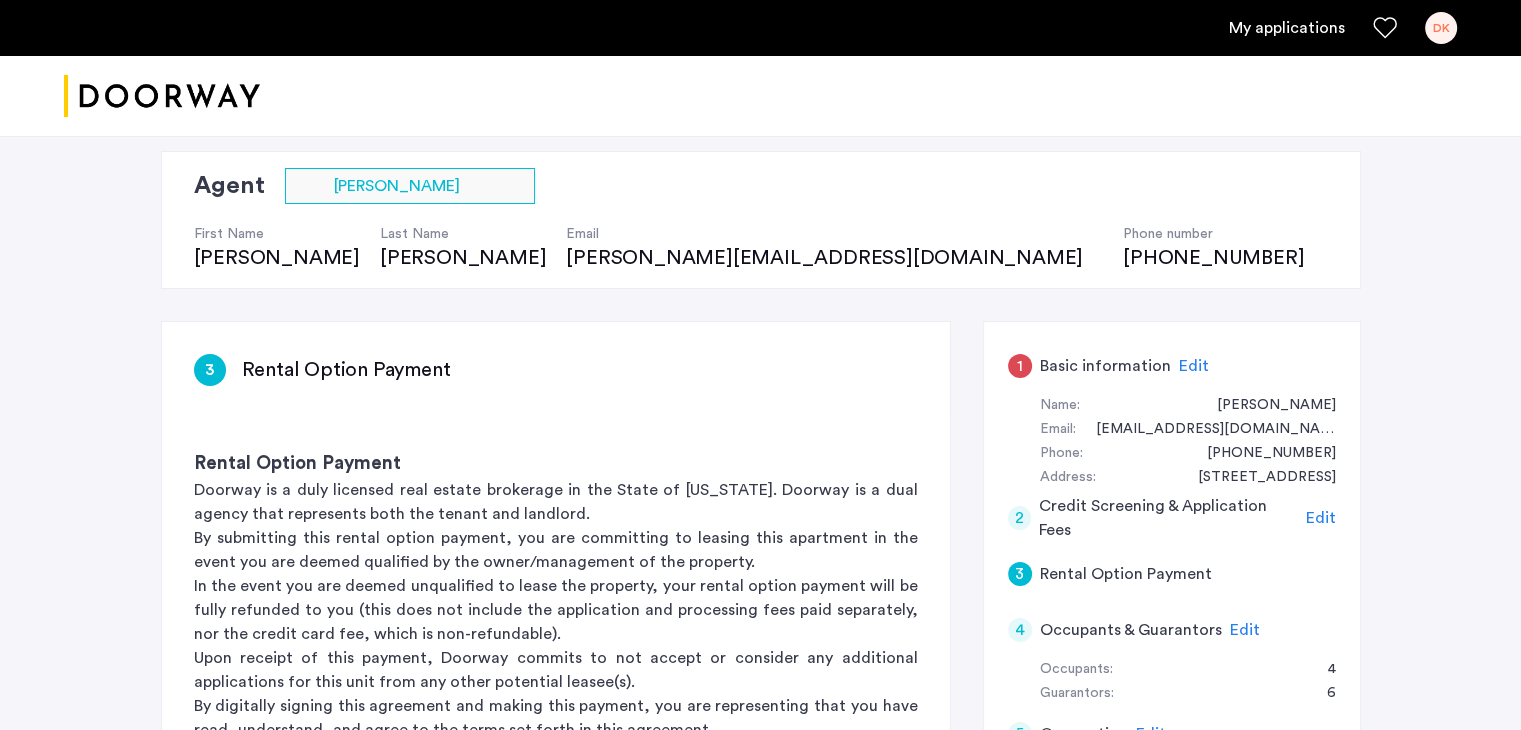 scroll, scrollTop: 135, scrollLeft: 0, axis: vertical 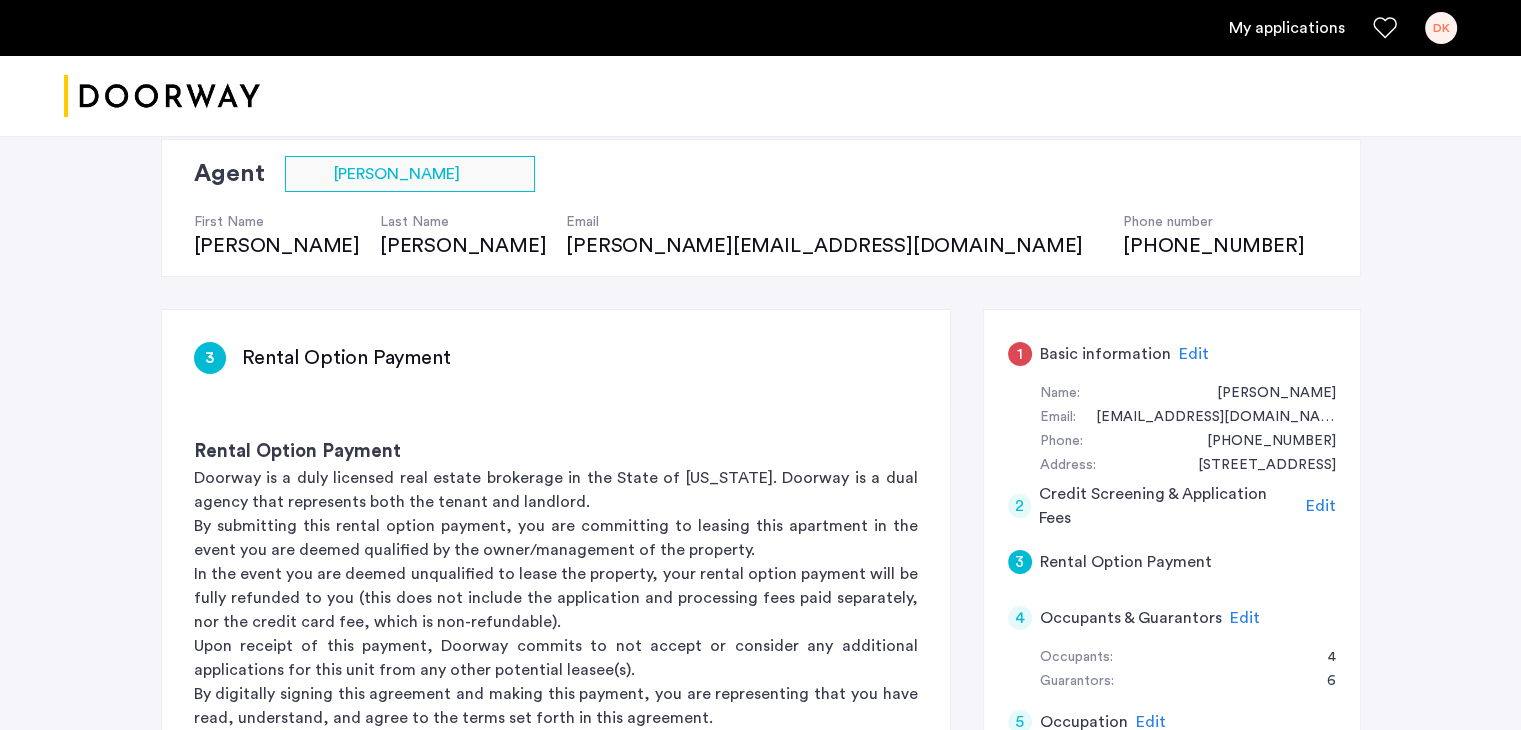 click on "Edit" 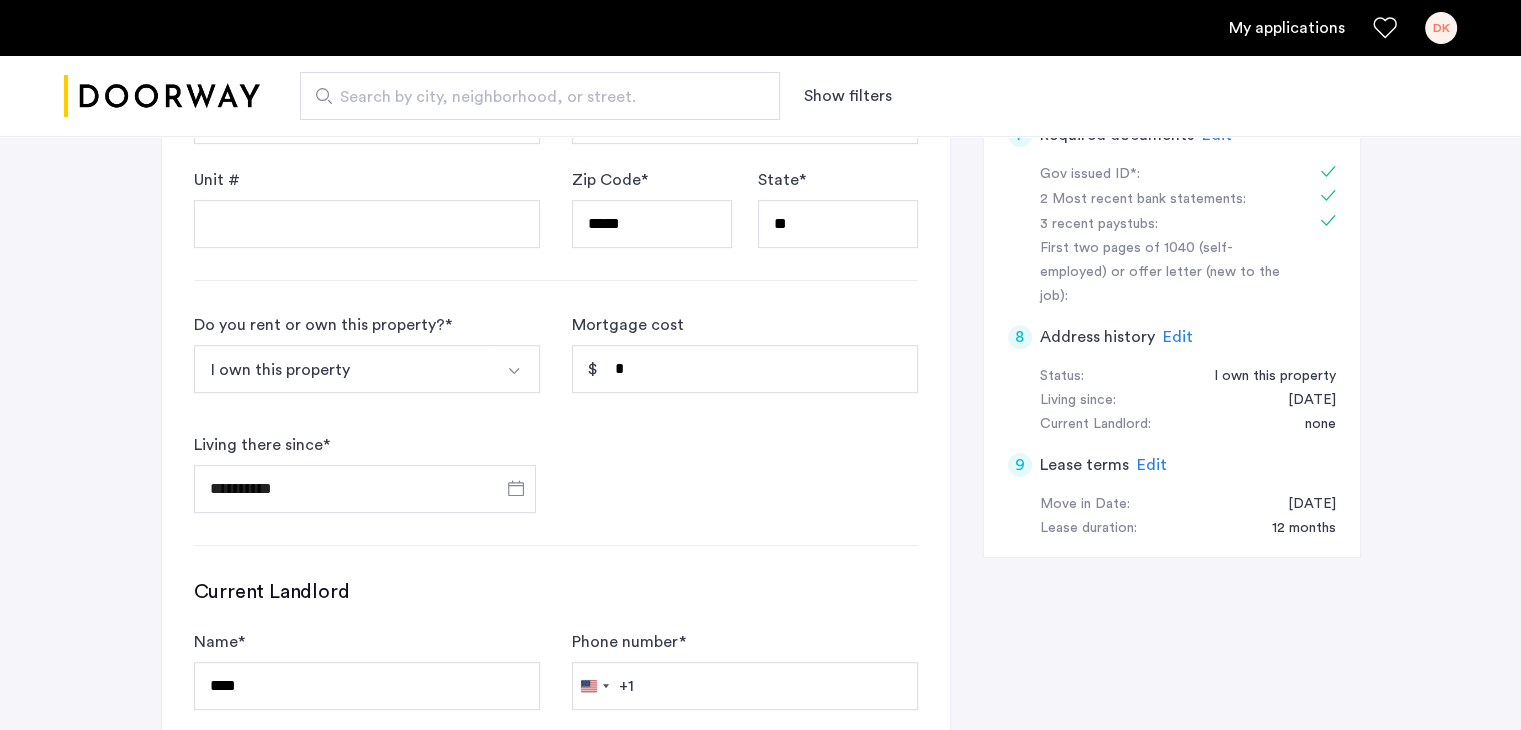 scroll, scrollTop: 880, scrollLeft: 0, axis: vertical 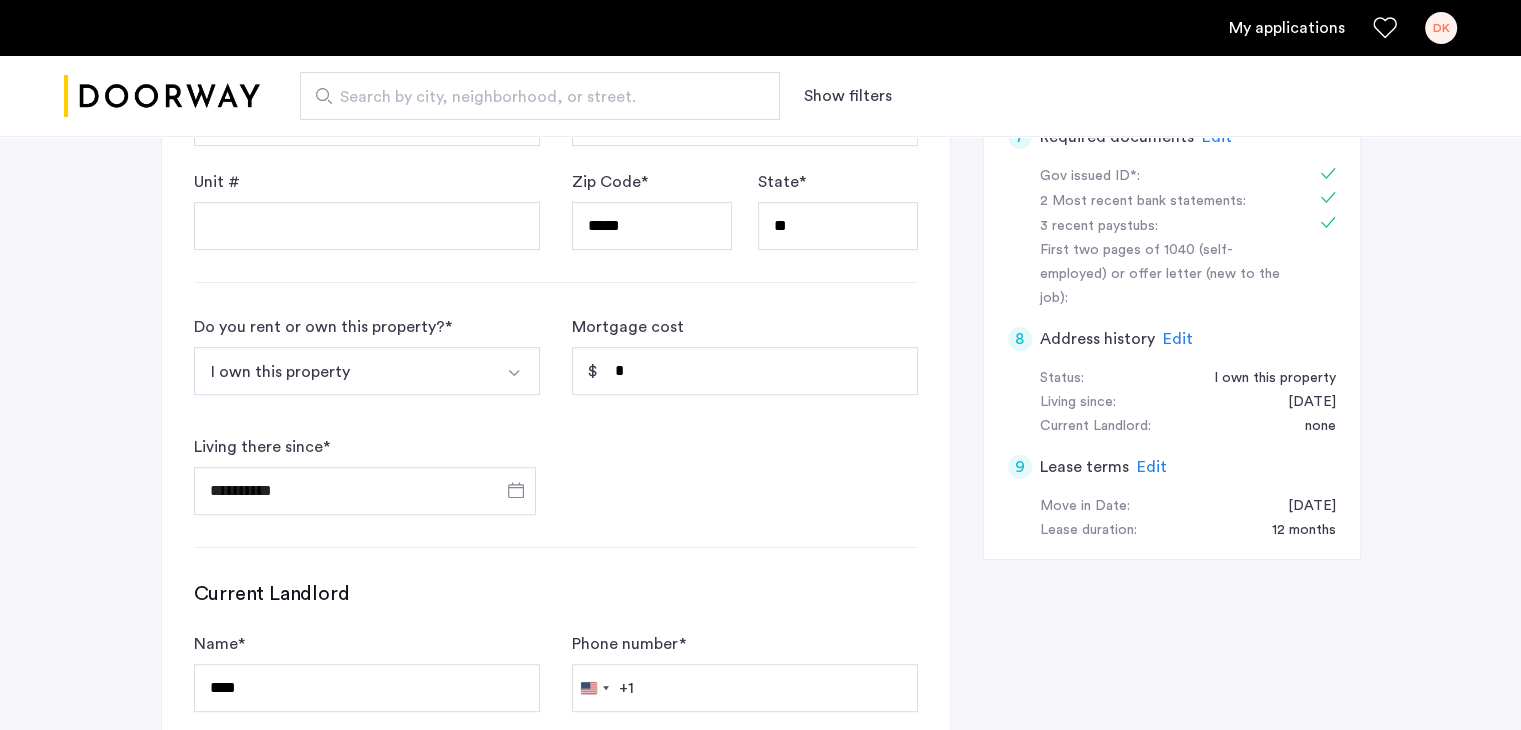 click on "Edit" 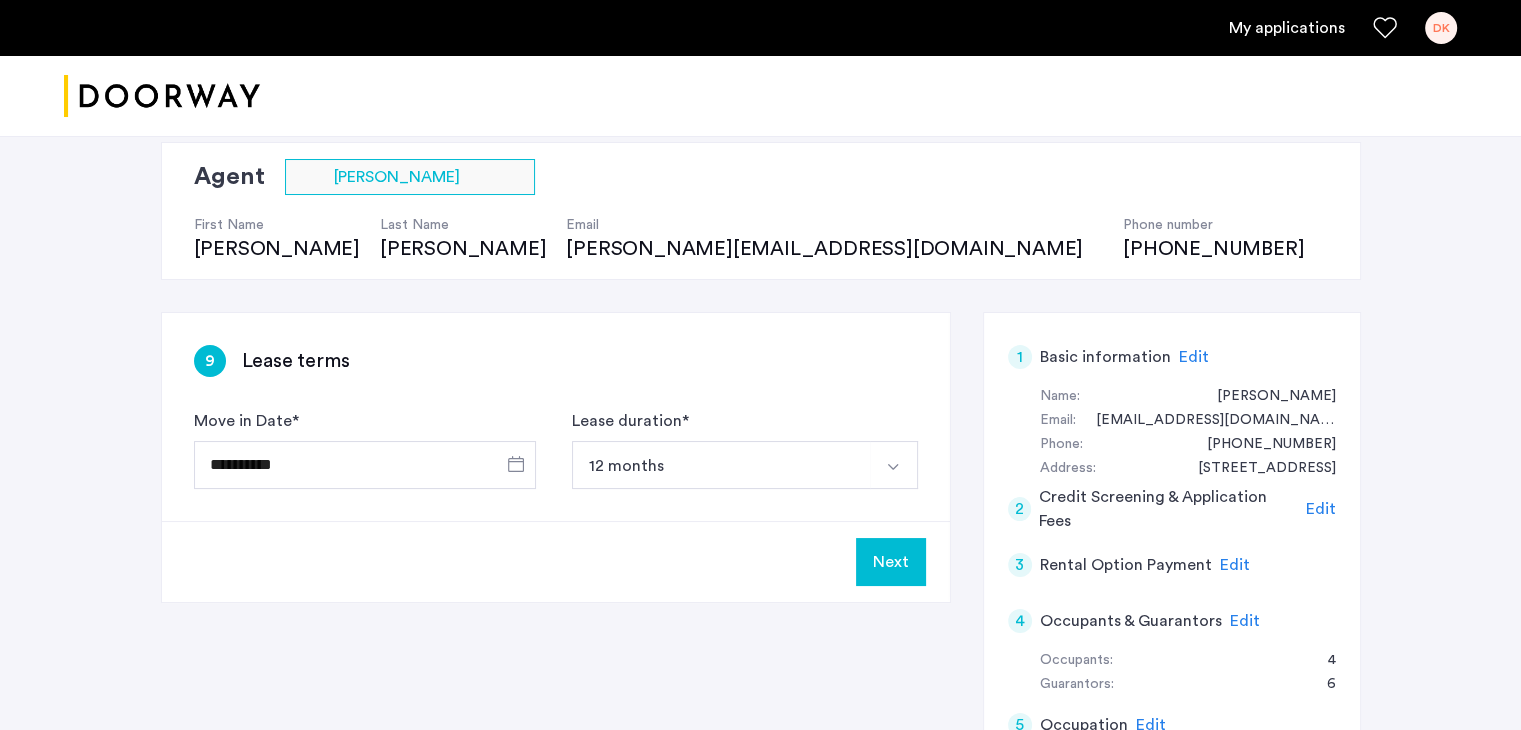 scroll, scrollTop: 111, scrollLeft: 0, axis: vertical 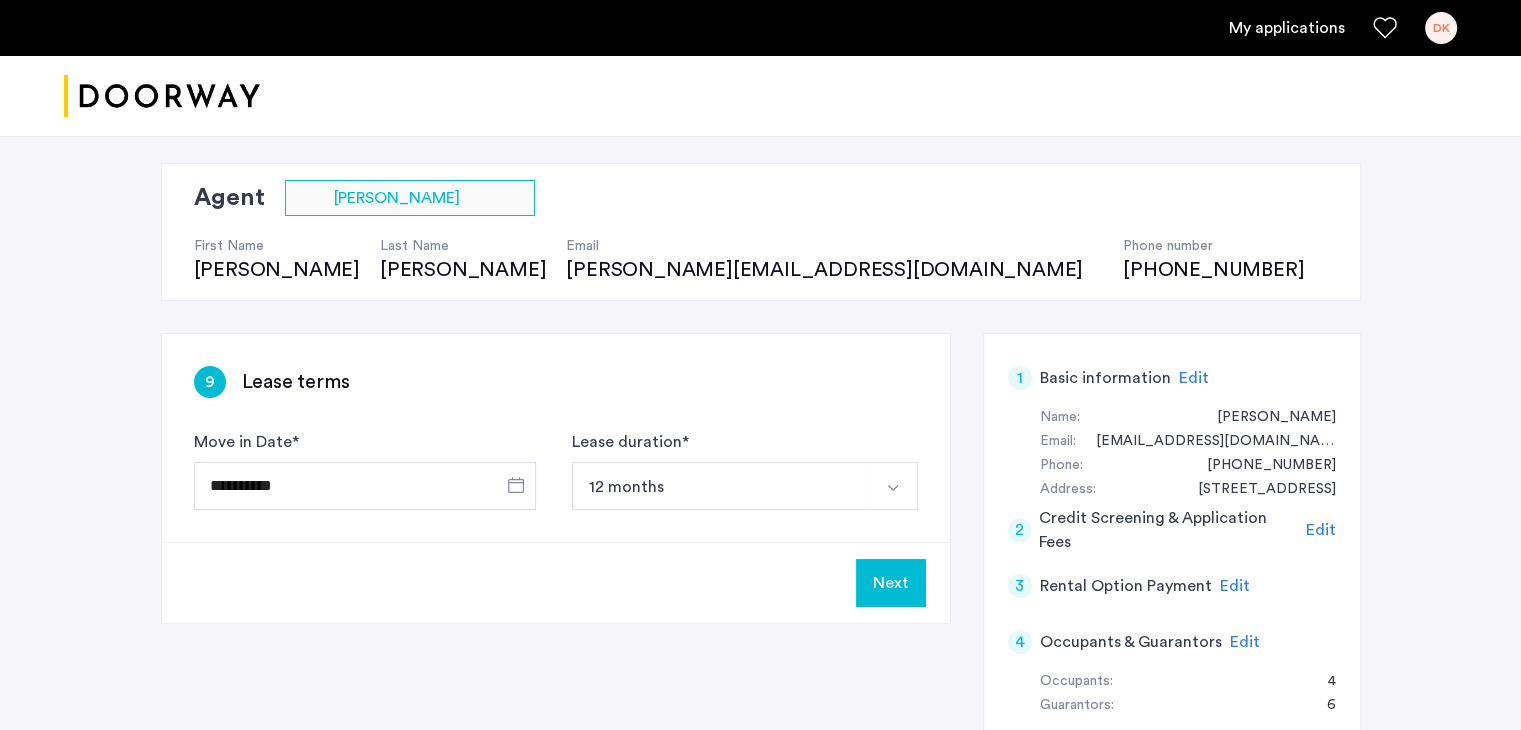 click on "Next" 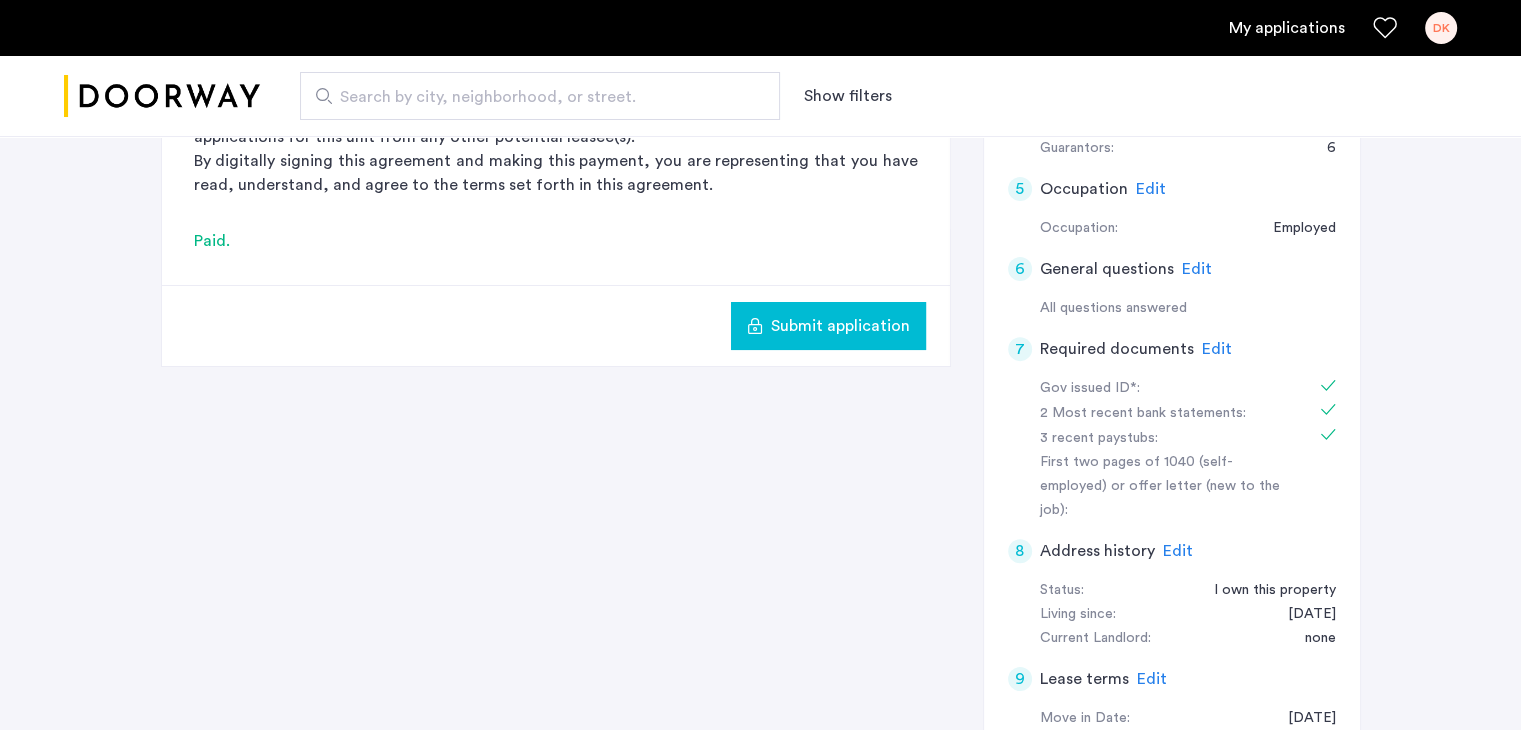 scroll, scrollTop: 656, scrollLeft: 0, axis: vertical 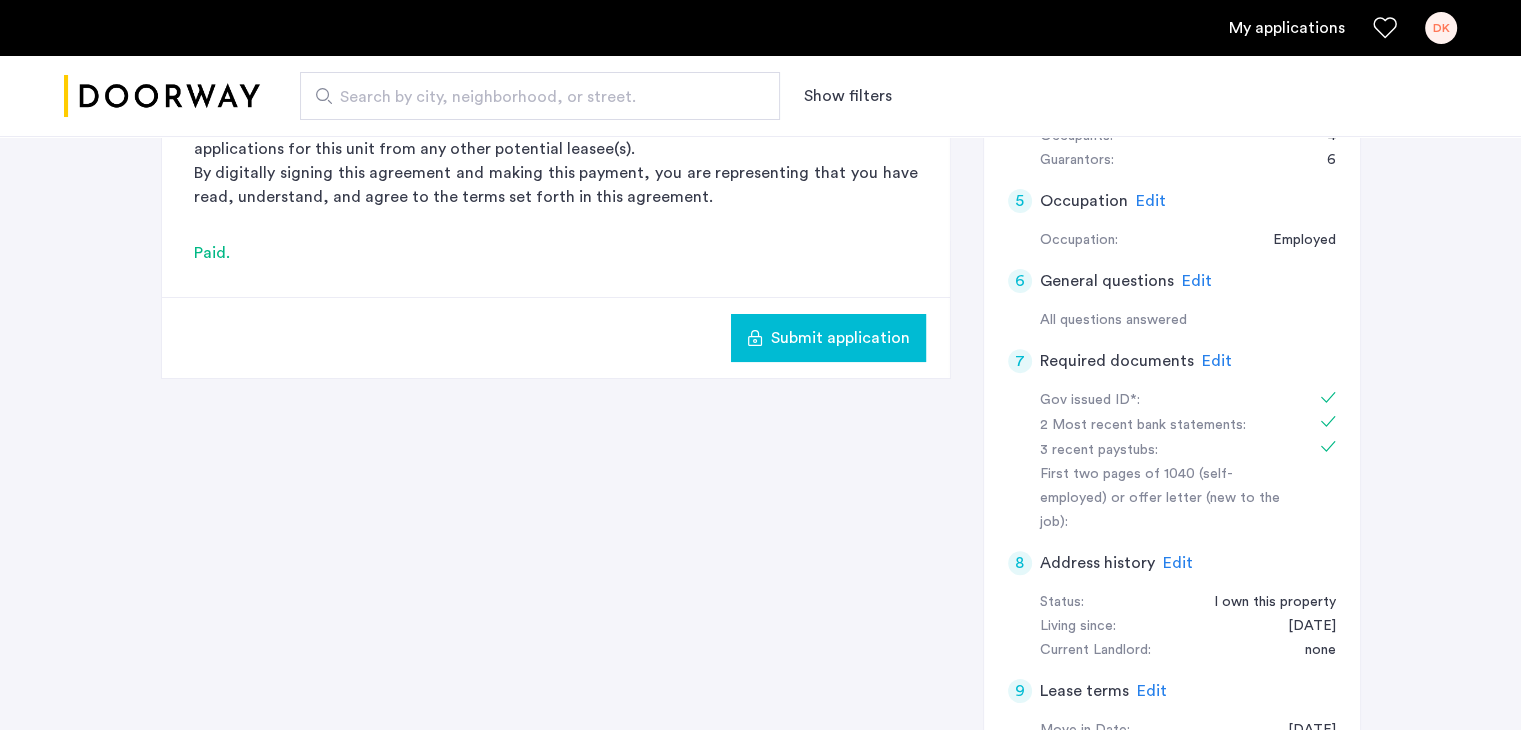 click on "Submit application" 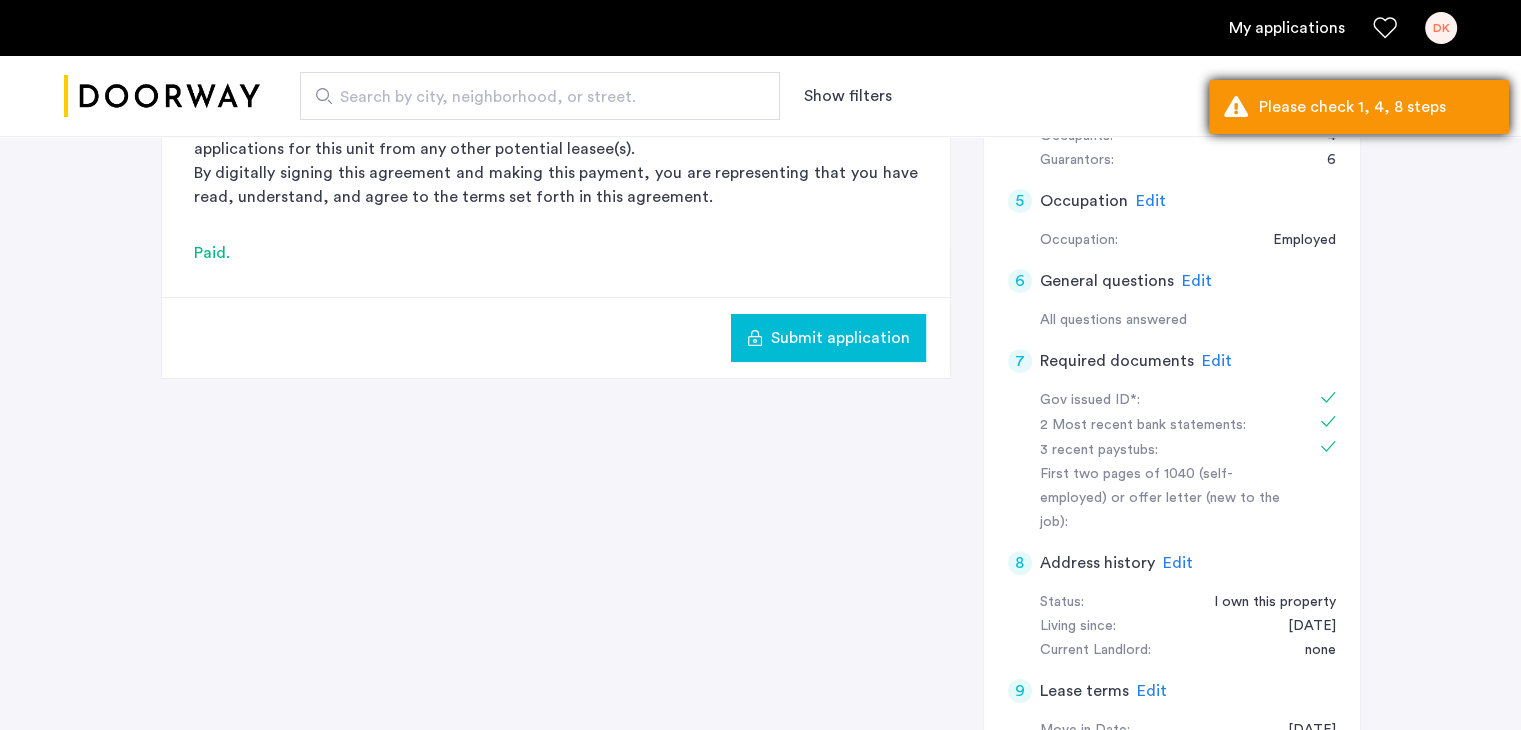 click on "Please check 1, 4, 8 steps" at bounding box center (1376, 107) 